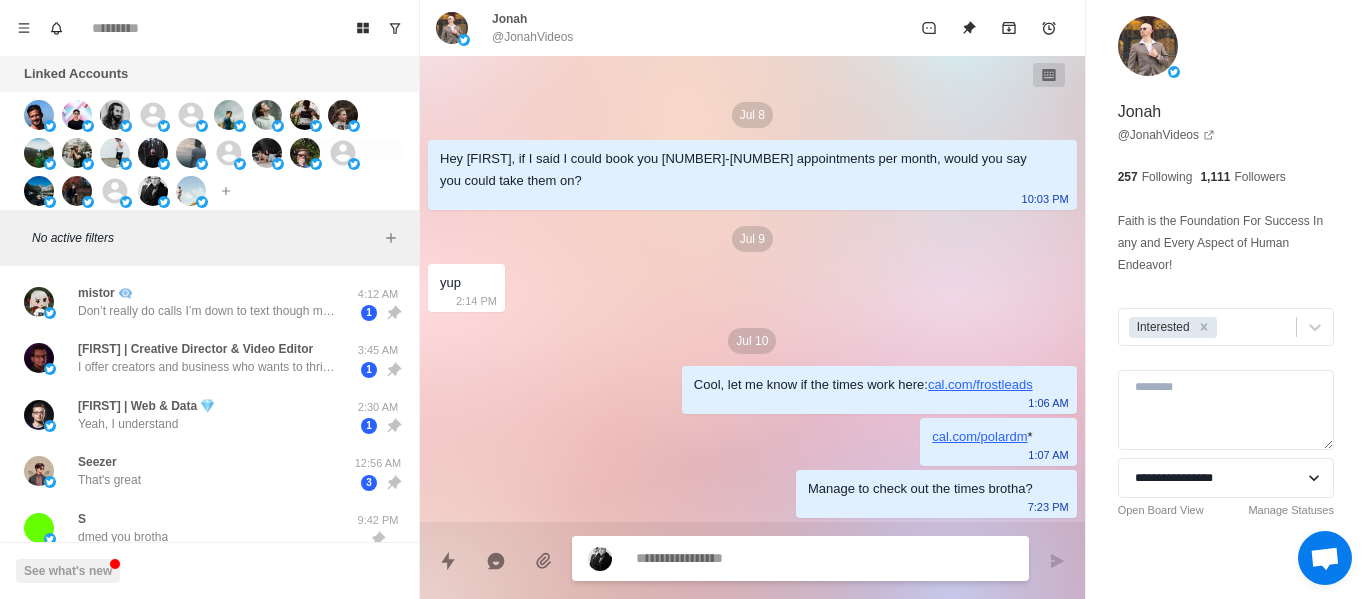 scroll, scrollTop: 0, scrollLeft: 0, axis: both 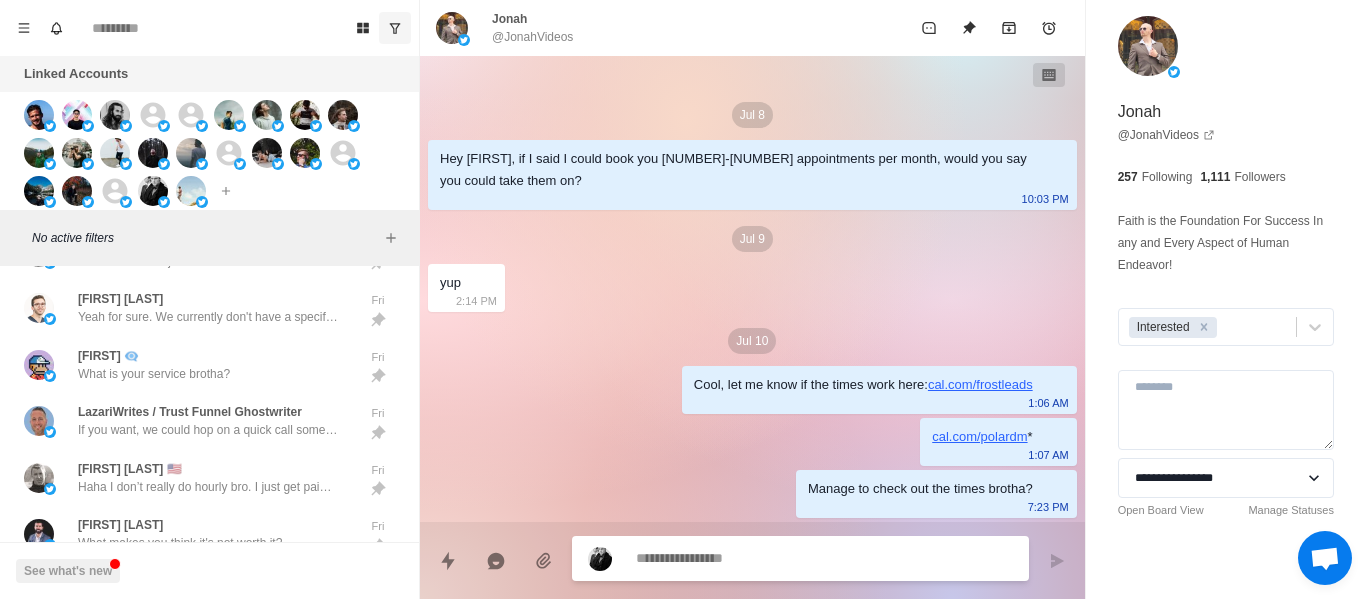 drag, startPoint x: 393, startPoint y: 21, endPoint x: 429, endPoint y: 148, distance: 132.00378 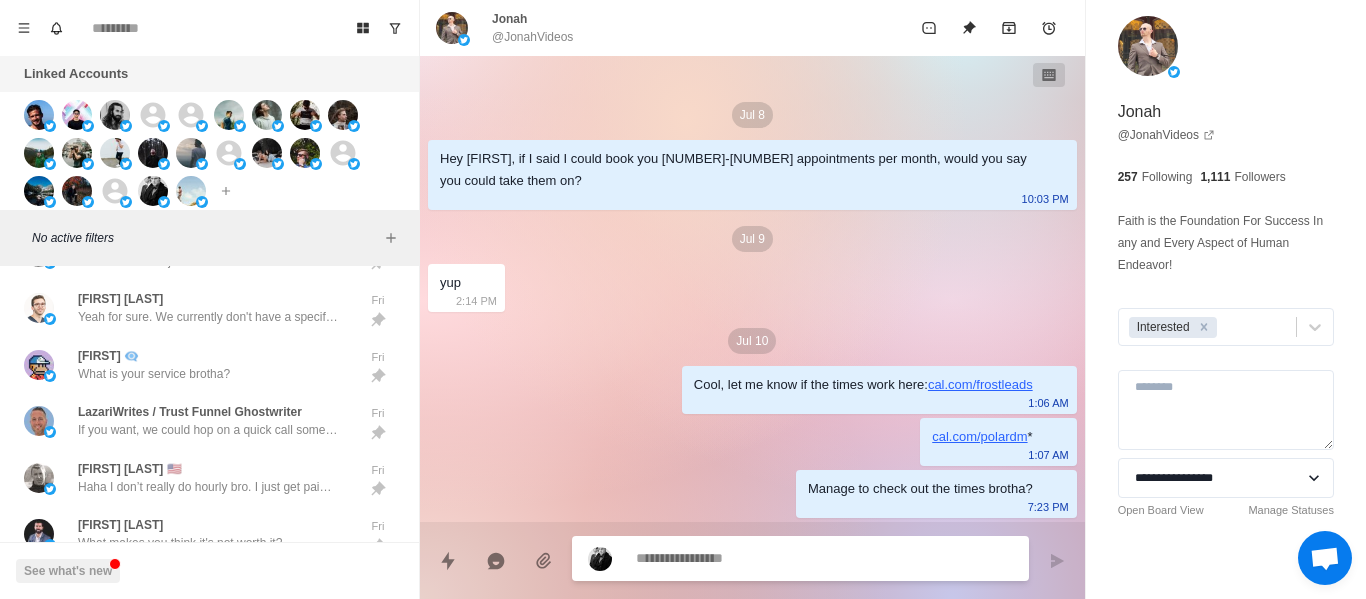 click 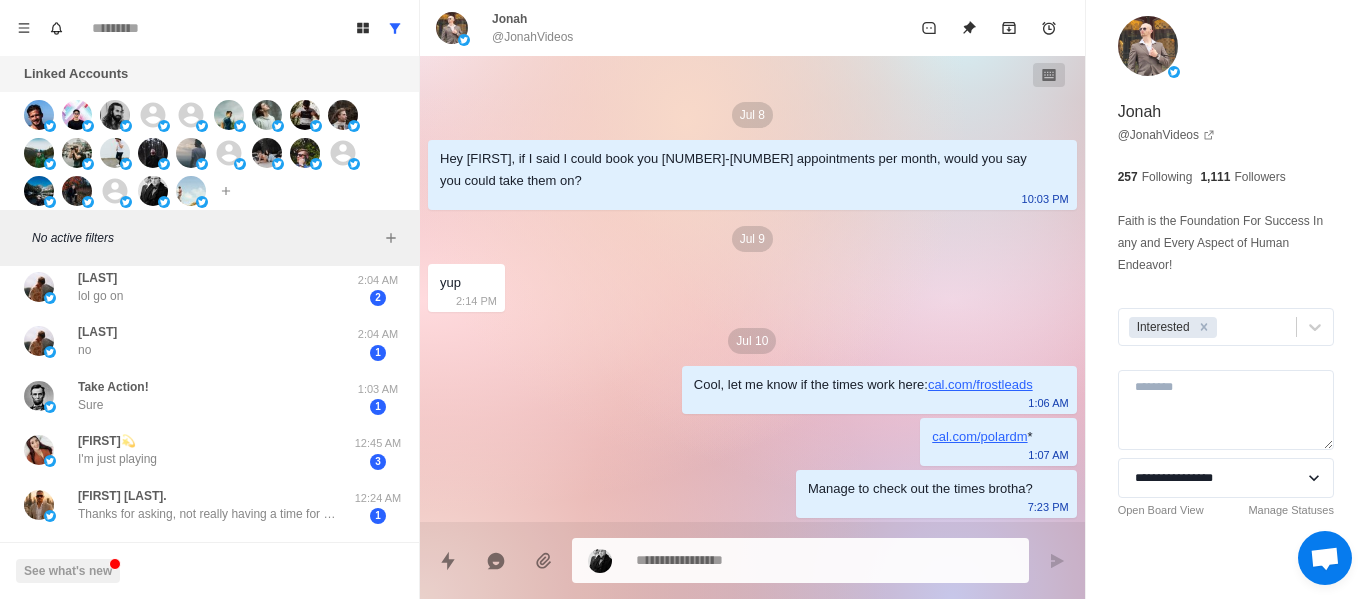 scroll, scrollTop: 619, scrollLeft: 0, axis: vertical 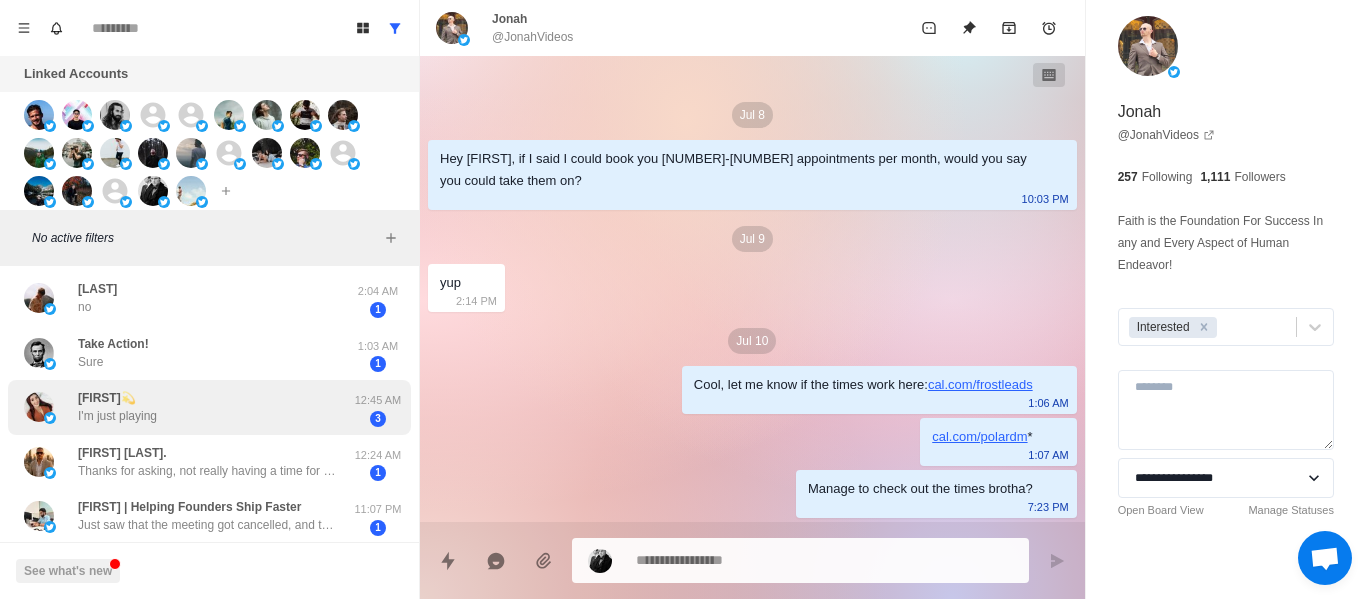 click on "[FIRST]💫 I'm just playing" at bounding box center (188, 407) 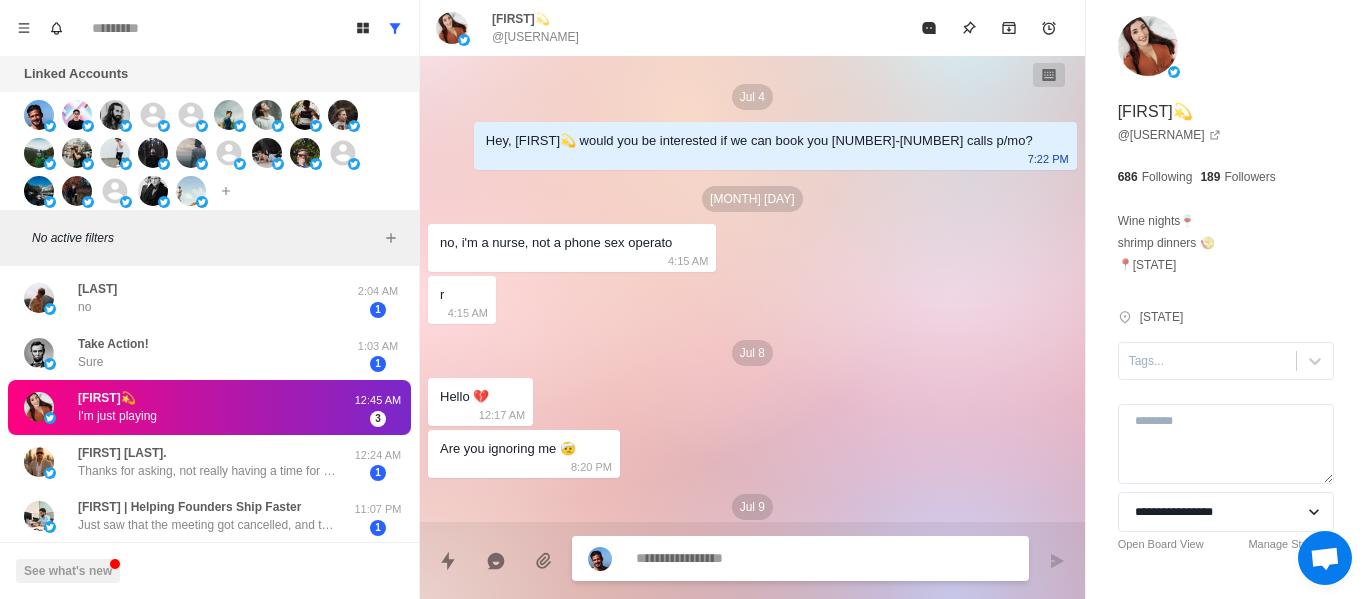 scroll, scrollTop: 268, scrollLeft: 0, axis: vertical 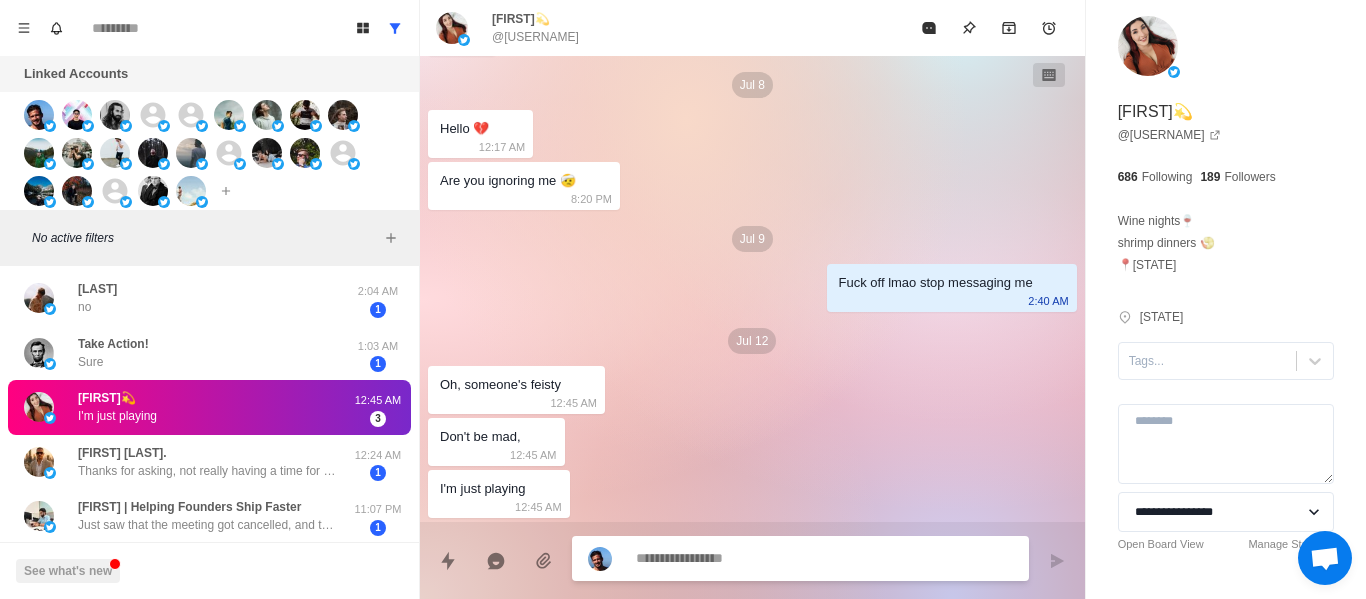 click at bounding box center (824, 558) 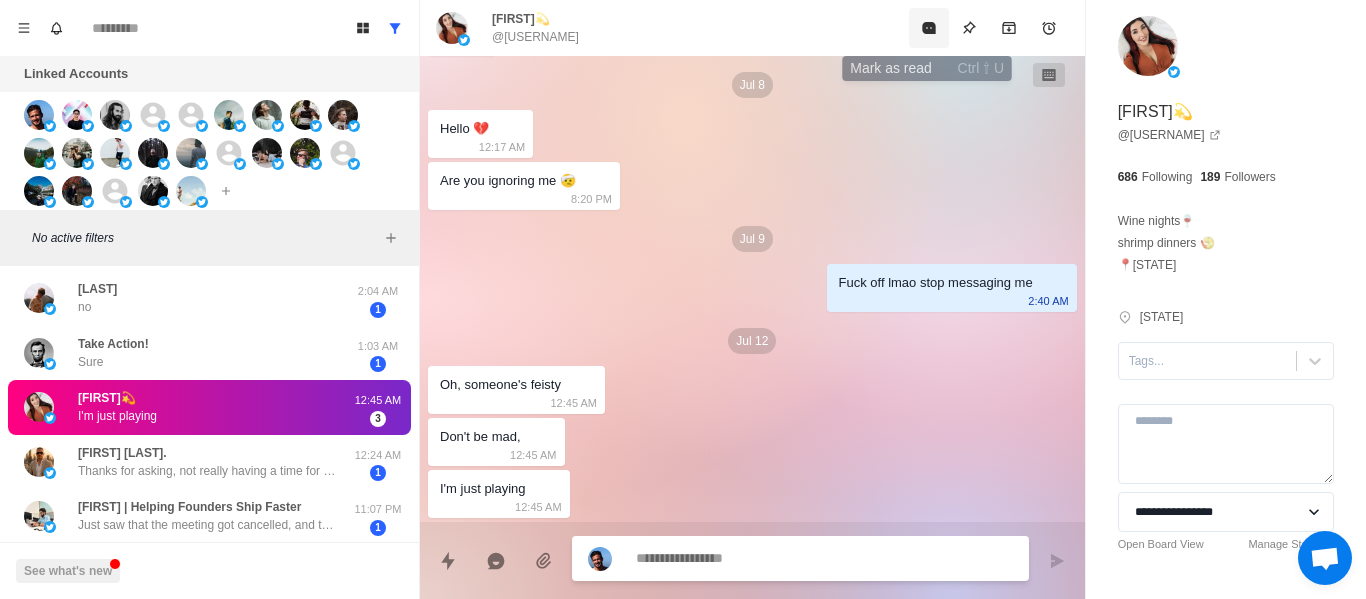 click at bounding box center (929, 28) 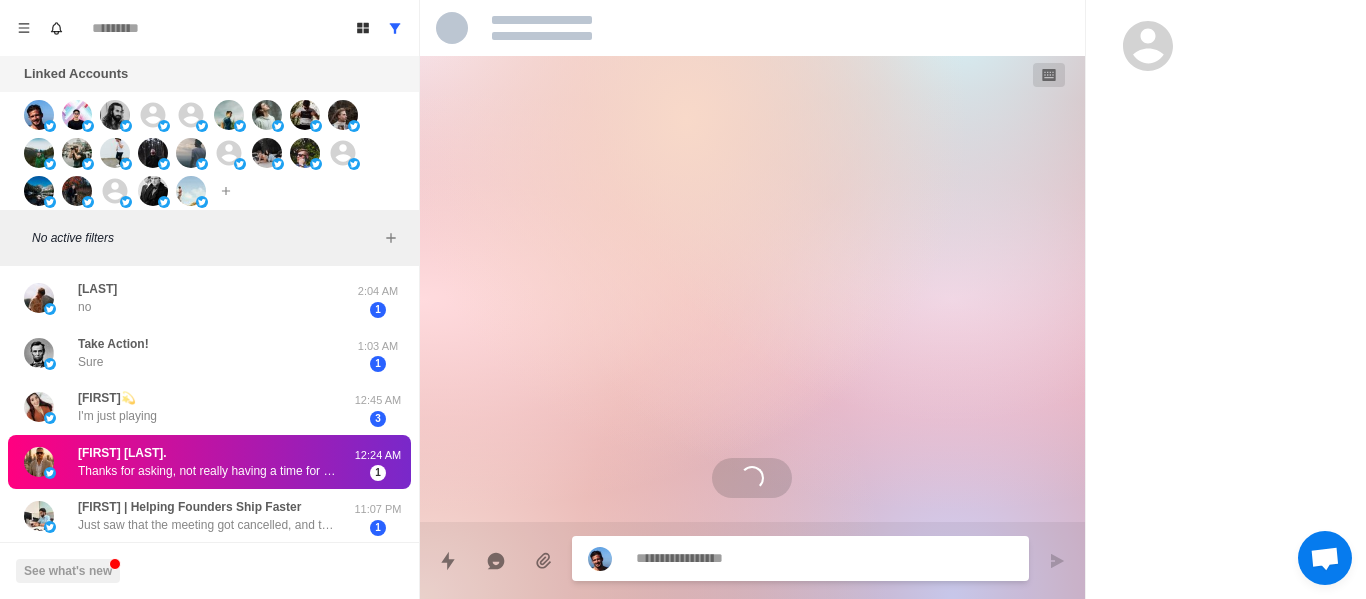 scroll, scrollTop: 0, scrollLeft: 0, axis: both 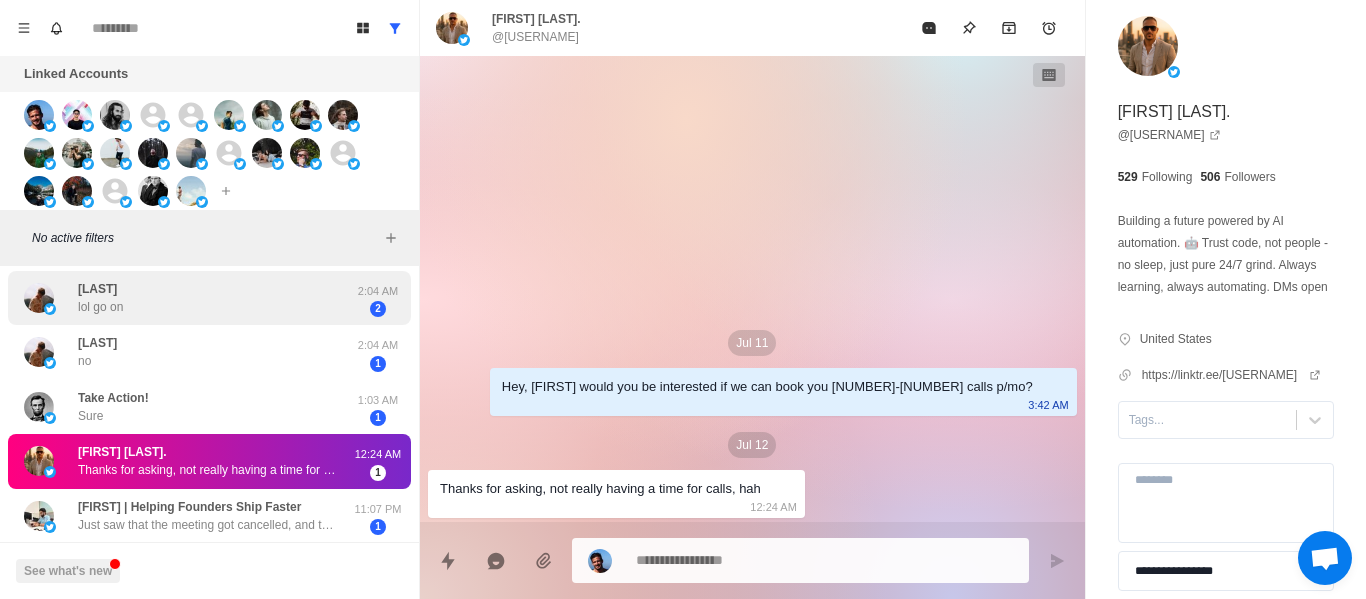 click on "Frets lol go on" at bounding box center (188, 298) 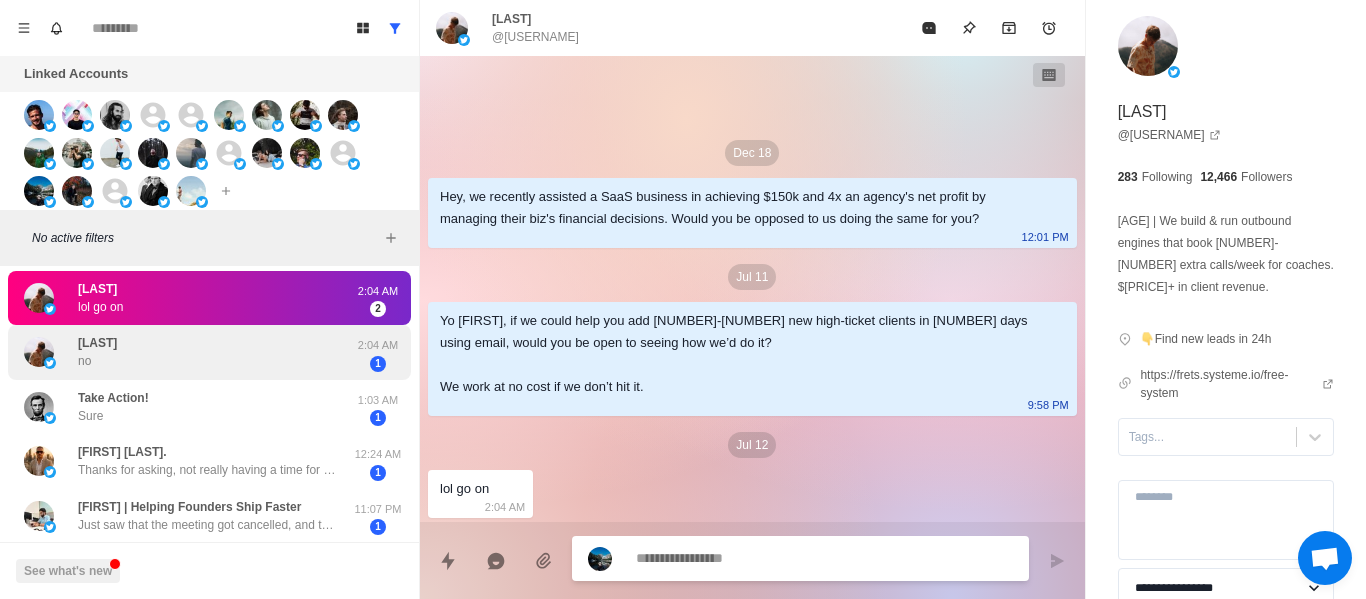 click on "Frets no" at bounding box center [188, 352] 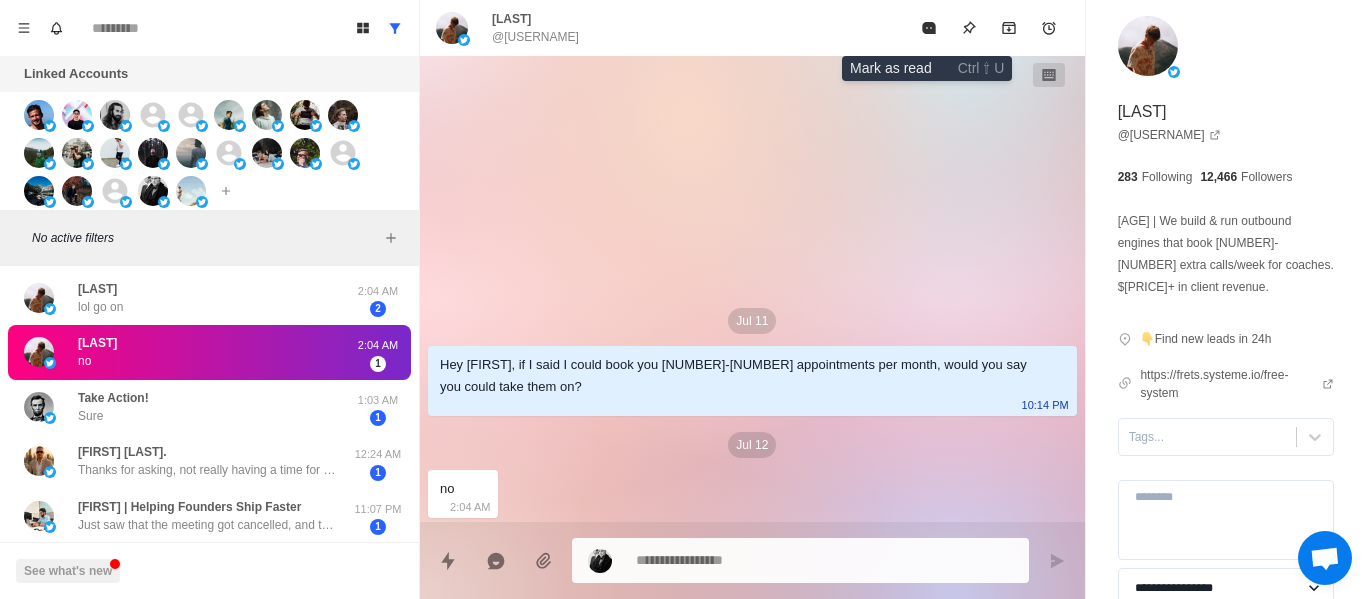 click 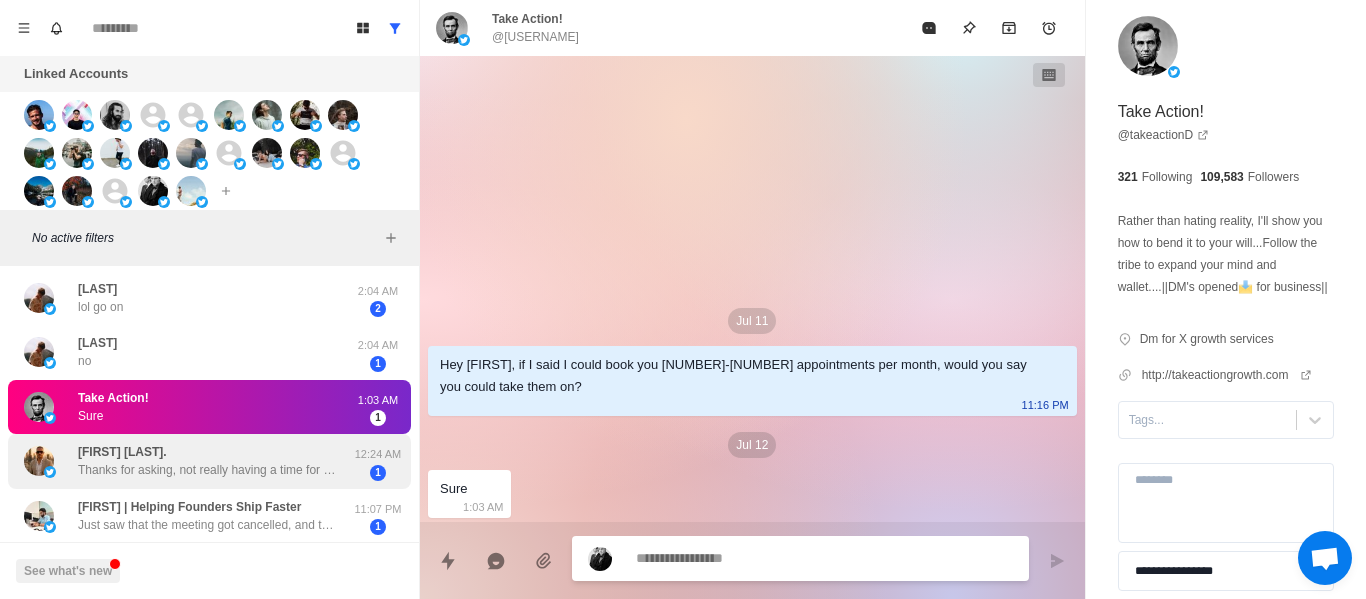 click on "Thanks for asking, not really having a time for calls, hah" at bounding box center [208, 470] 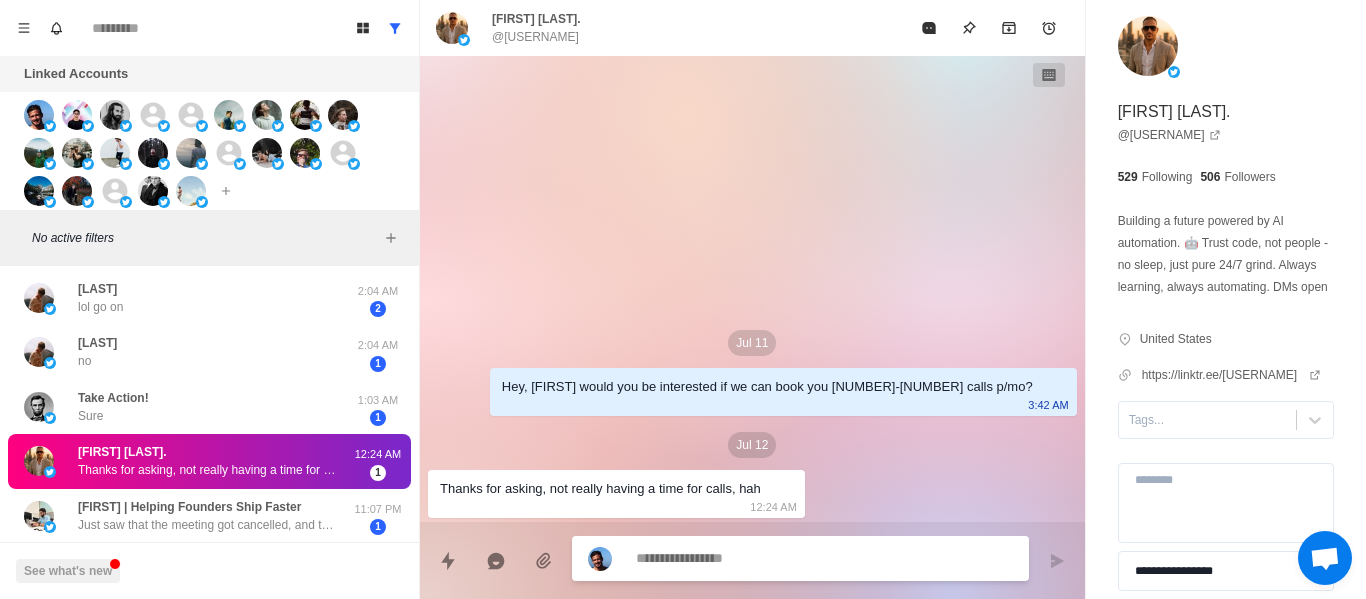 type on "*" 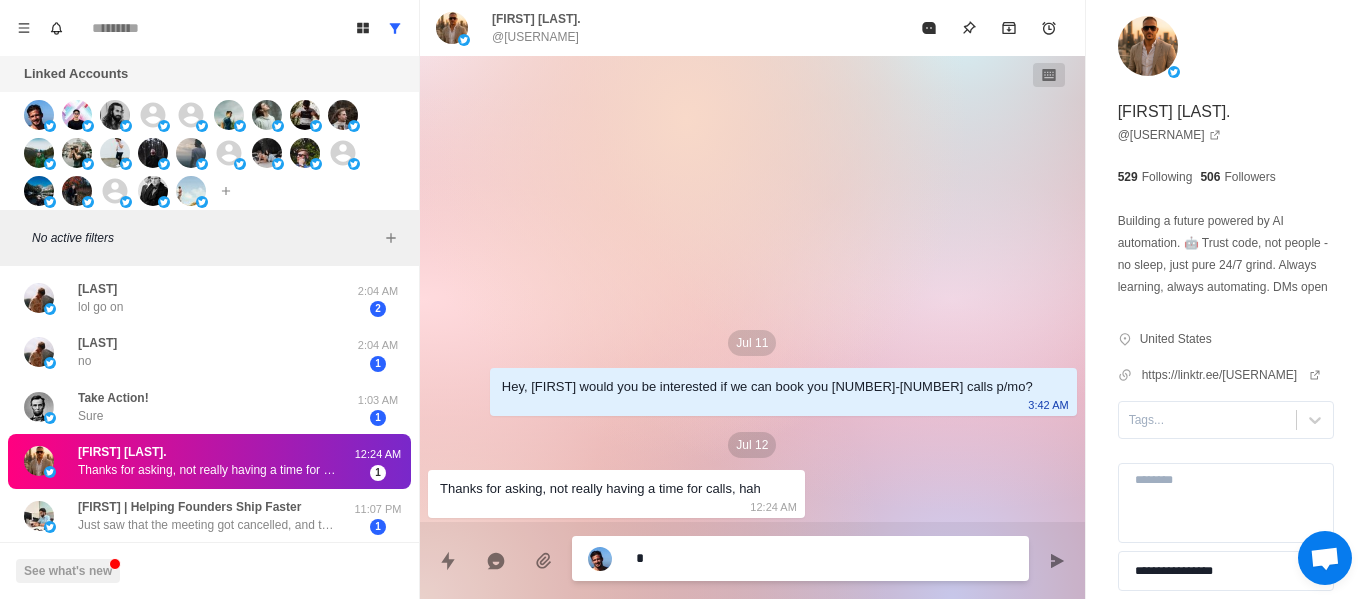 type on "**" 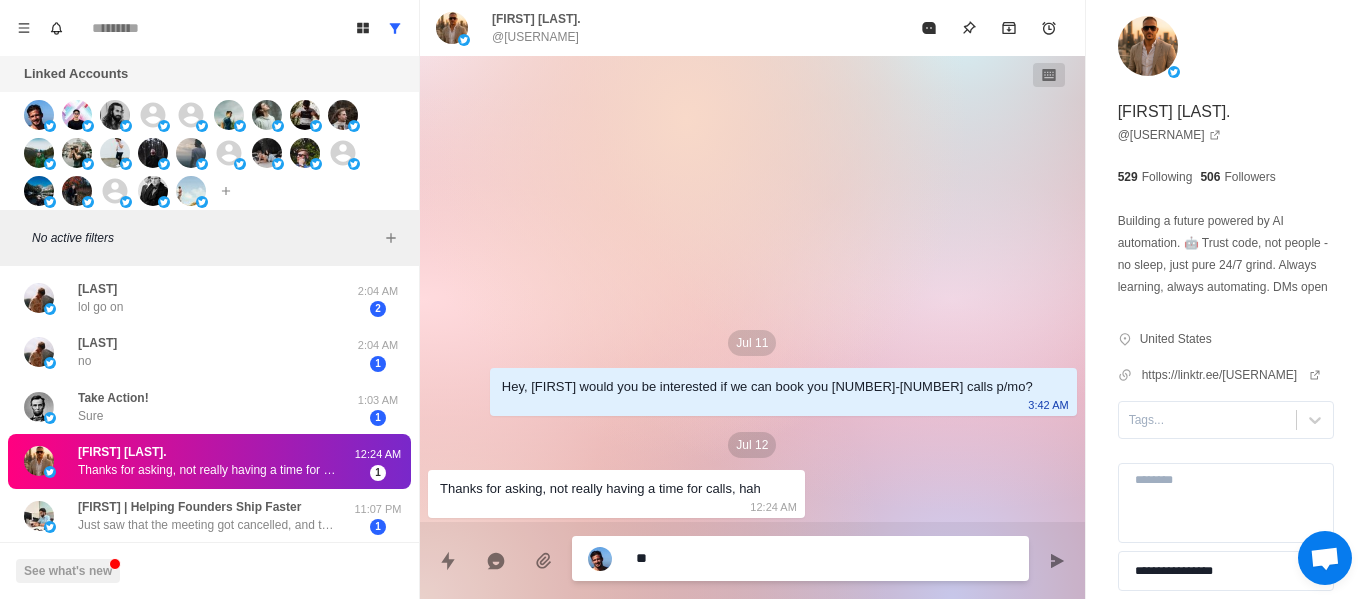 type on "***" 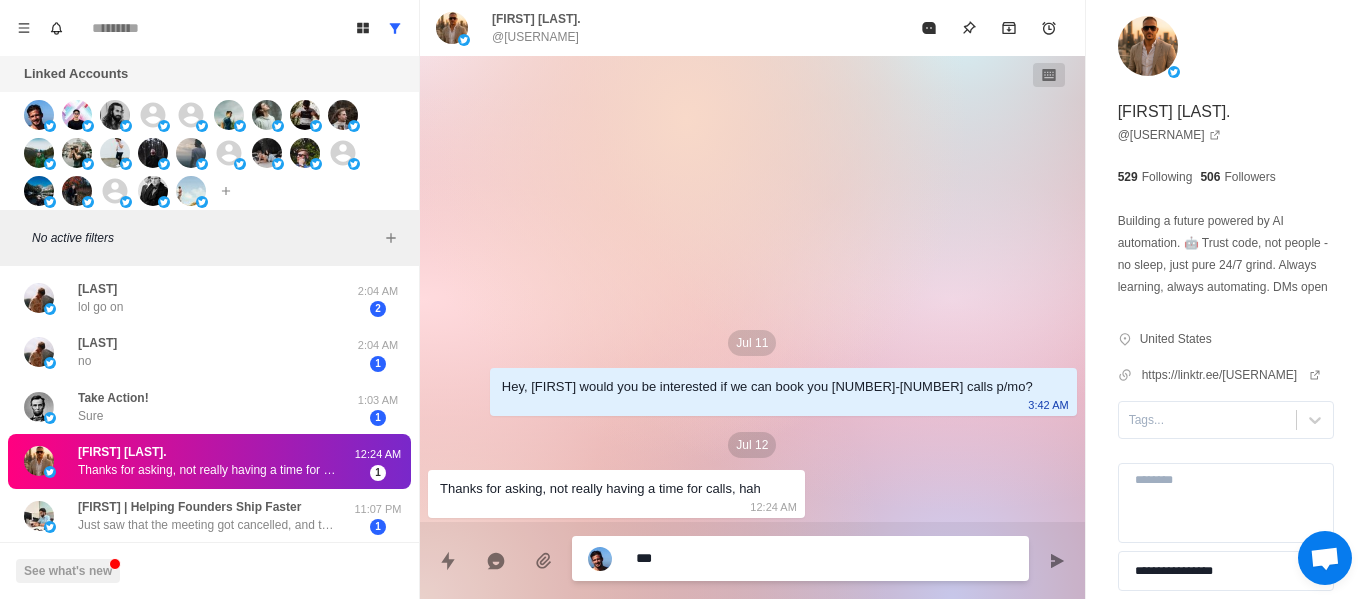 type on "***" 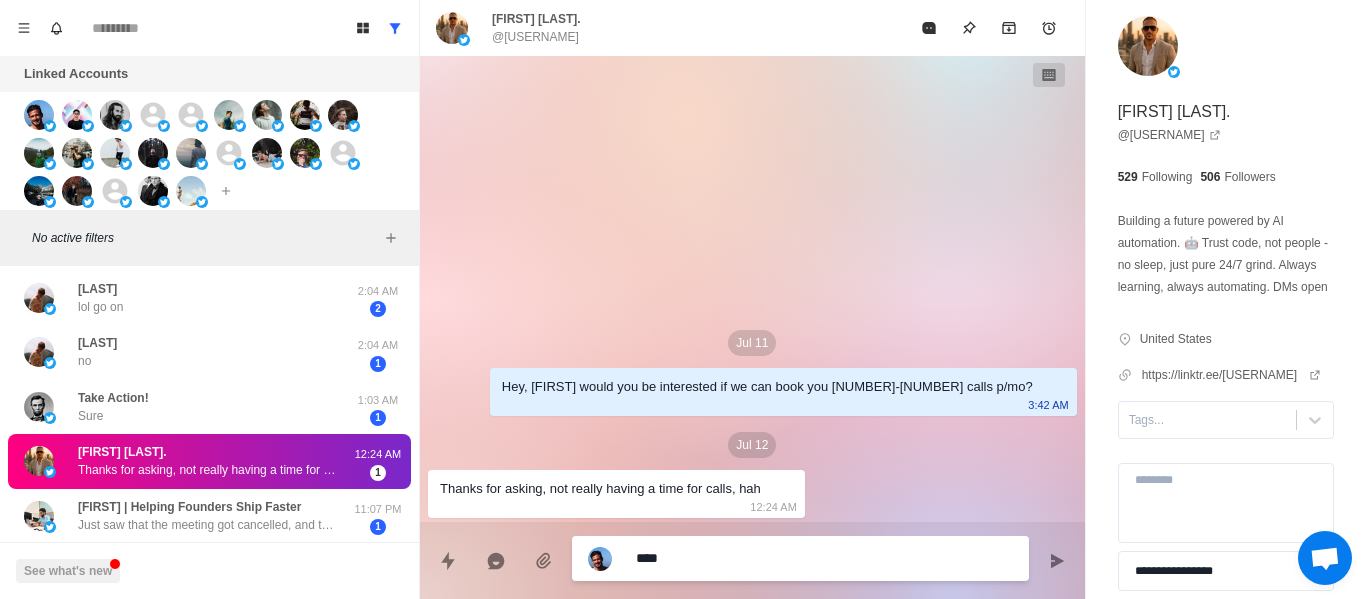 type on "*****" 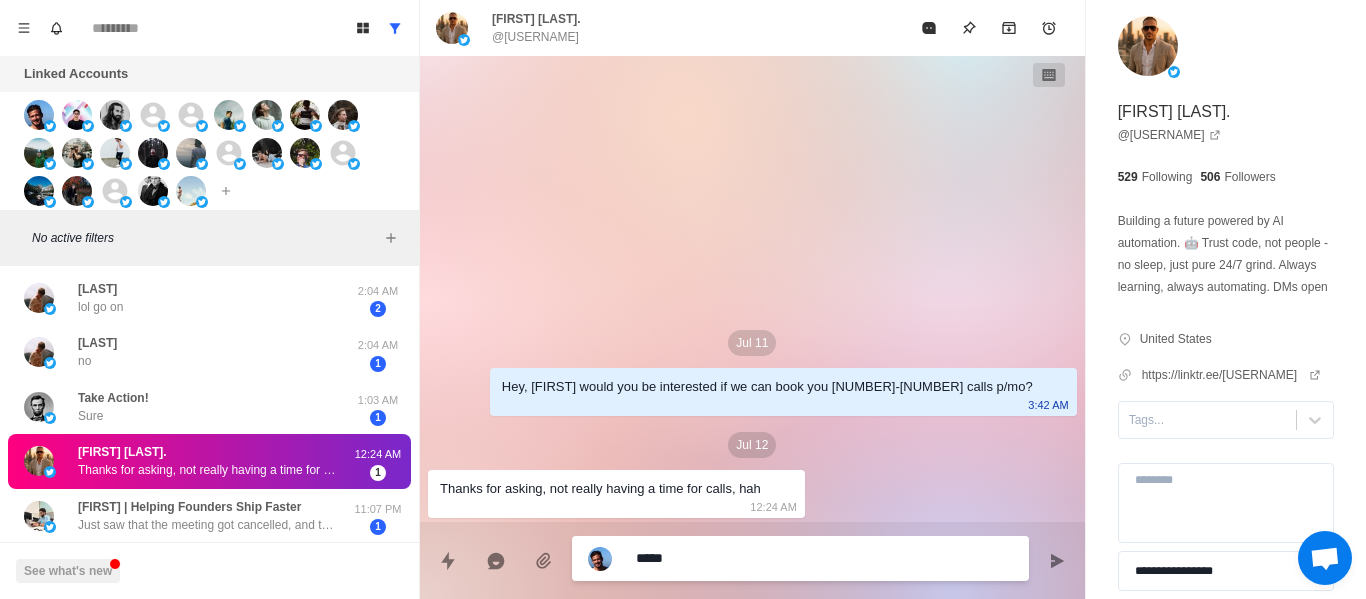 type on "******" 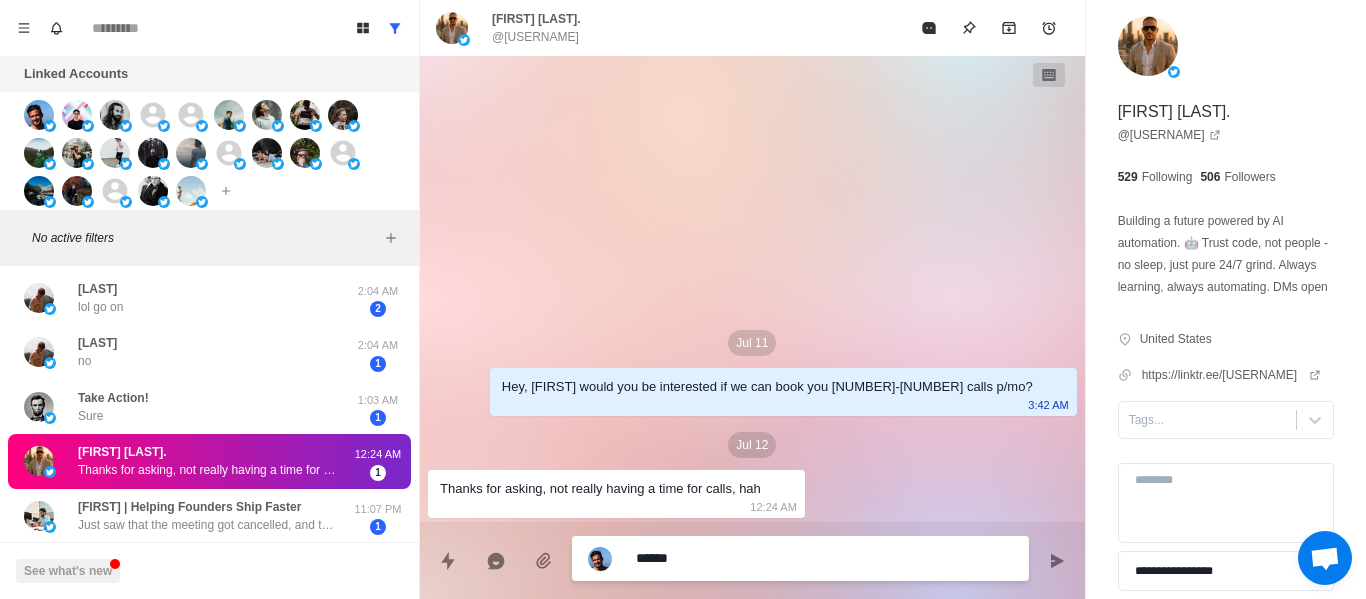 type on "*******" 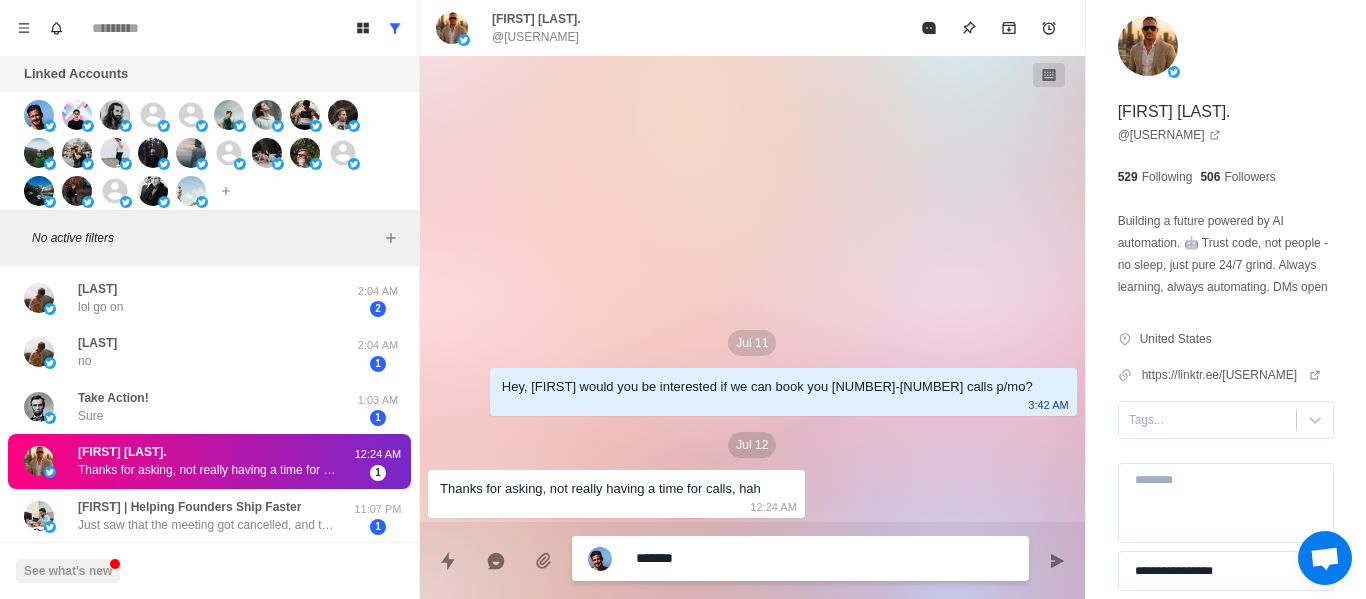 type on "********" 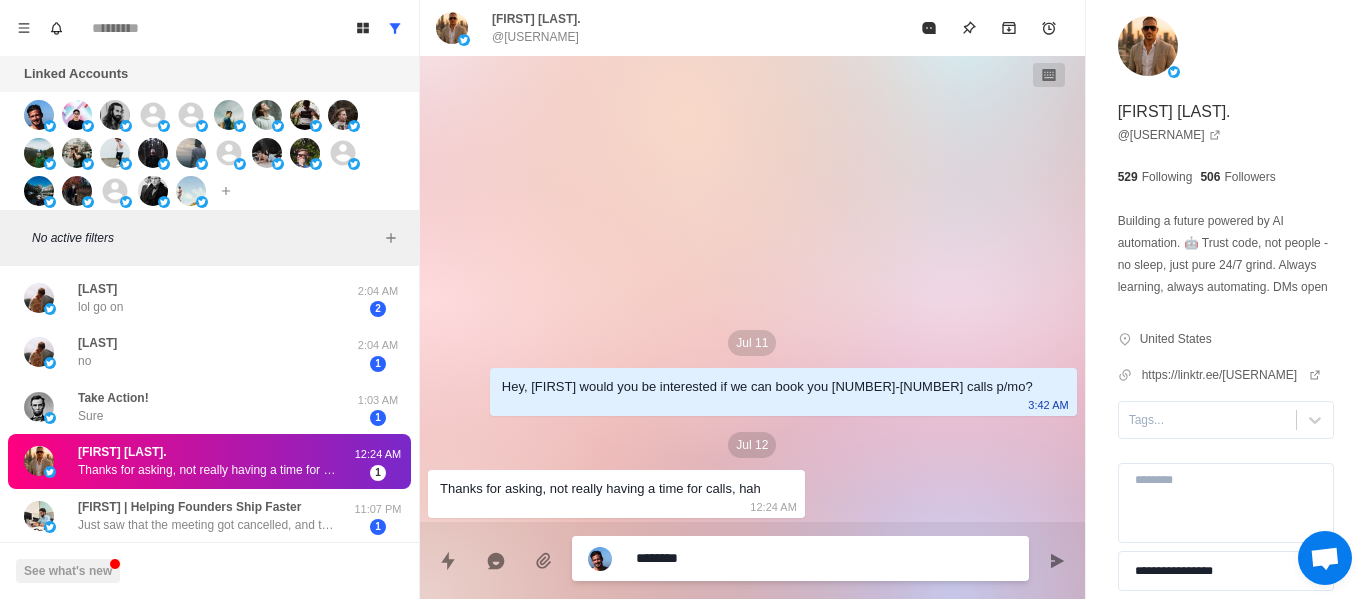 type on "*" 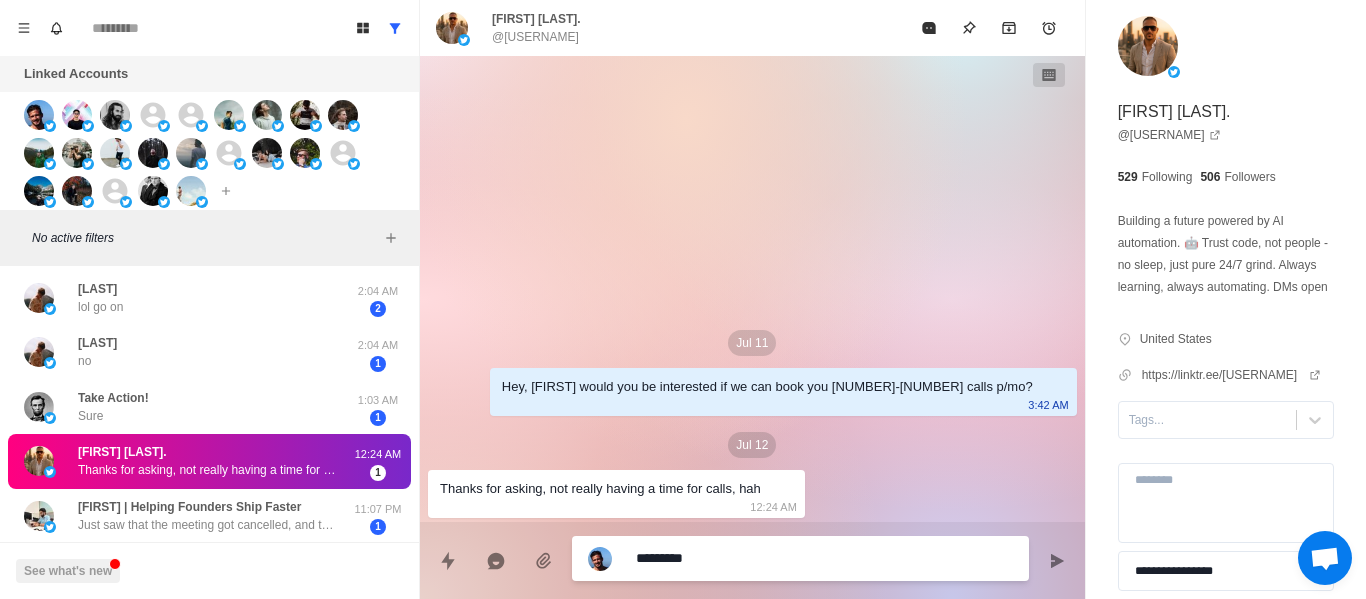 type on "**********" 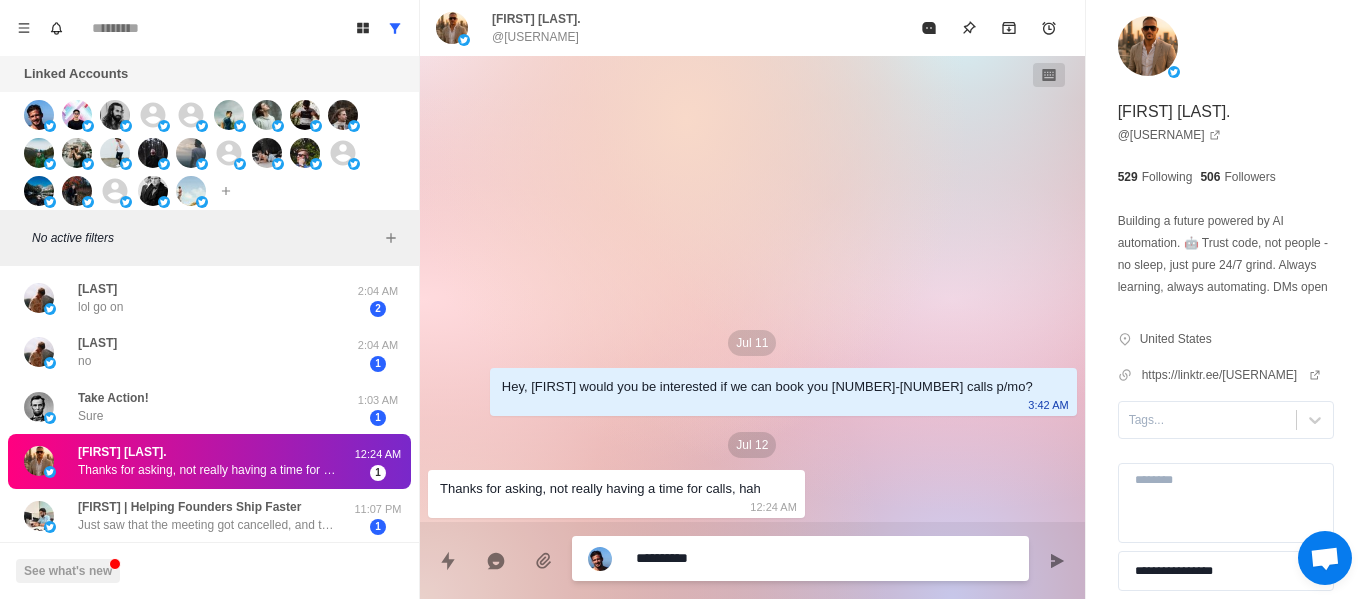 type on "**********" 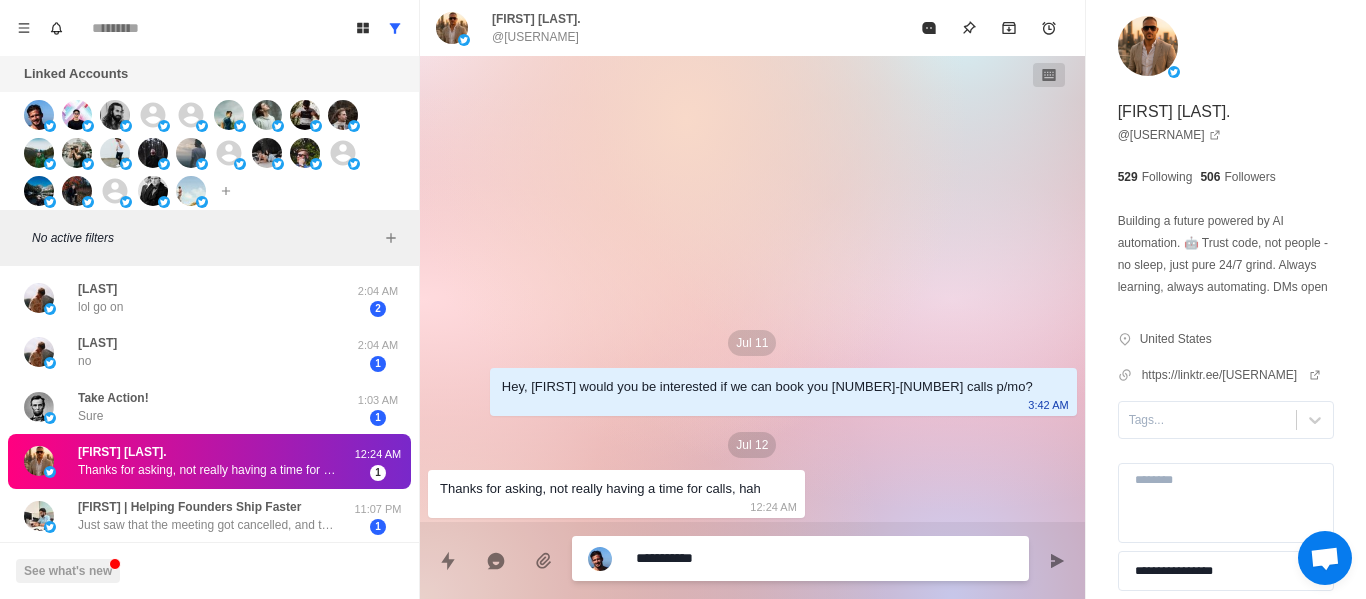 type on "*" 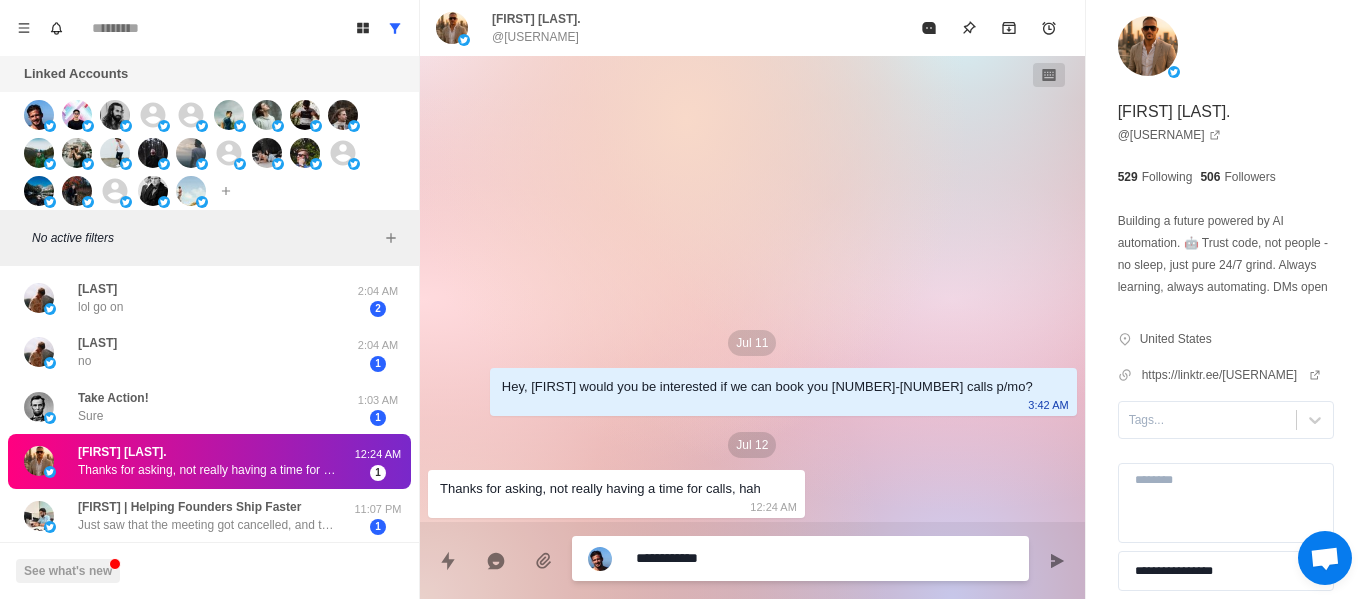 scroll, scrollTop: 510, scrollLeft: 0, axis: vertical 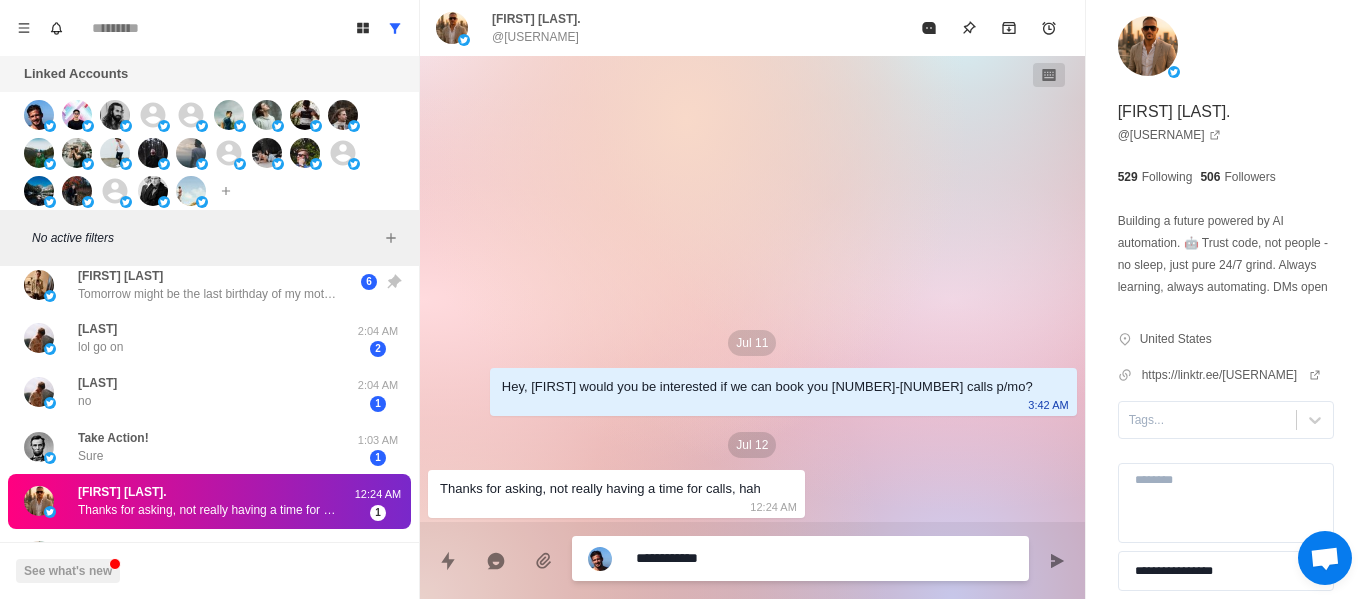 type on "**********" 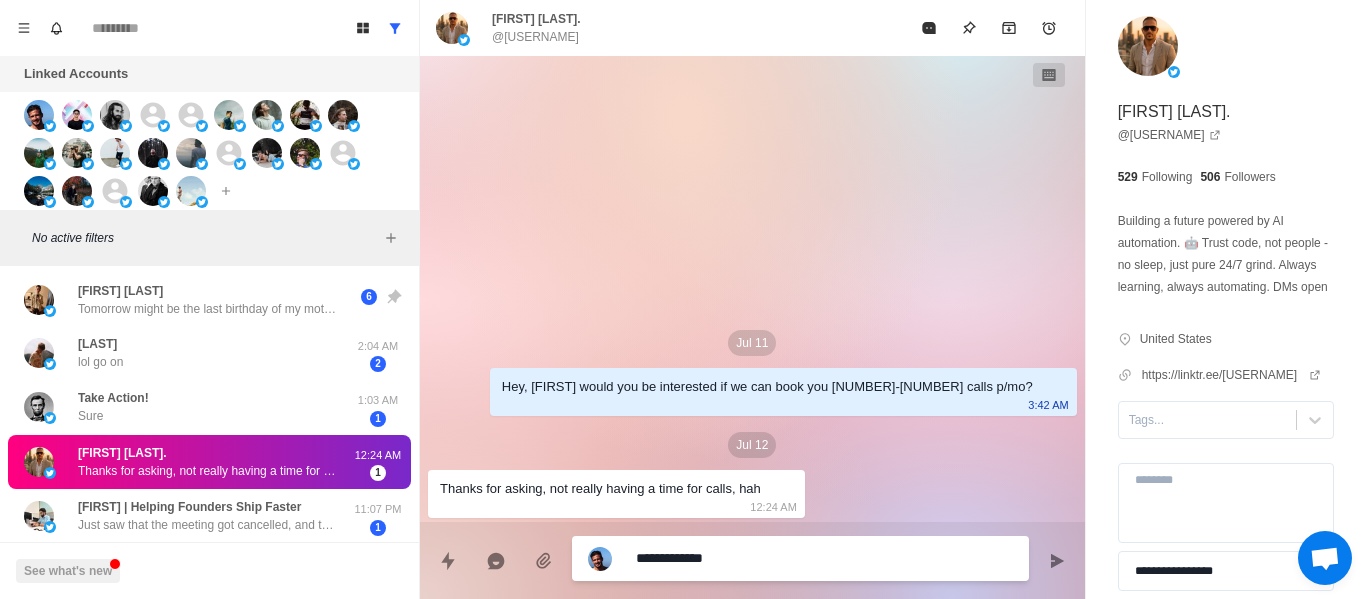 type on "**********" 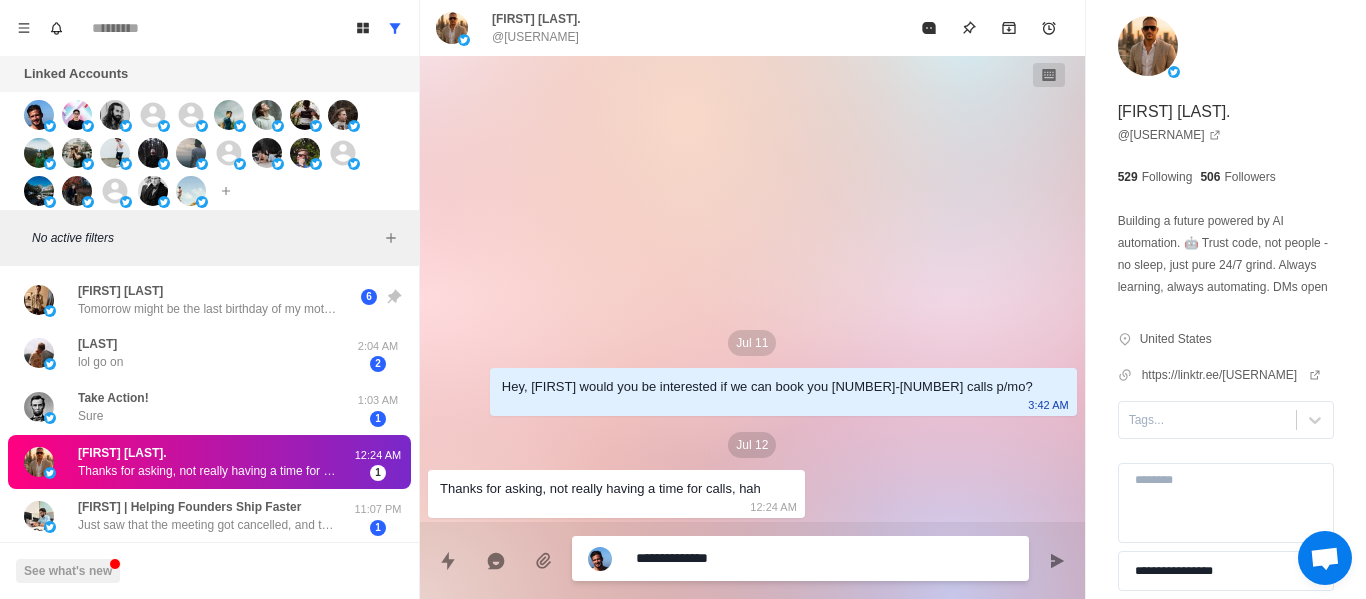 type on "**********" 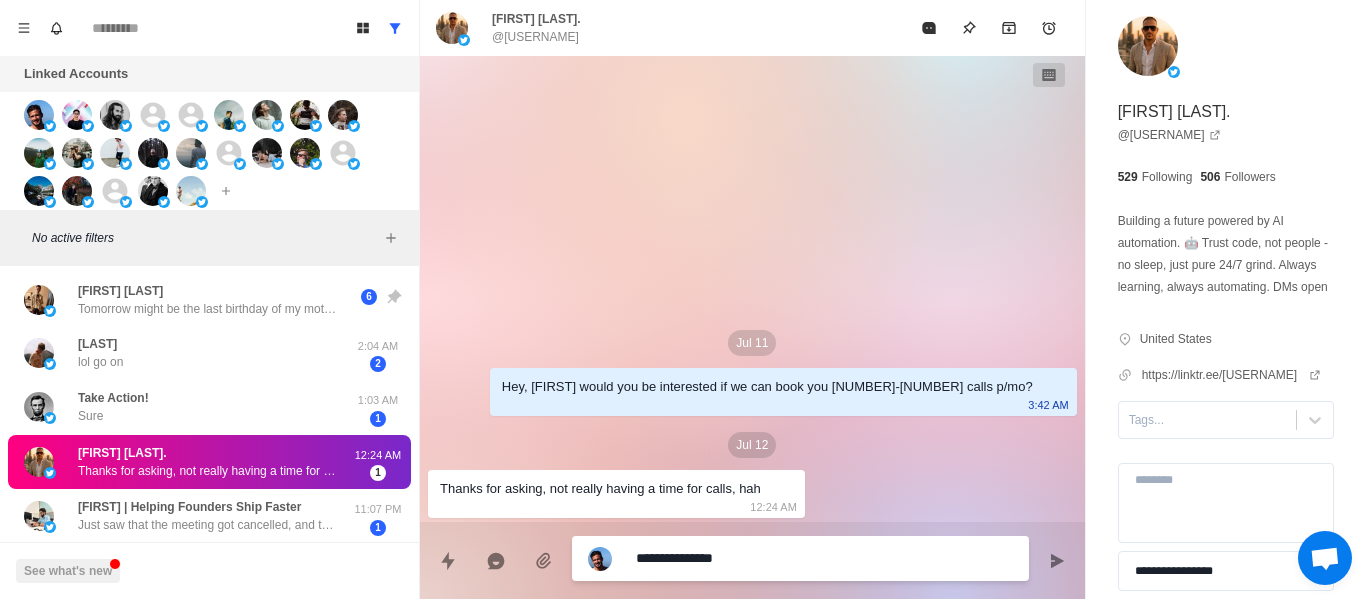 type on "**********" 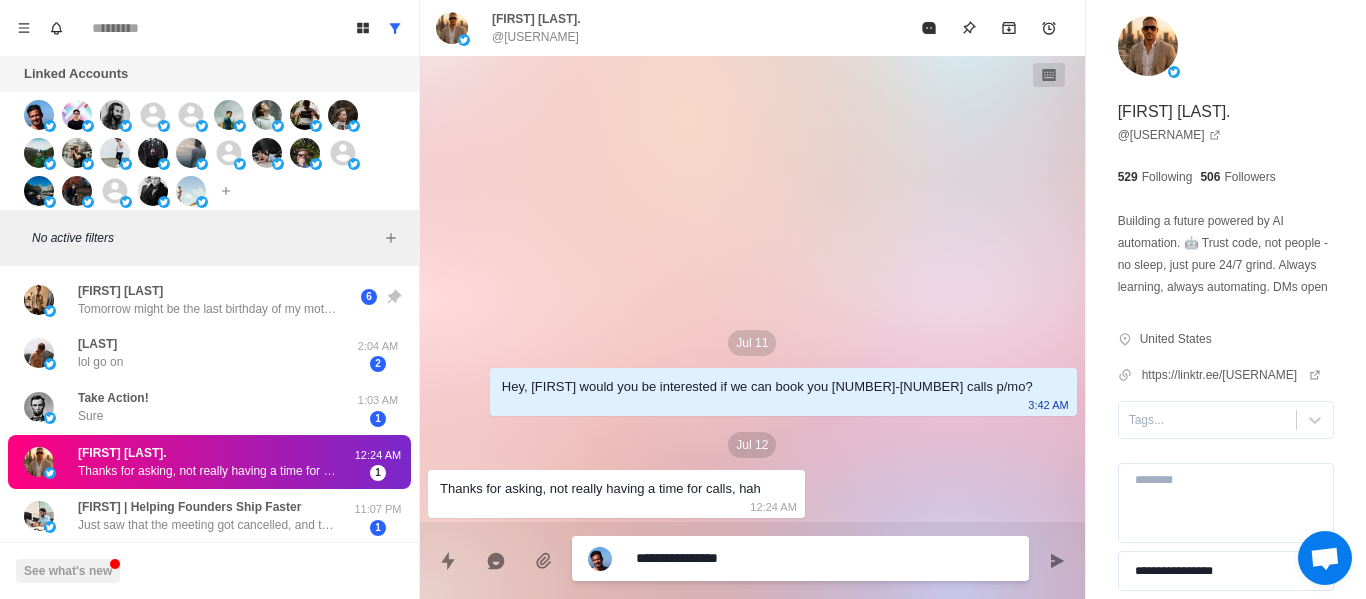 type on "**********" 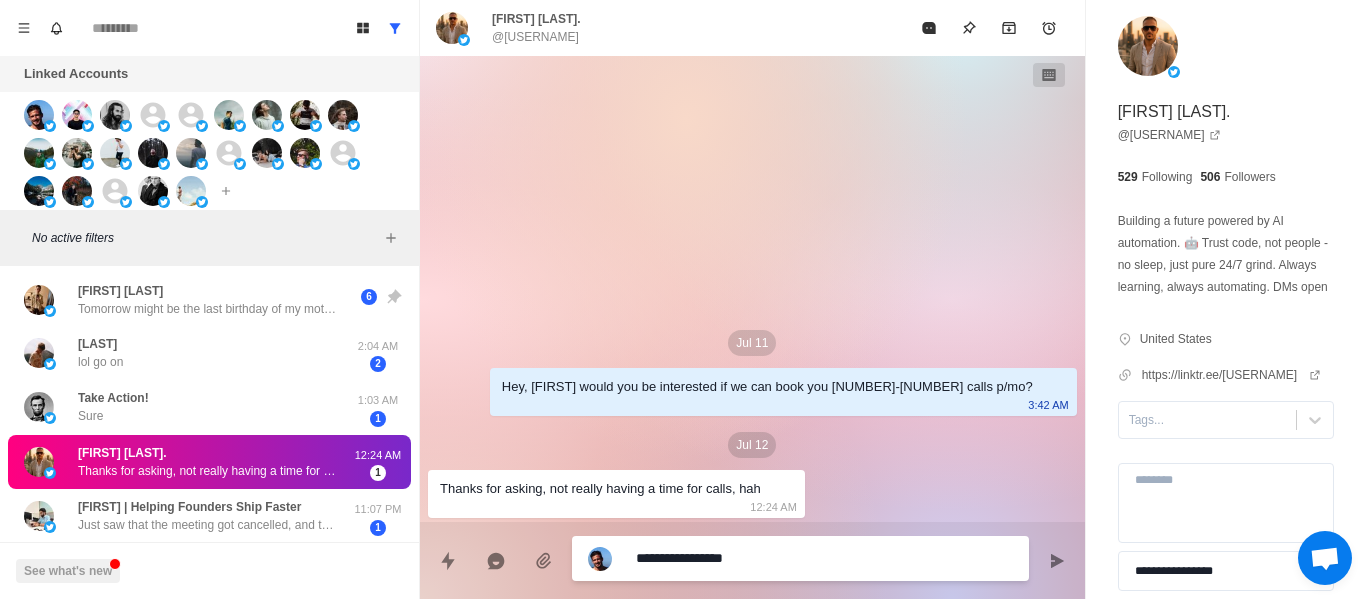 type on "**********" 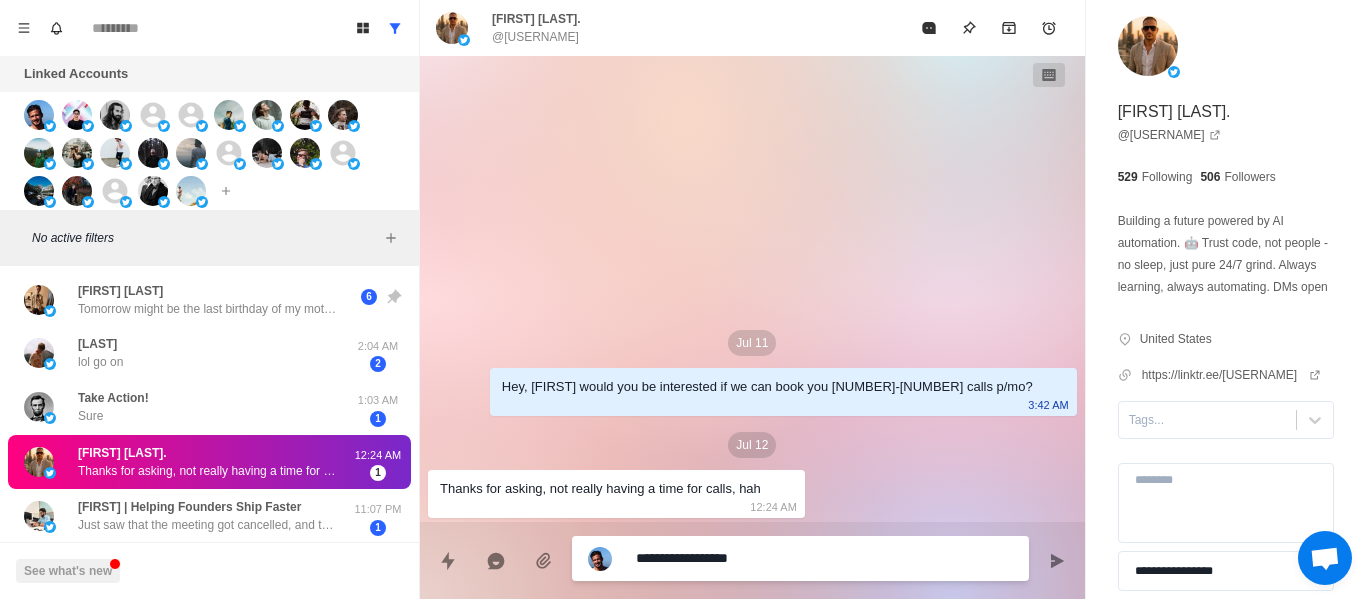 type on "**********" 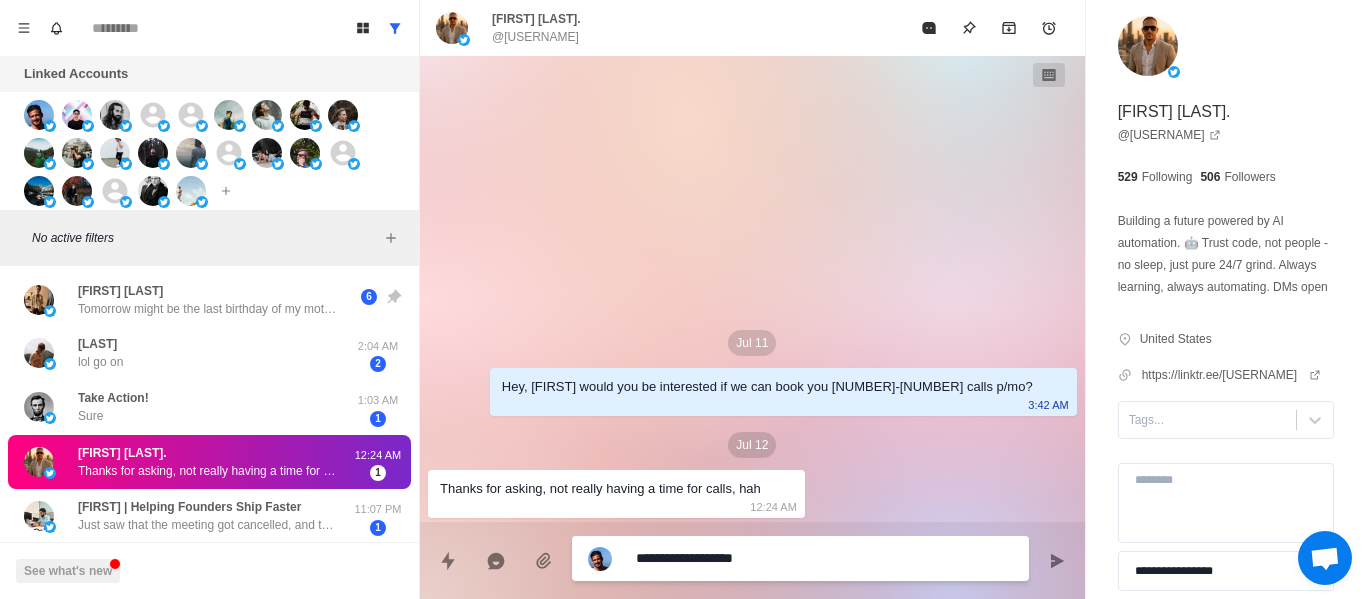 type on "**********" 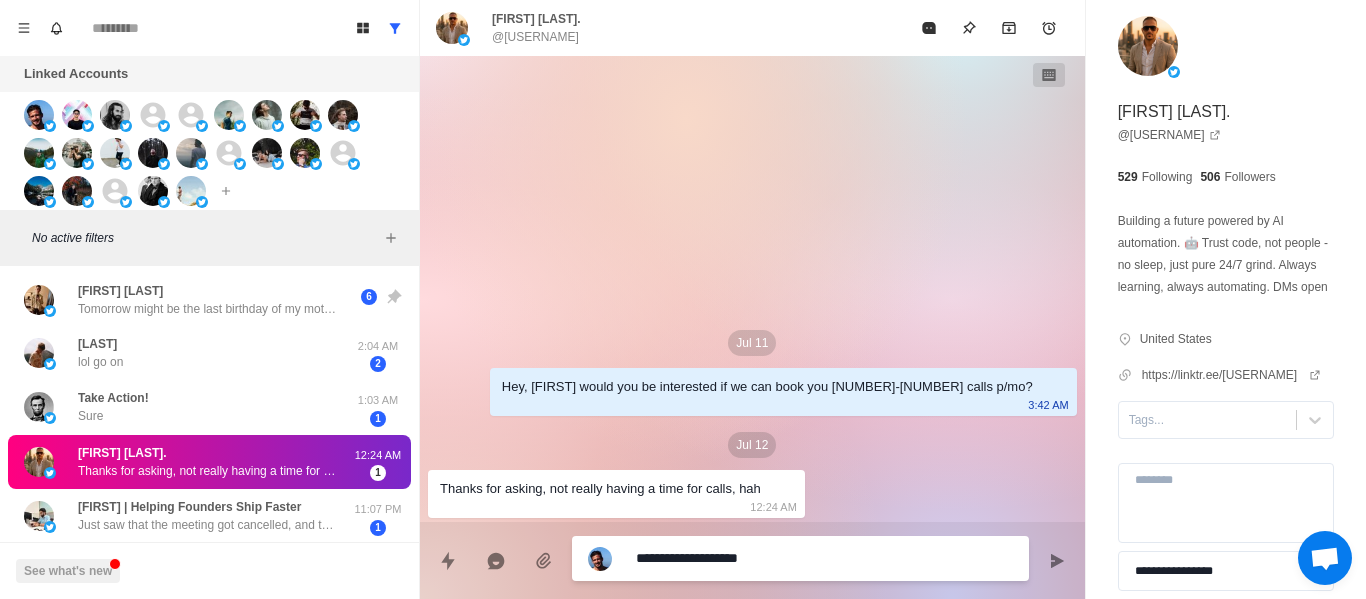 type on "*" 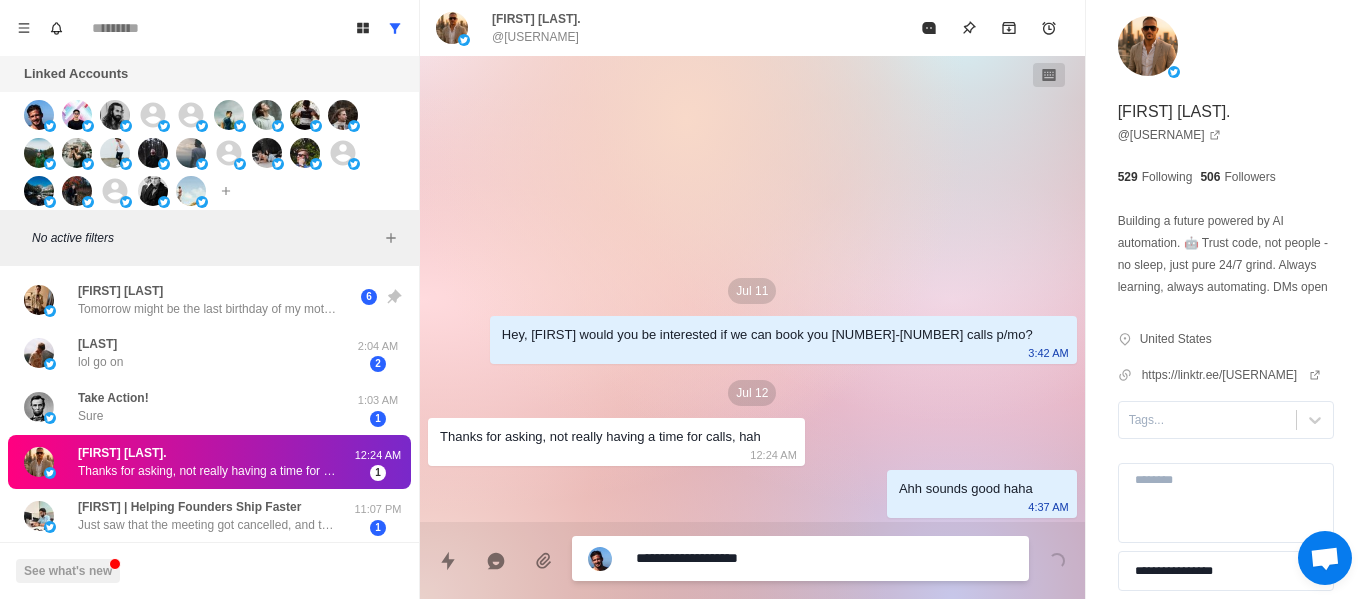 type 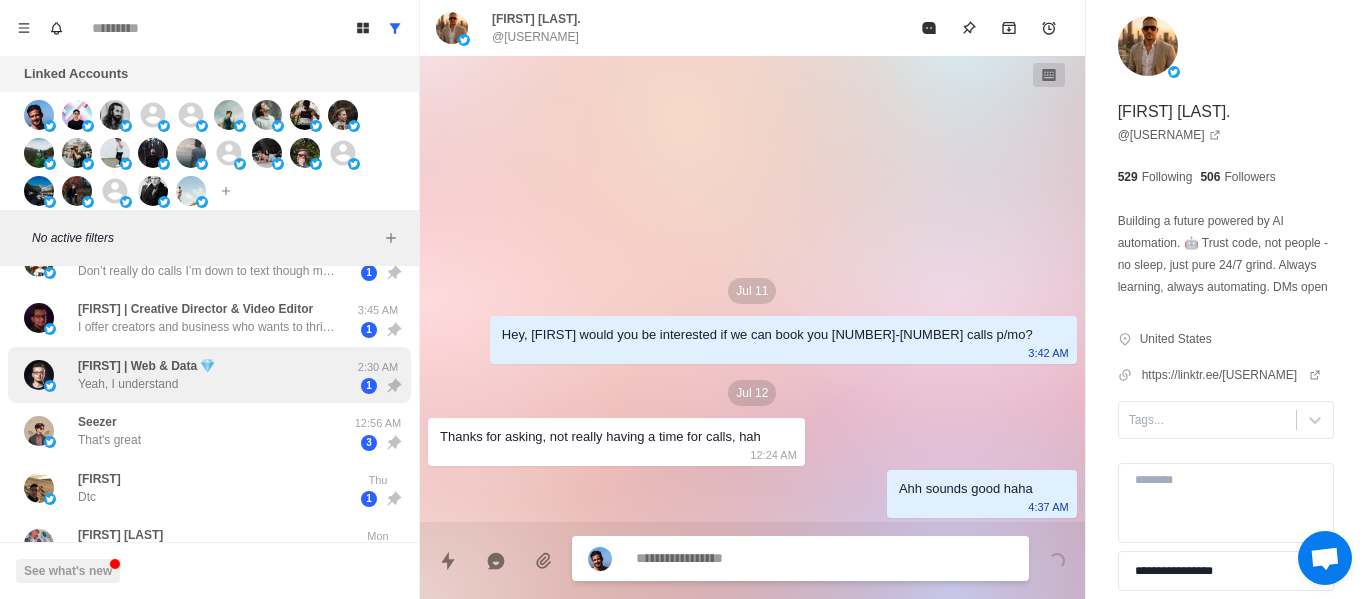 scroll, scrollTop: 0, scrollLeft: 0, axis: both 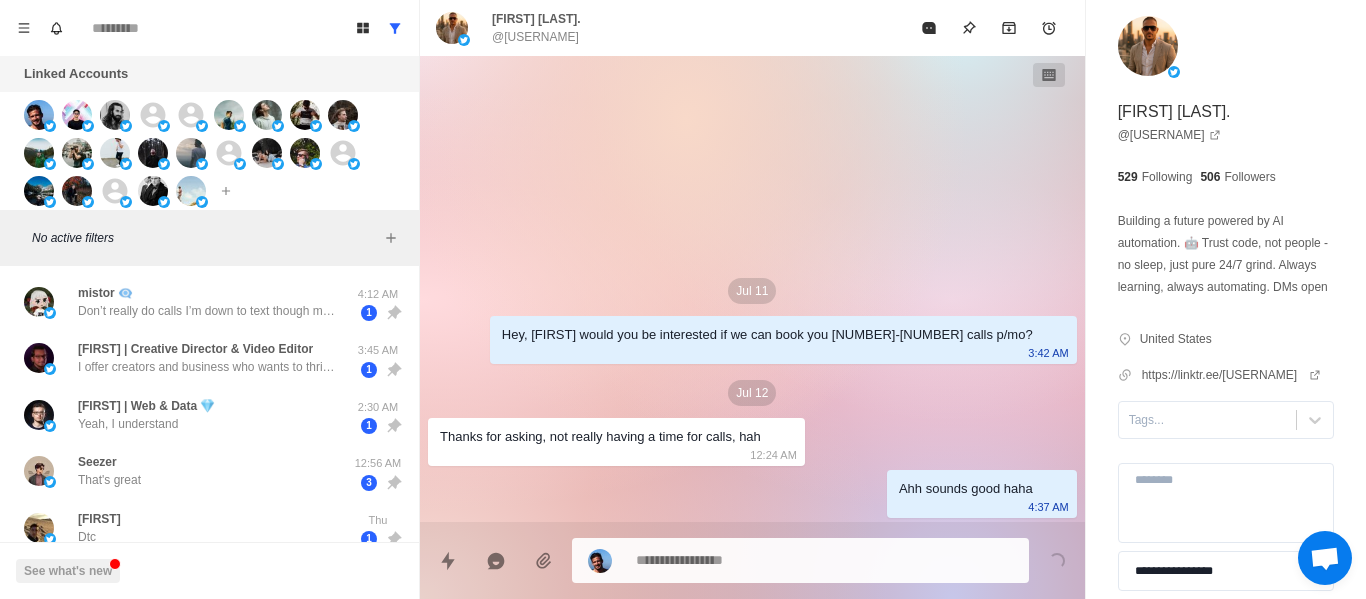 click on "No active filters" at bounding box center [209, 238] 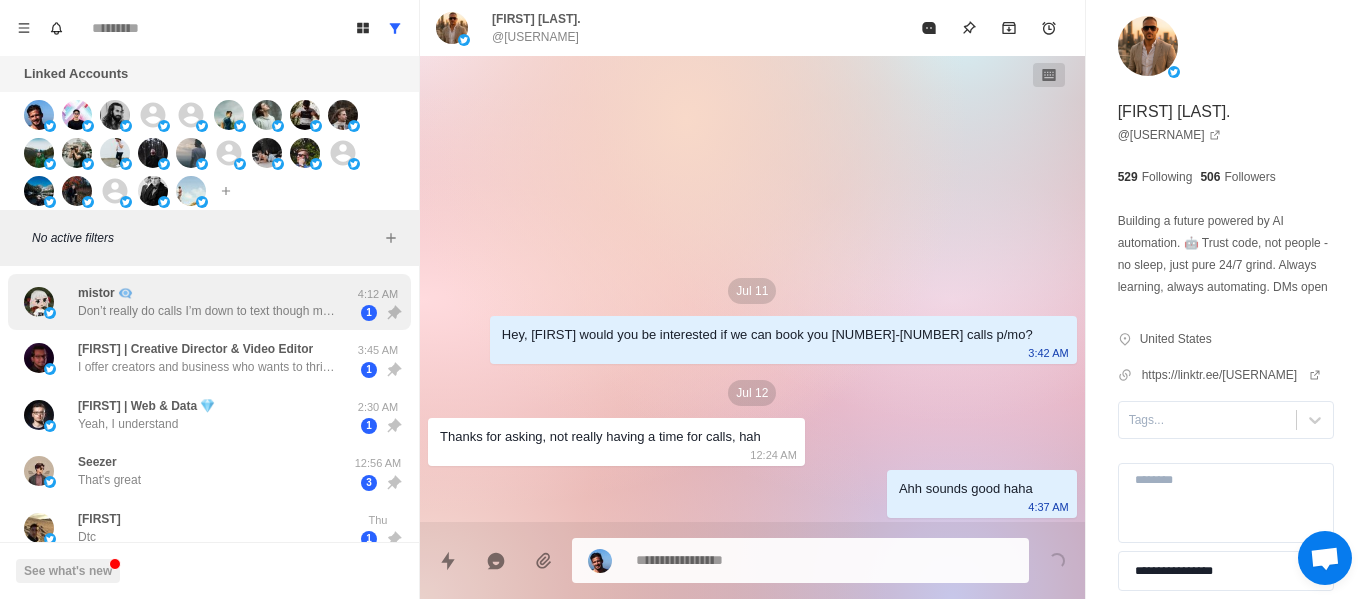 click on "[USERNAME] Don’t really do calls I’m down to text though mate [TIME] 1" at bounding box center [209, 302] 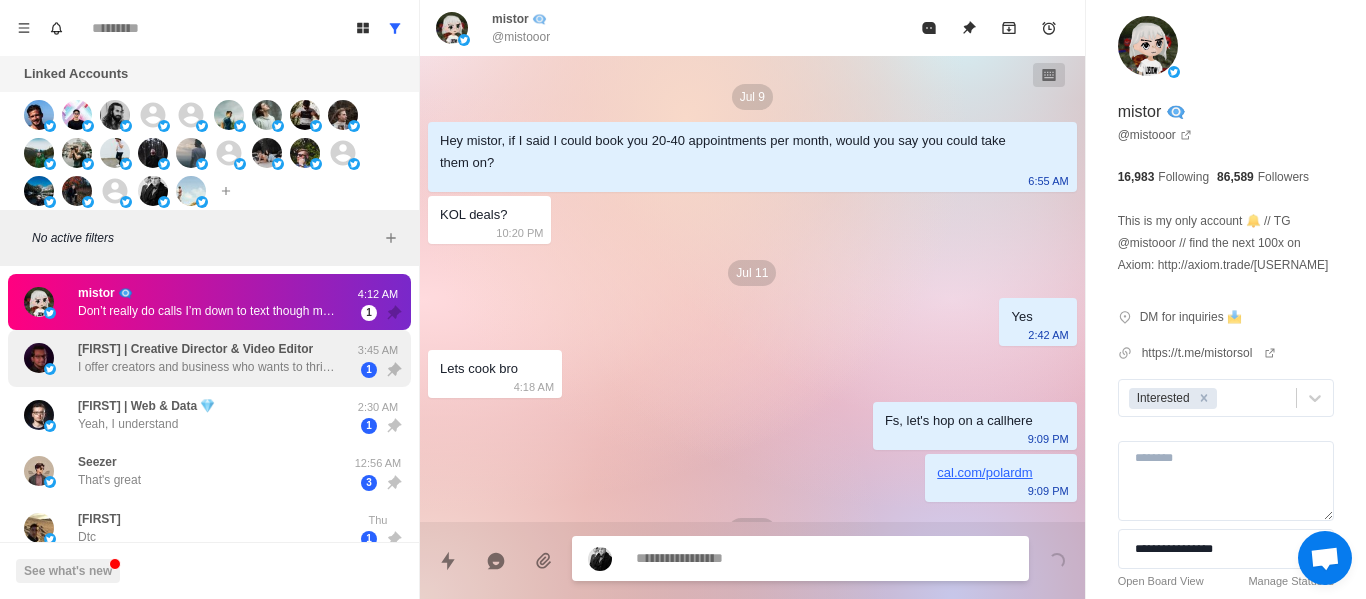 scroll, scrollTop: 86, scrollLeft: 0, axis: vertical 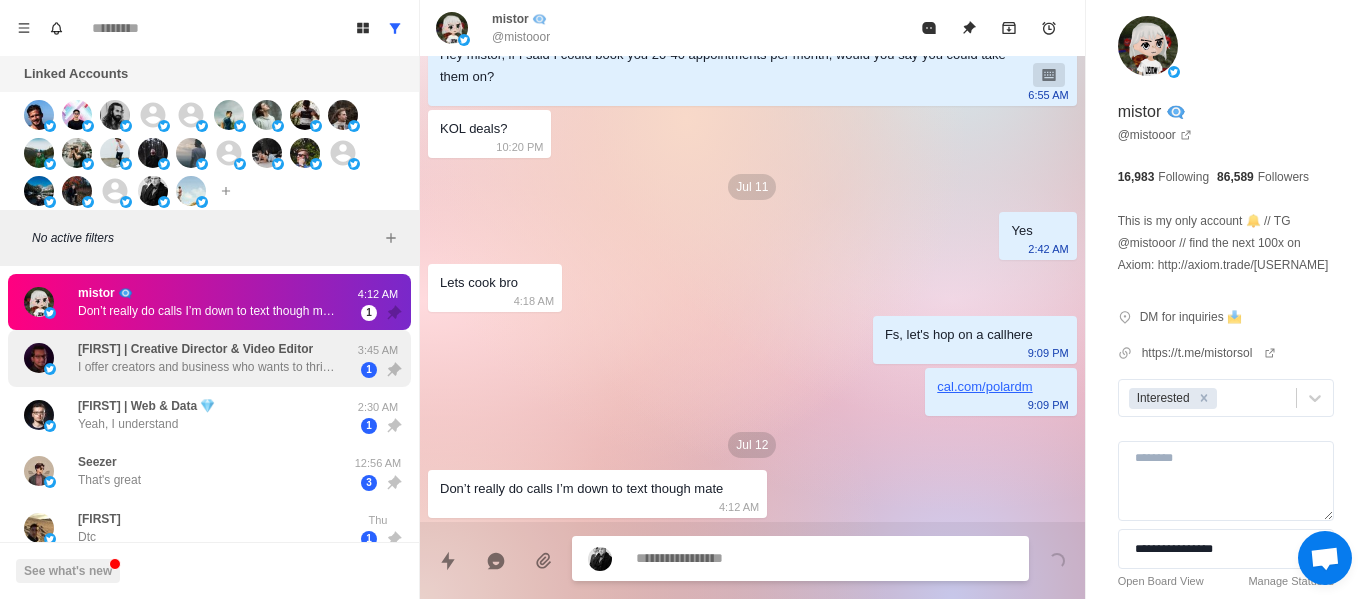 click on "[USERNAME] Don’t really do calls I’m down to text though mate [TIME] 1" at bounding box center [209, 302] 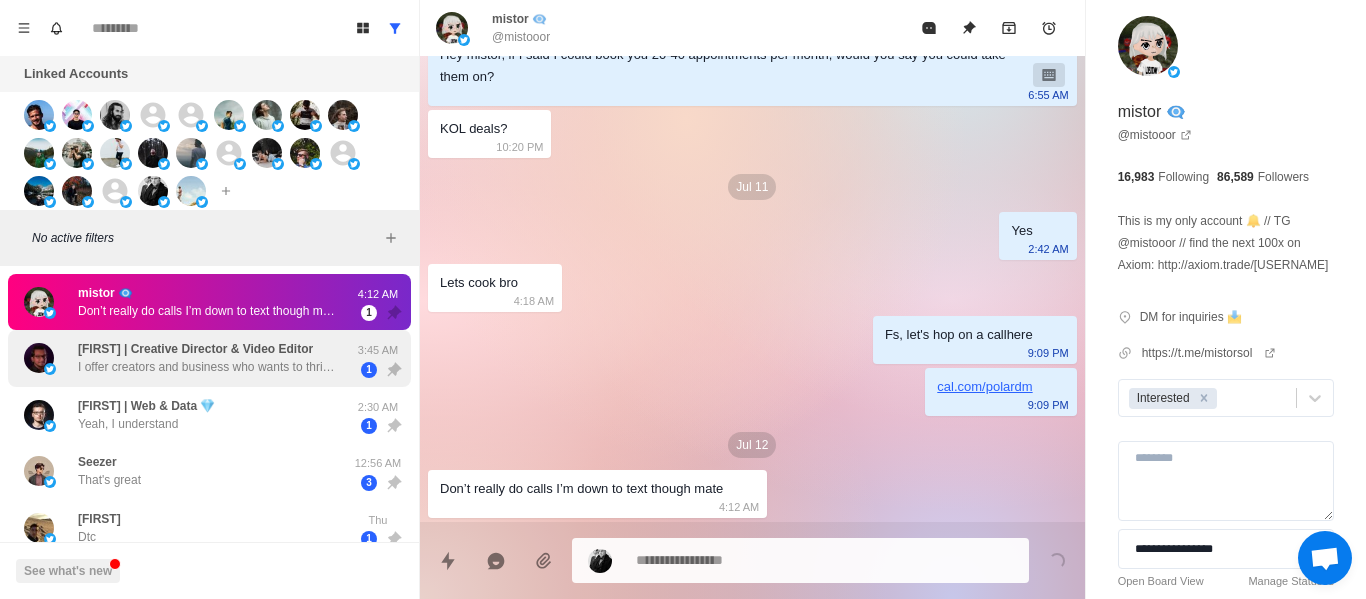 click on "I offer creators and business who wants to thrive on Youtube. I'm a content director and also have a in-house team of editors.
My targets are businesses or youtubers with a earning source running other than YouTube monetization." at bounding box center [208, 367] 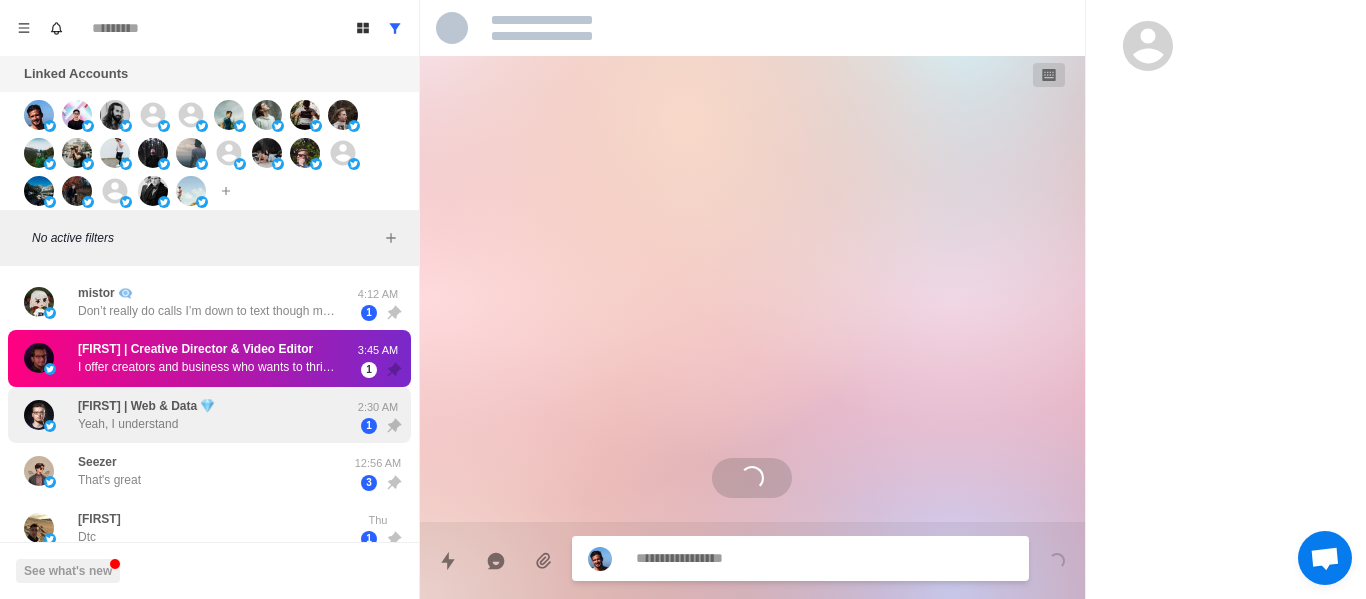 scroll, scrollTop: 660, scrollLeft: 0, axis: vertical 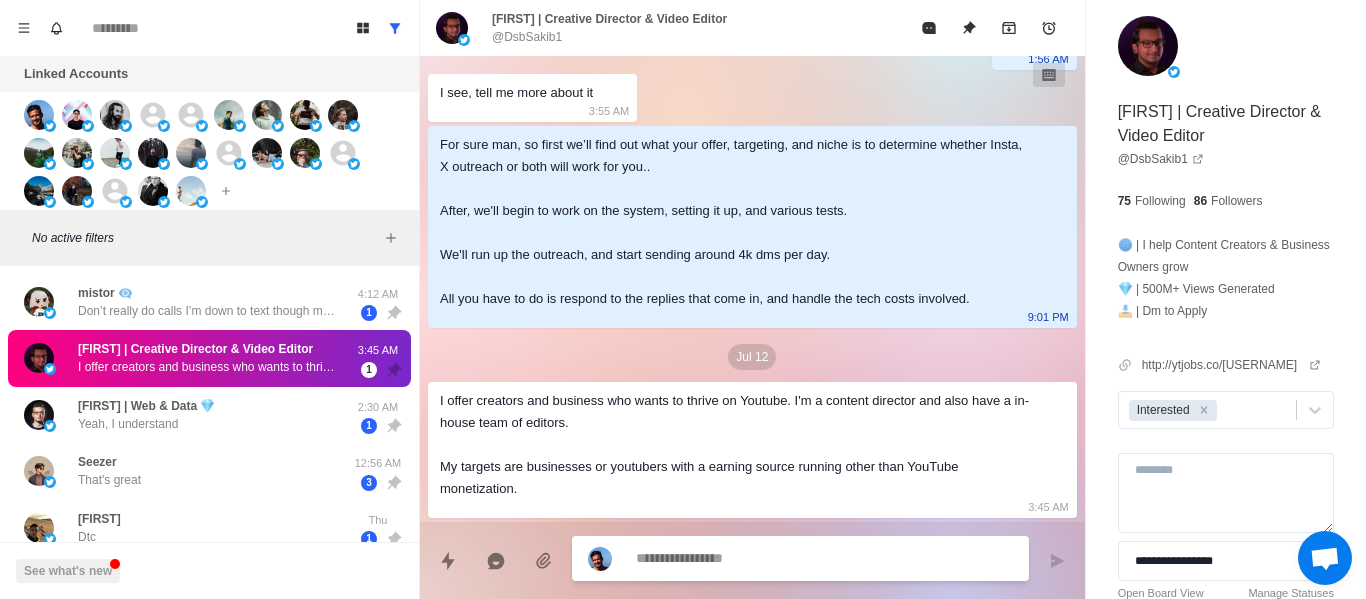 click on "[NAME] | Creative Director & Video Editor I offer creators and business who wants to thrive on Youtube. I'm a content director and also have a in-house team of editors.
My targets are businesses or youtubers with a earning source running other than YouTube monetization. 3:45 AM 1" at bounding box center [209, 358] 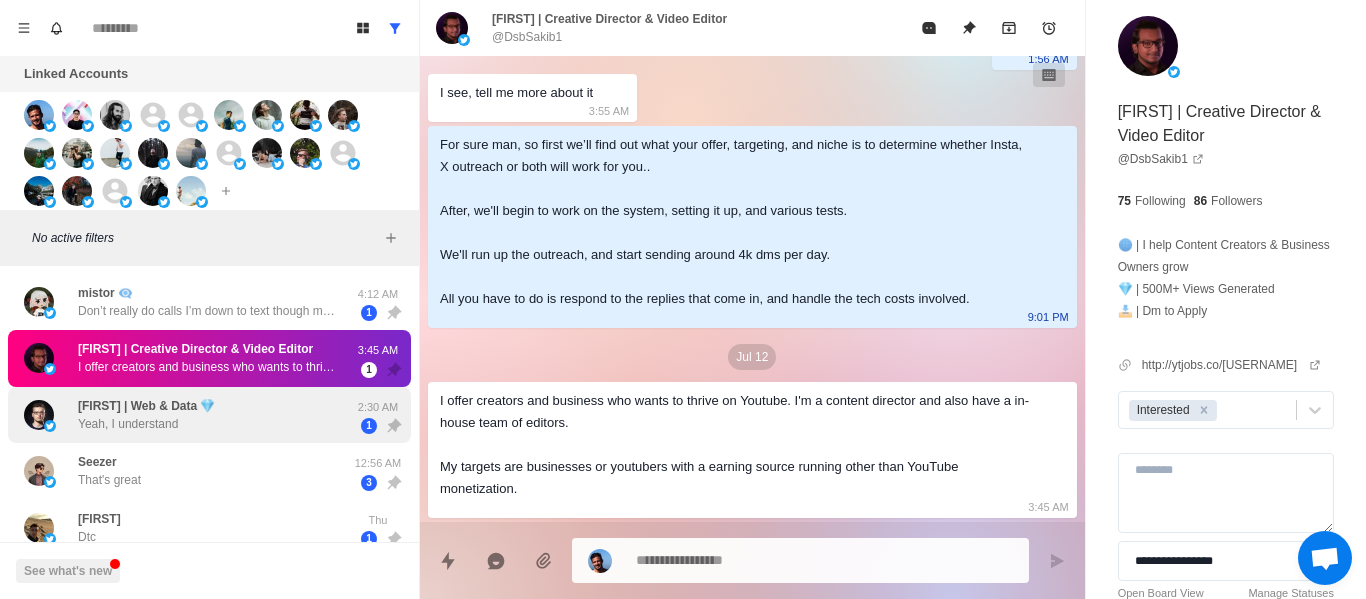 drag, startPoint x: 190, startPoint y: 397, endPoint x: 195, endPoint y: 417, distance: 20.615528 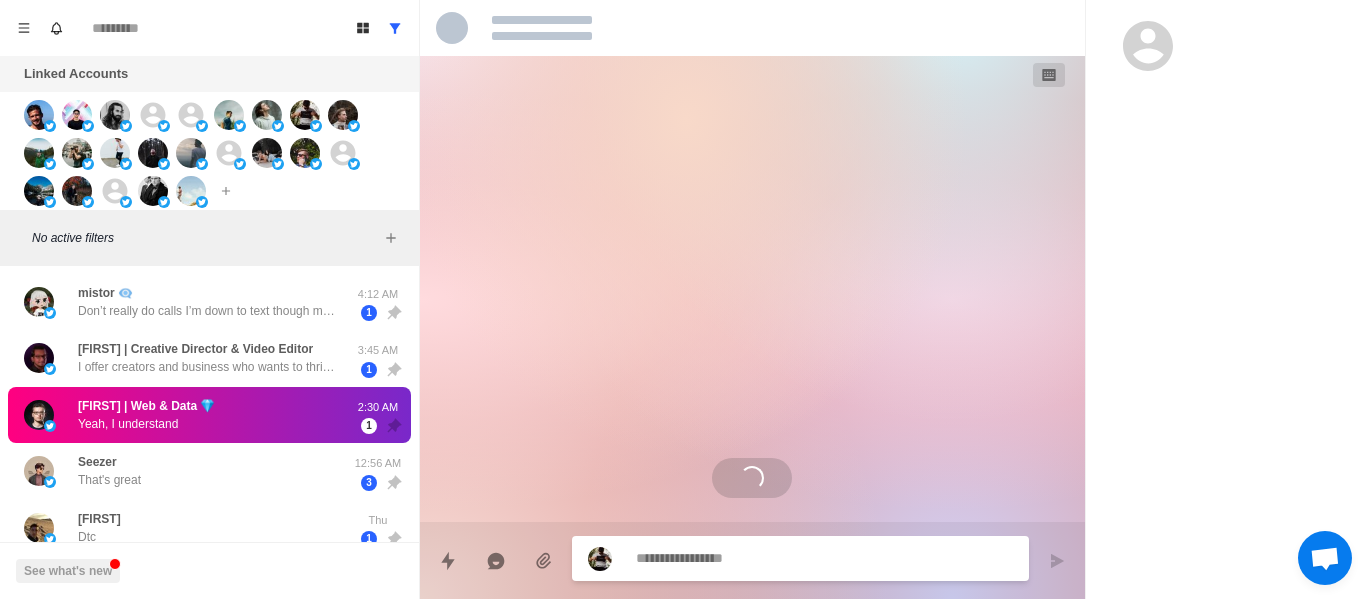 scroll, scrollTop: 0, scrollLeft: 0, axis: both 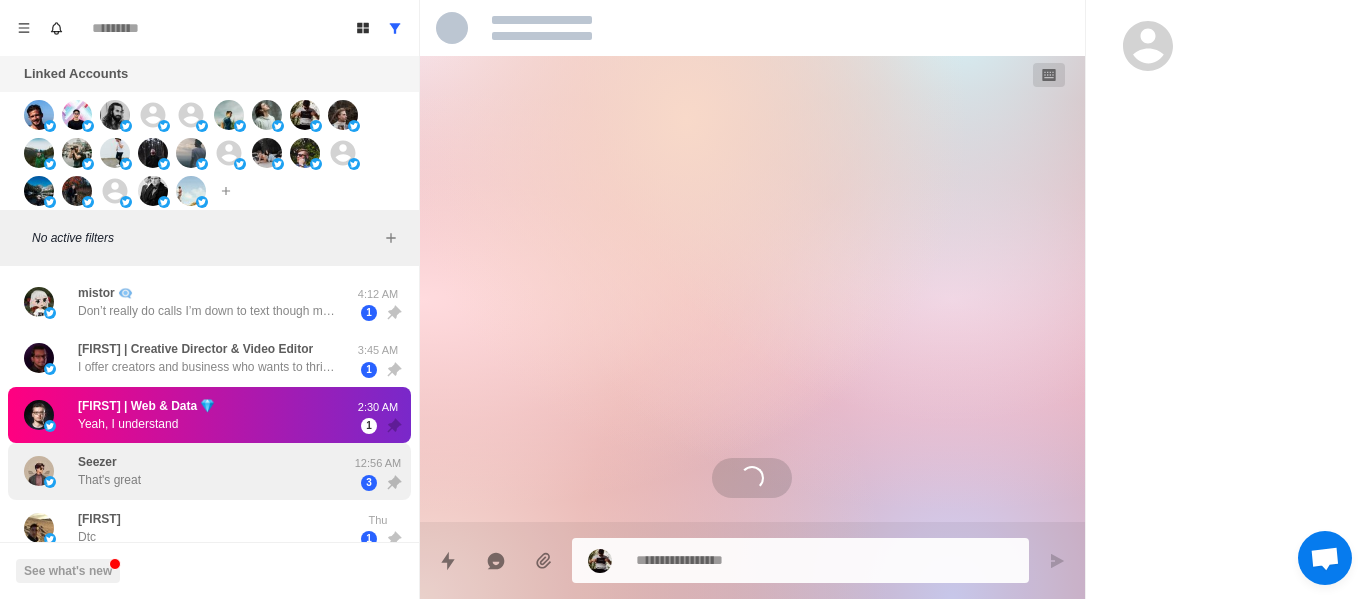 drag, startPoint x: 185, startPoint y: 448, endPoint x: 232, endPoint y: 464, distance: 49.648766 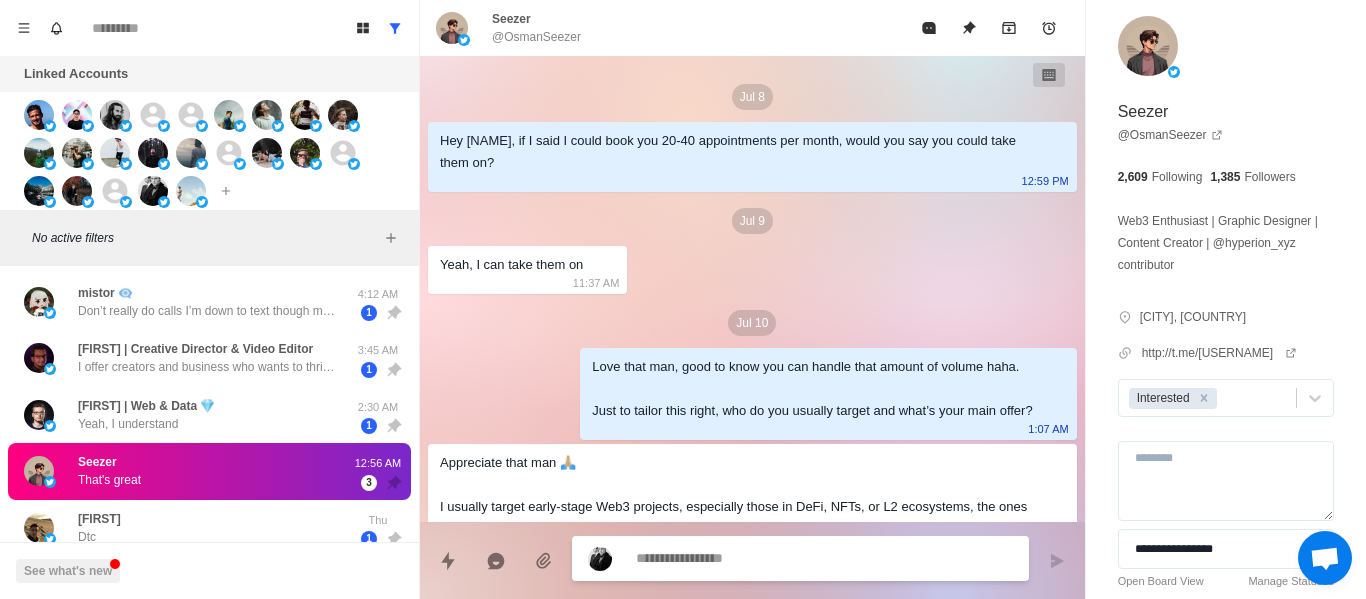 scroll, scrollTop: 1098, scrollLeft: 0, axis: vertical 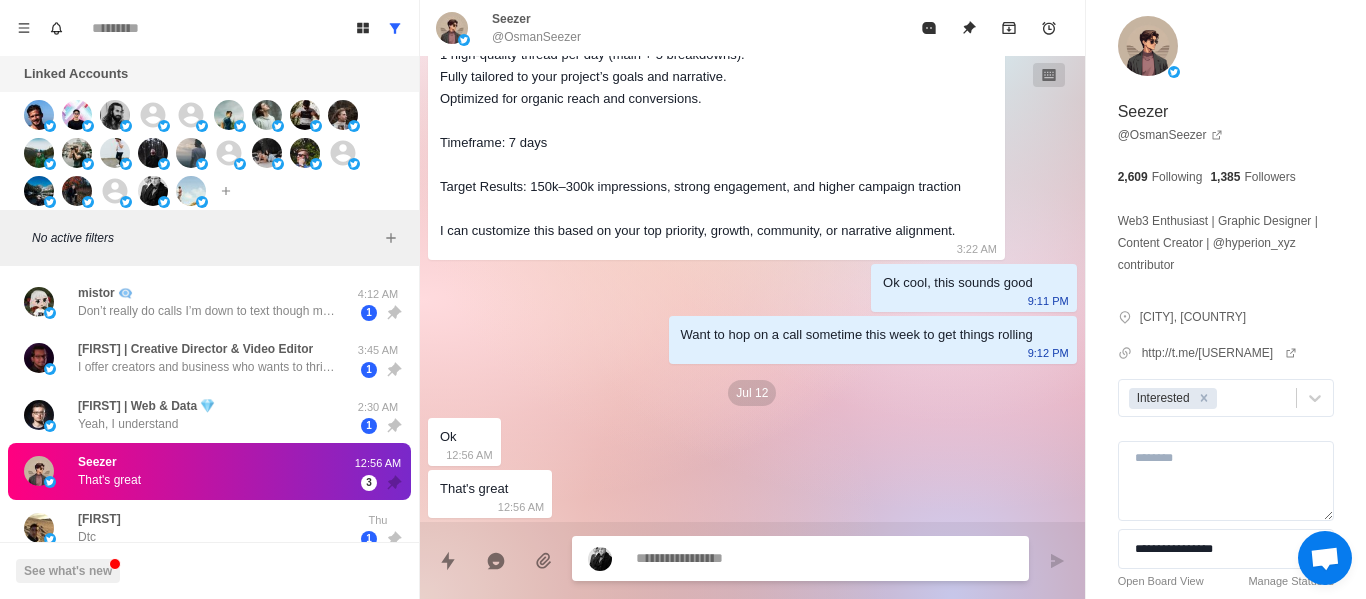 click at bounding box center [824, 558] 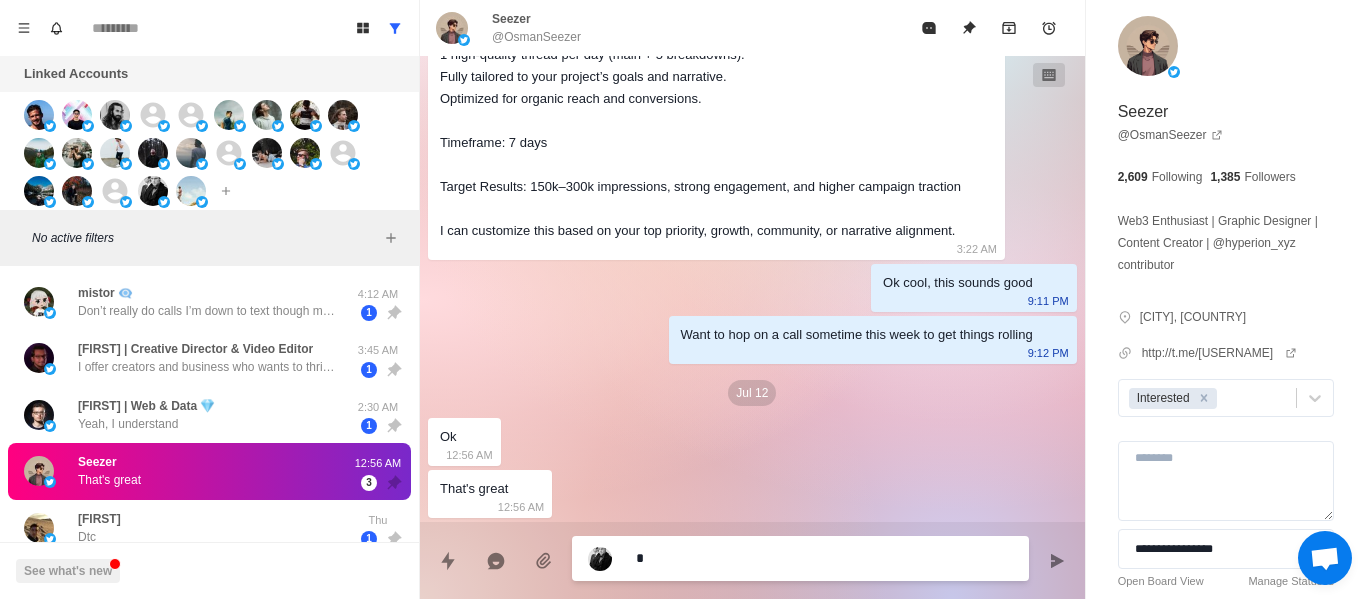 type 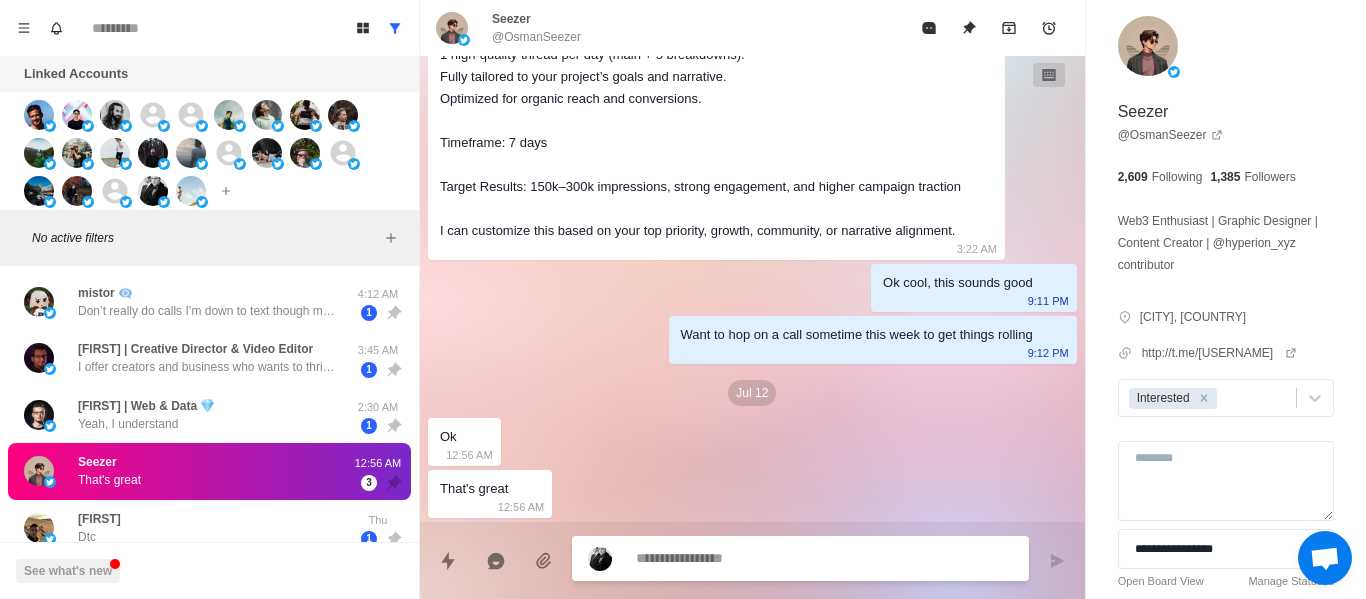type on "*" 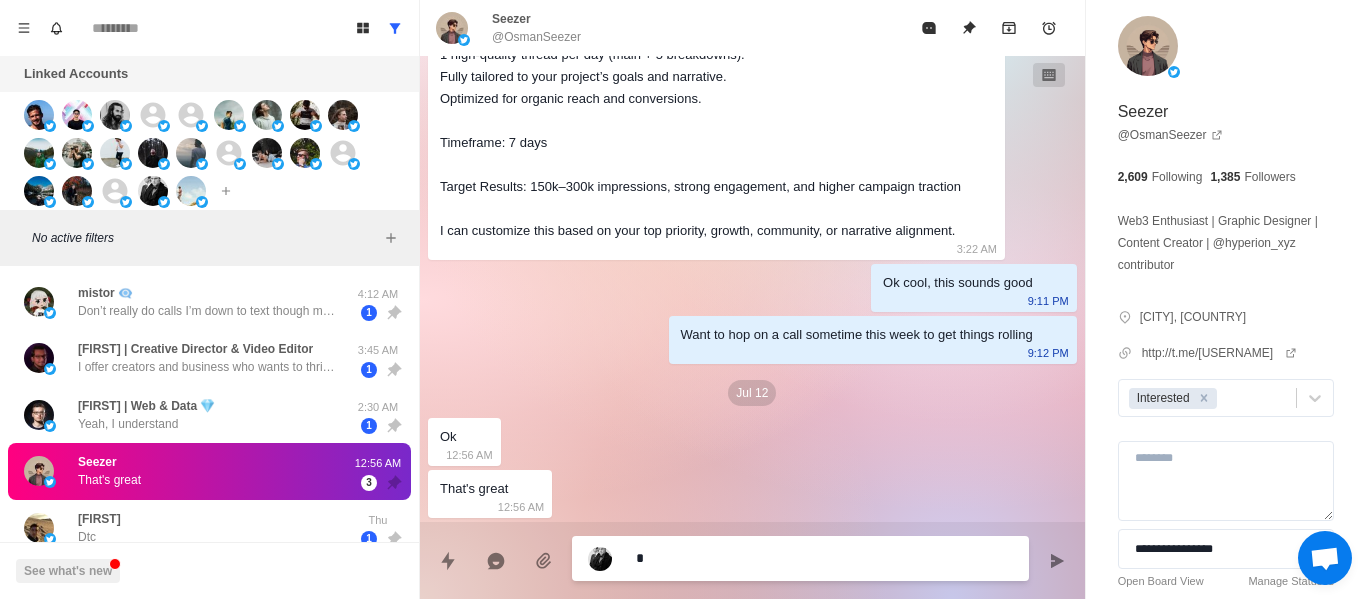 type on "**" 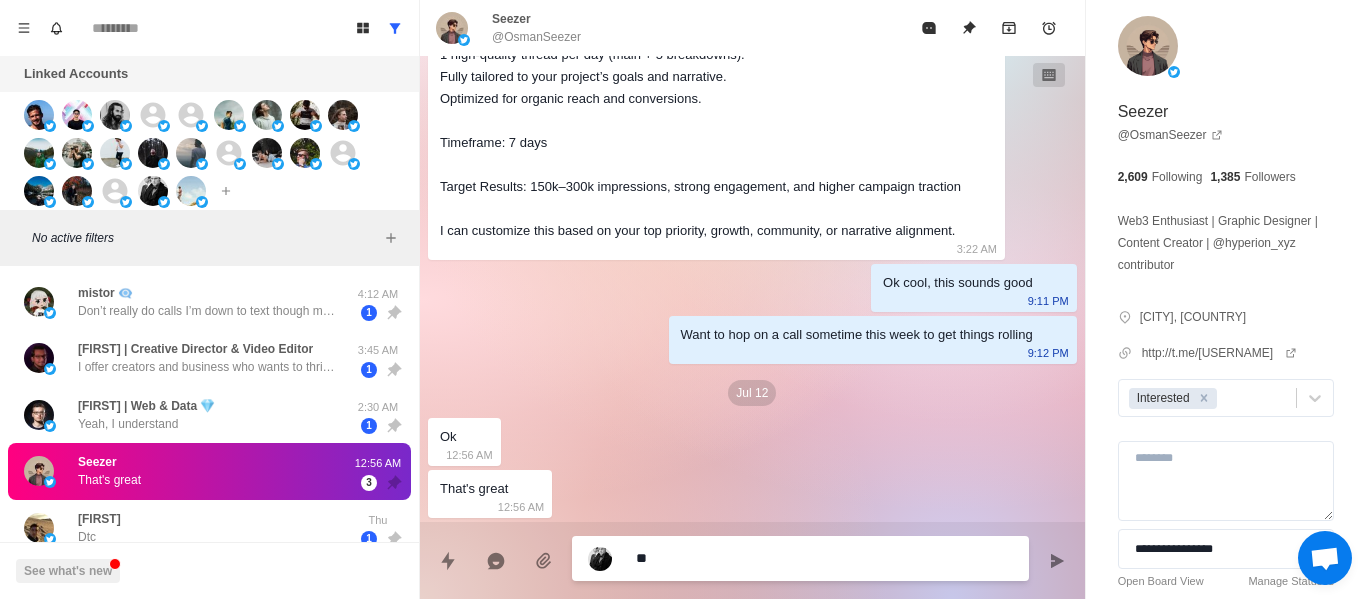 type on "***" 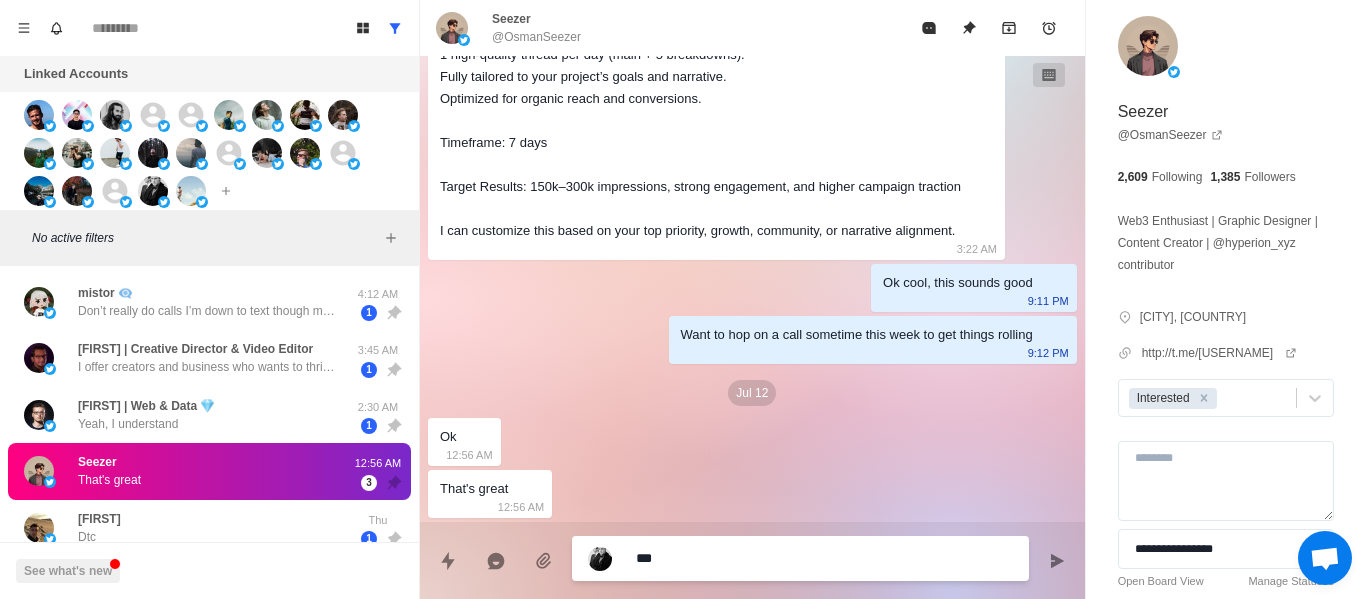 type on "***" 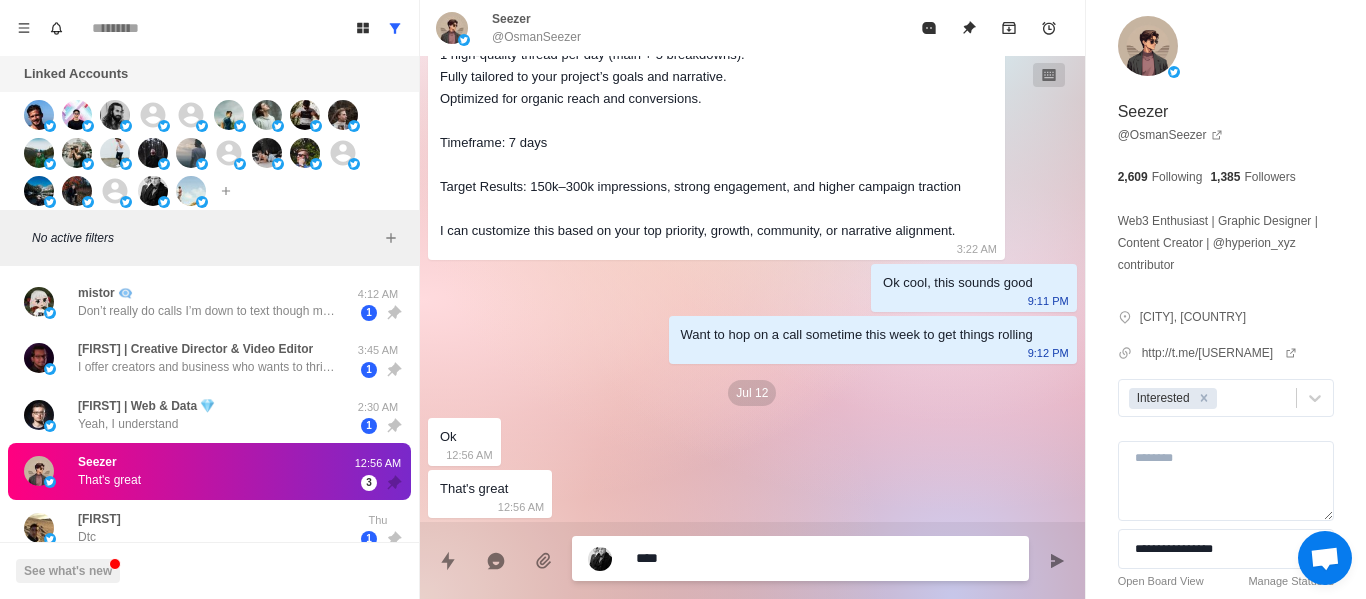 type on "*****" 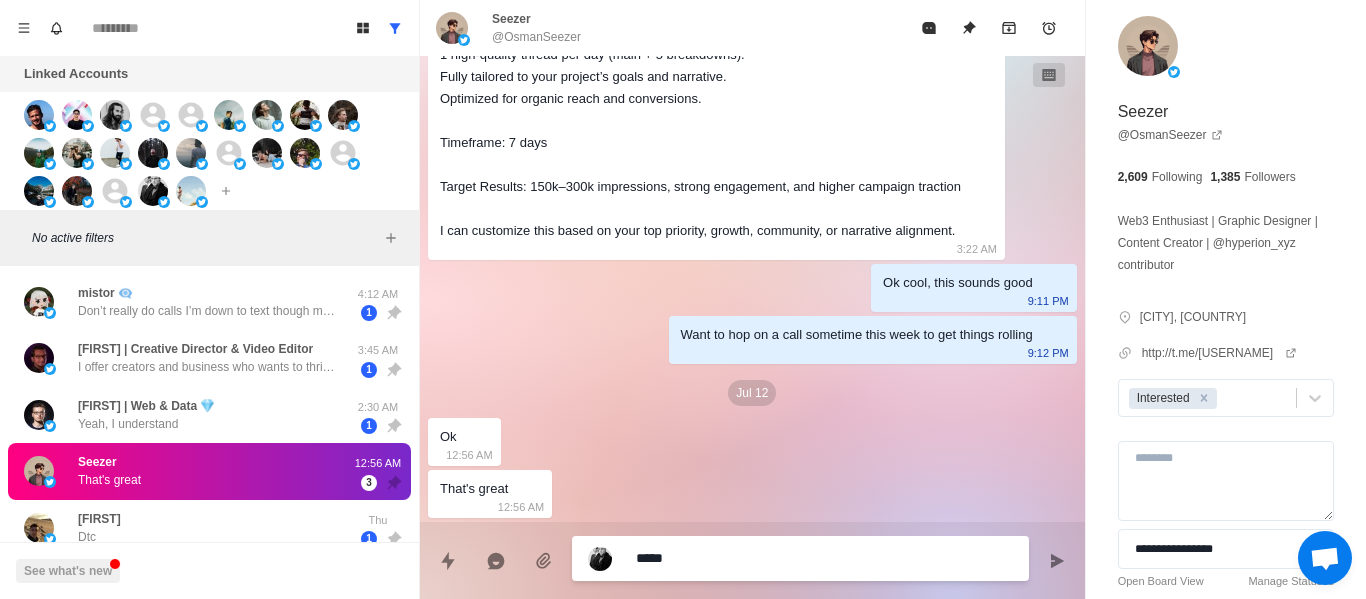 type on "******" 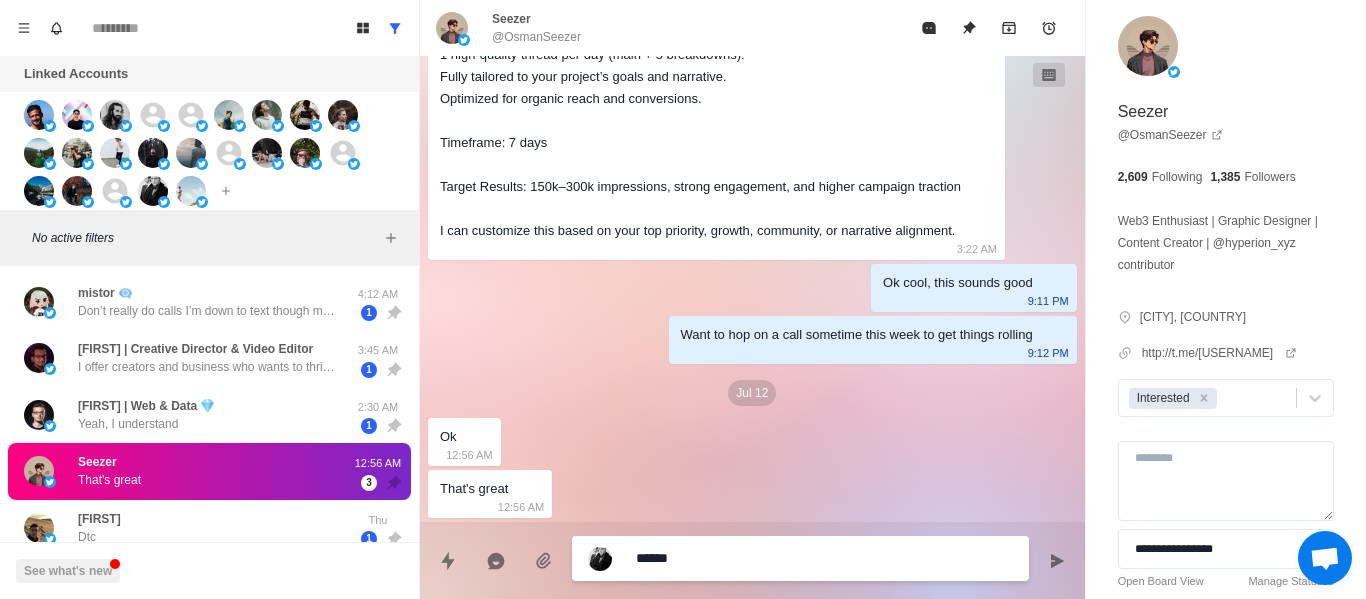 type on "*******" 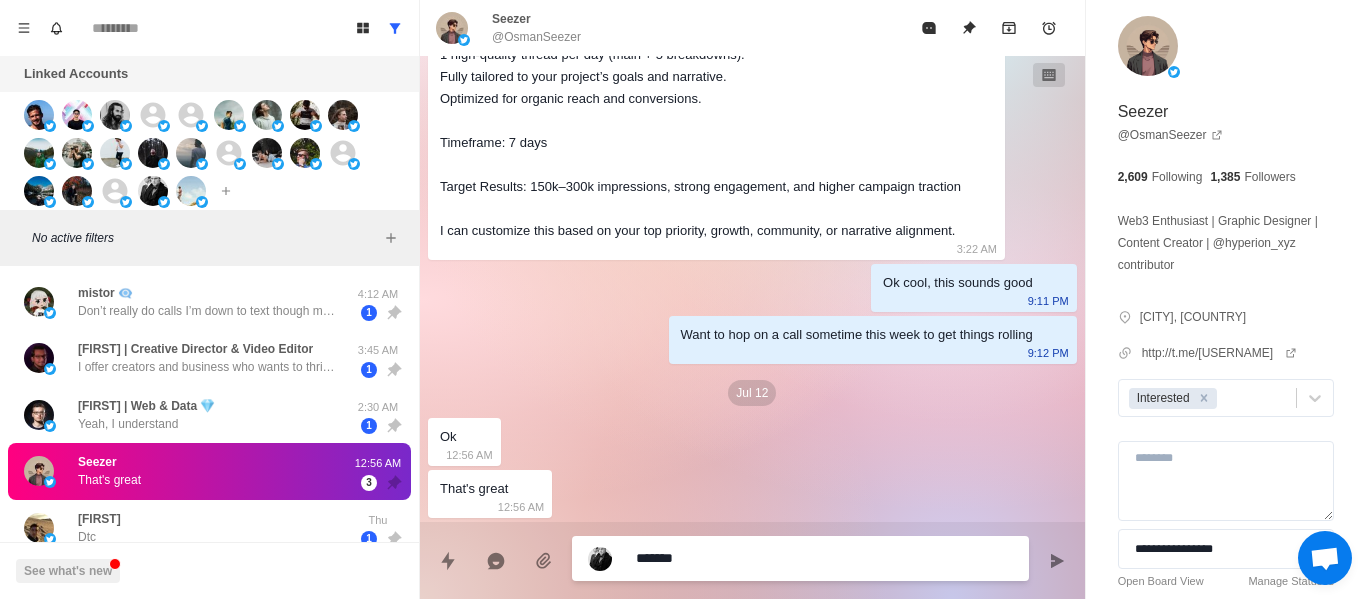 type on "*******" 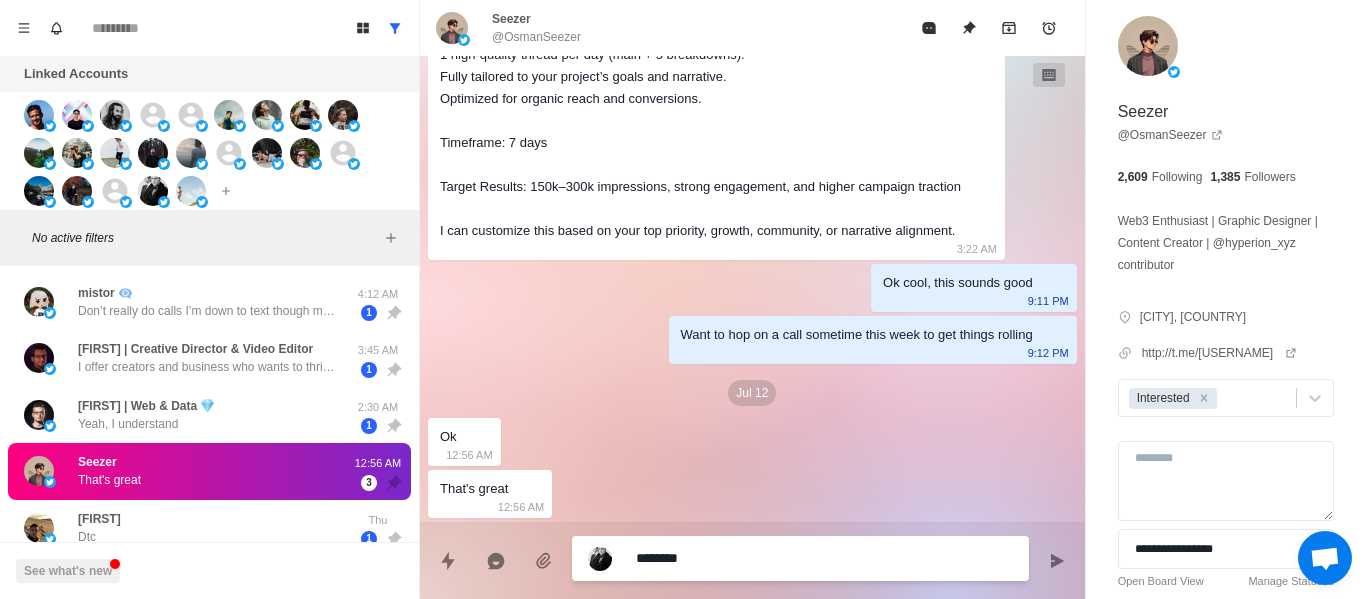 type on "*********" 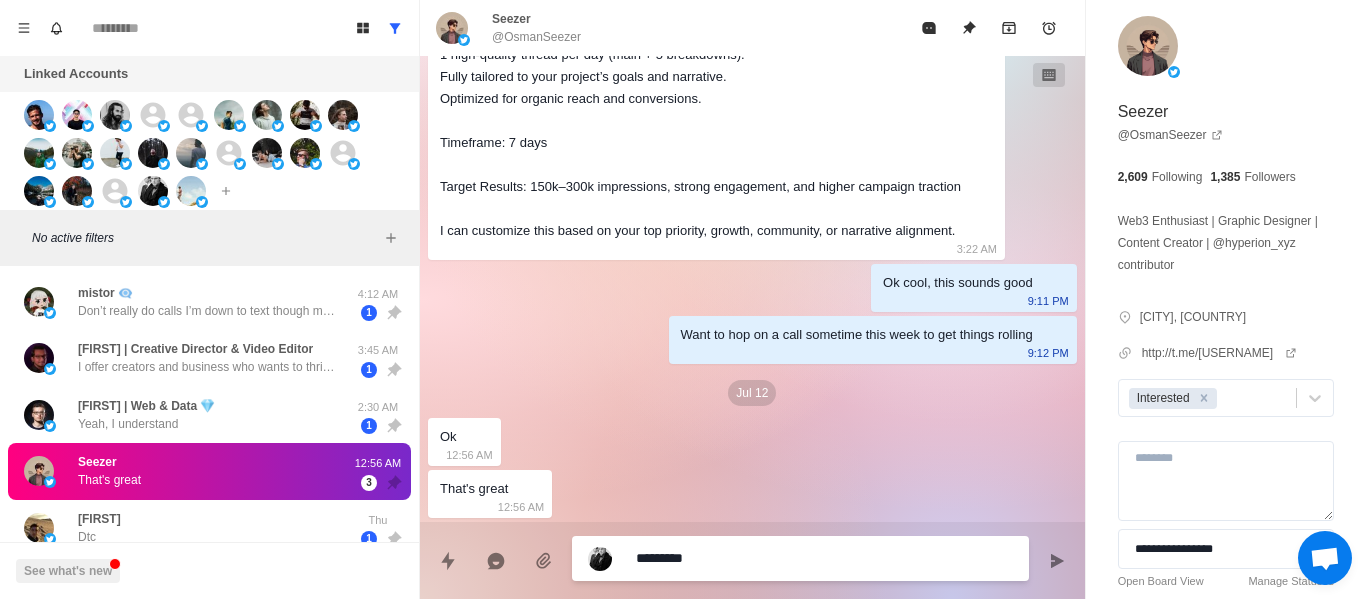 type on "**********" 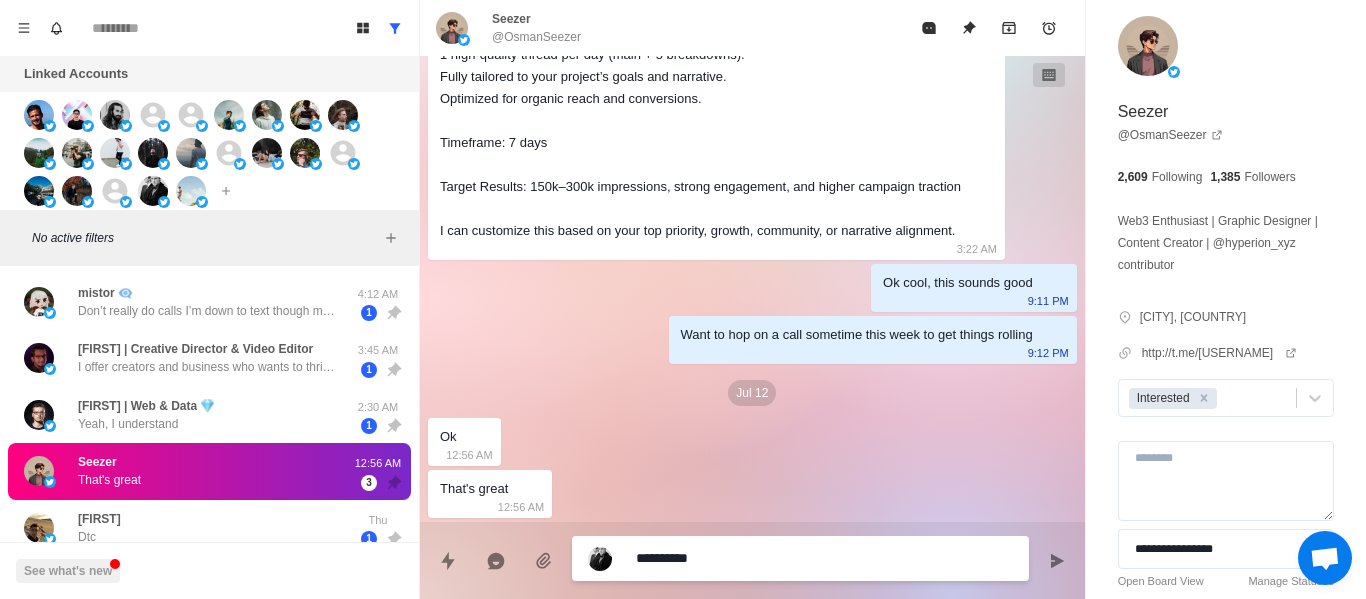 type on "**********" 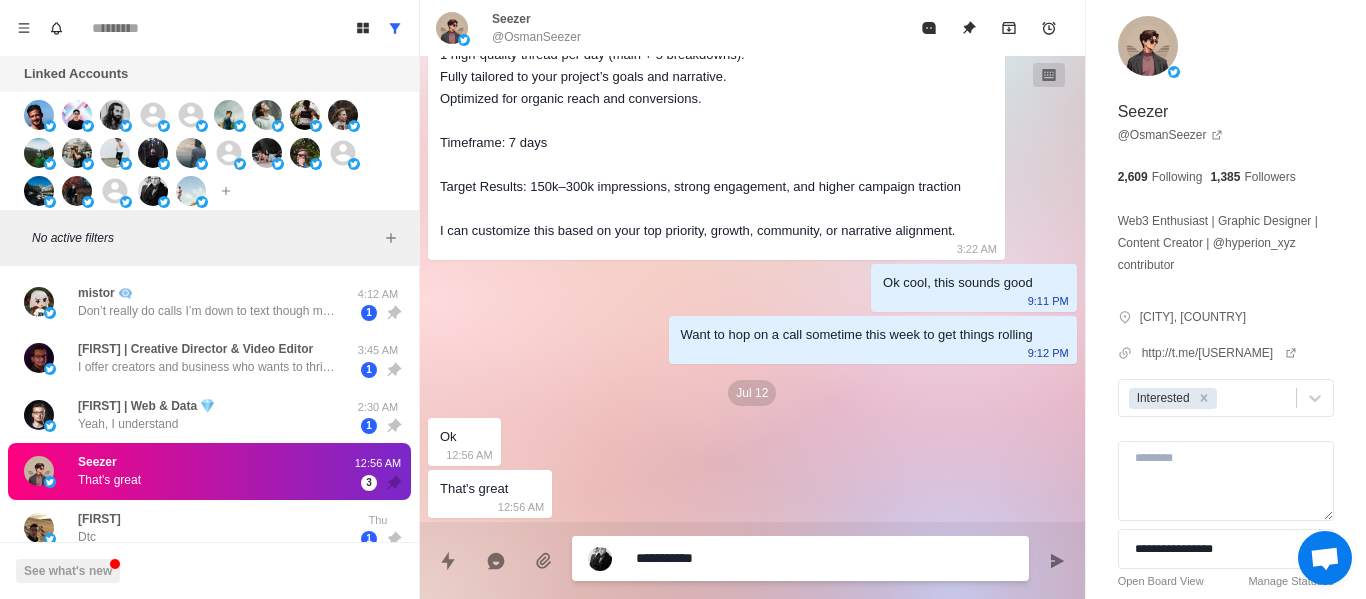 type on "**********" 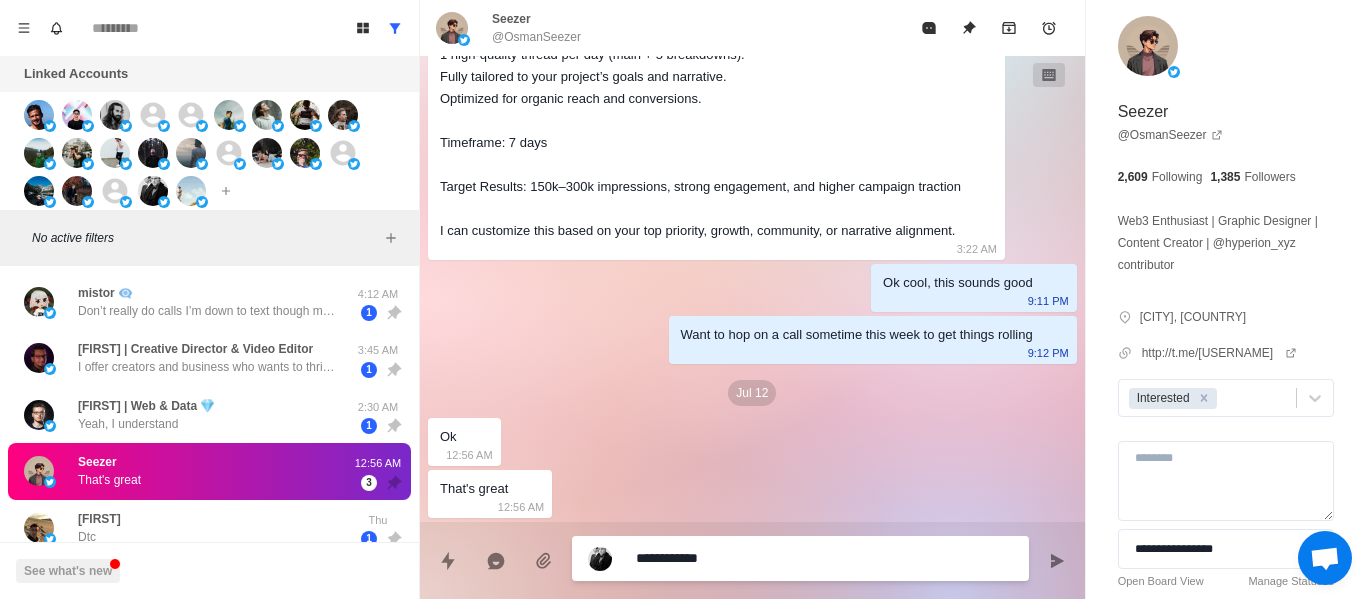 type on "**********" 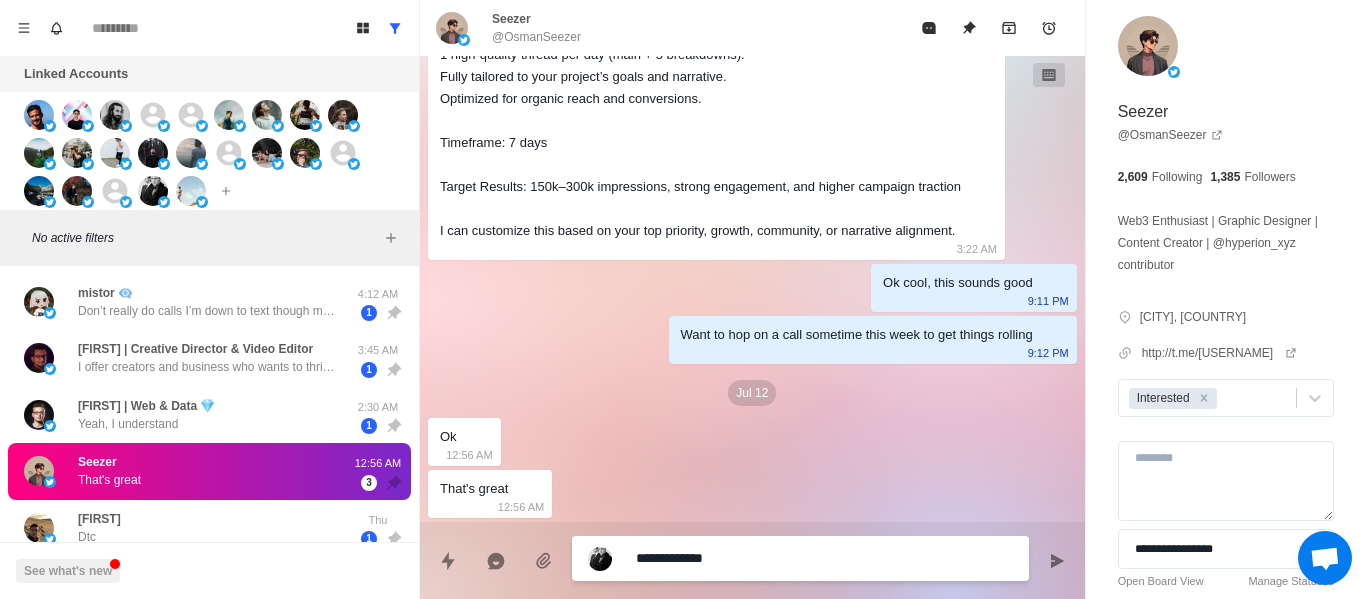 type on "**********" 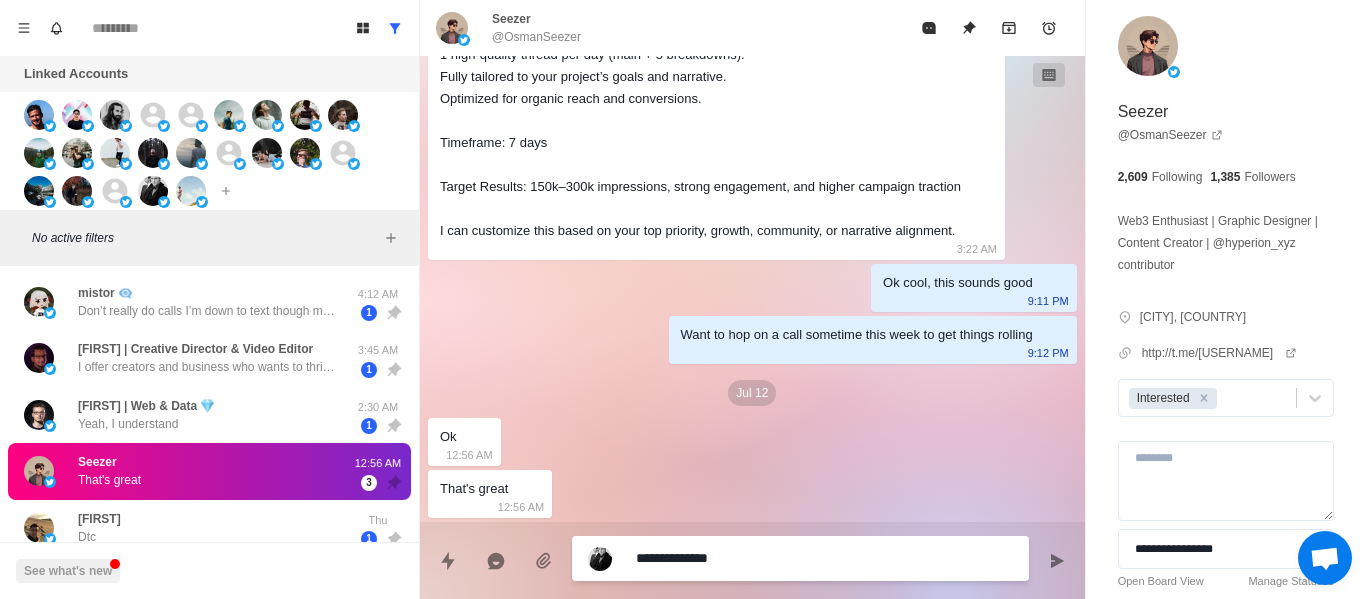 type on "**********" 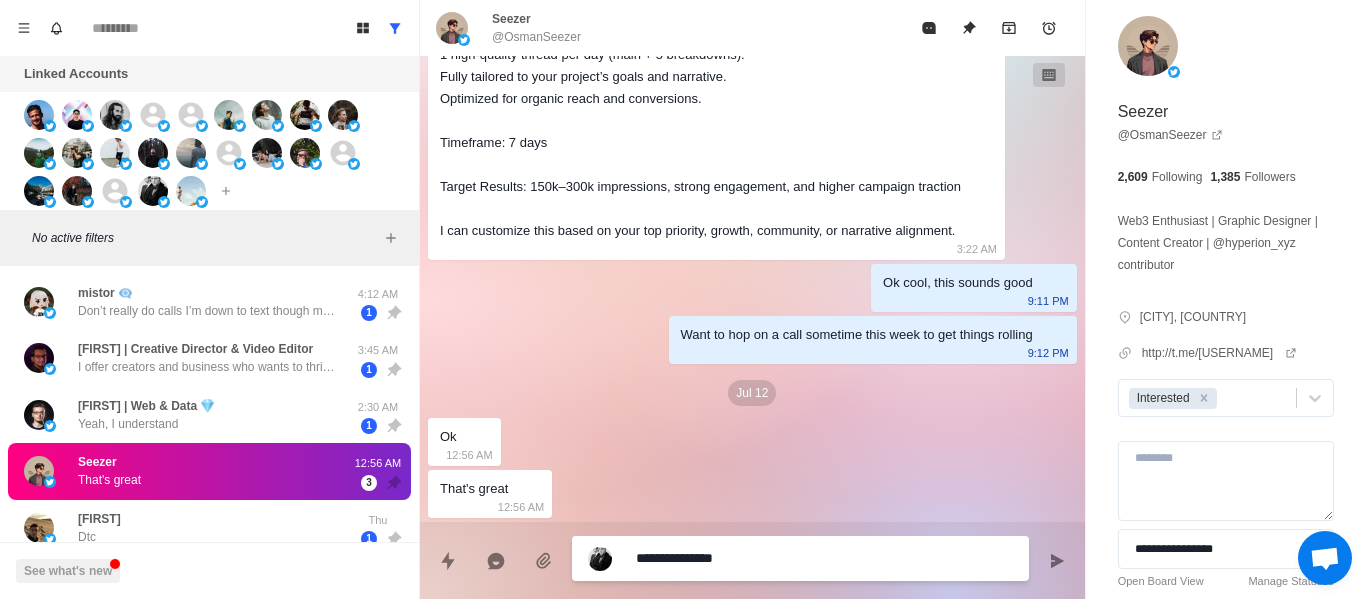 type on "**********" 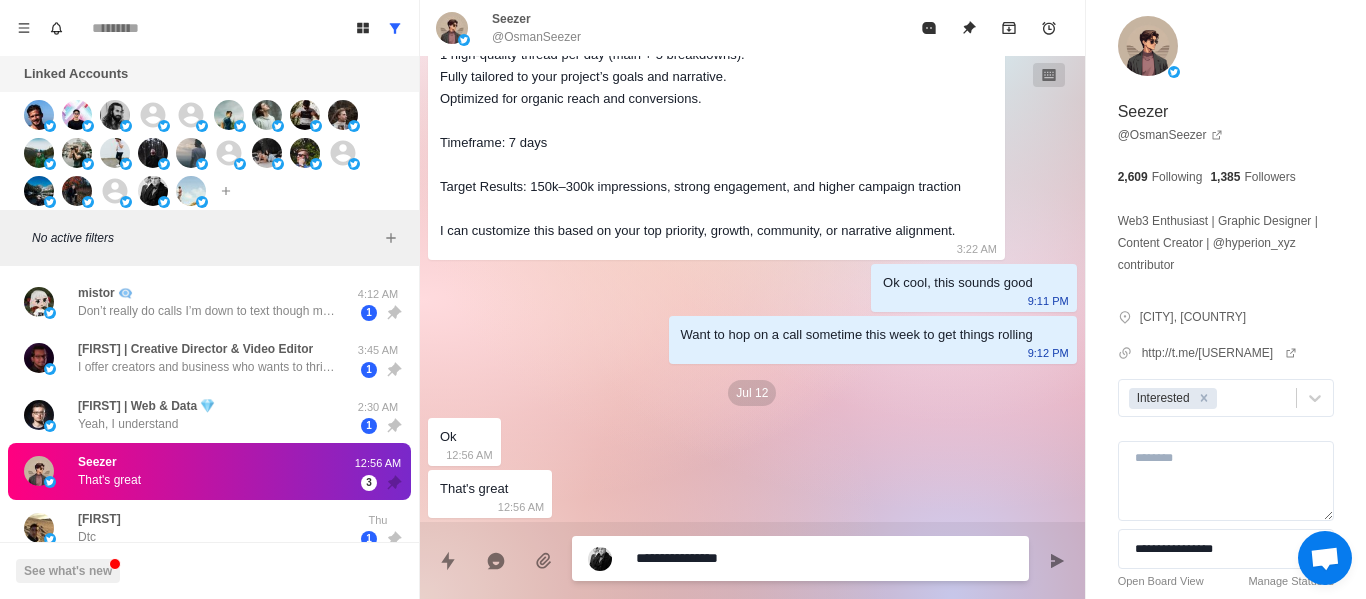 type on "**********" 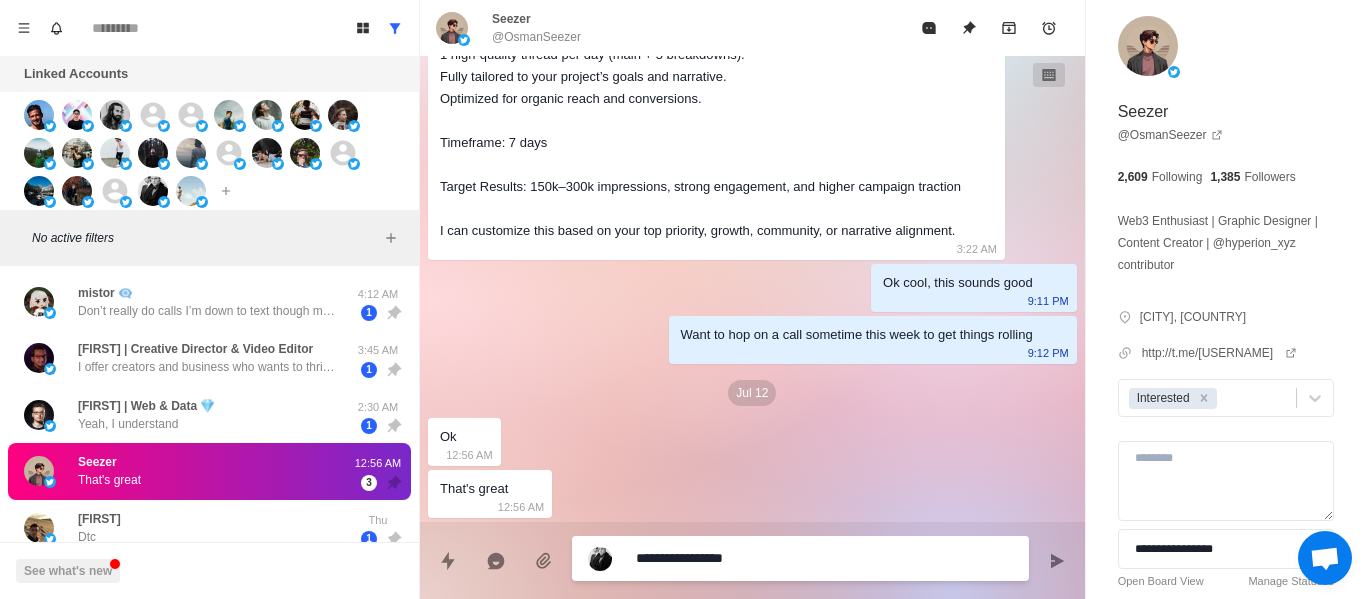 type on "**********" 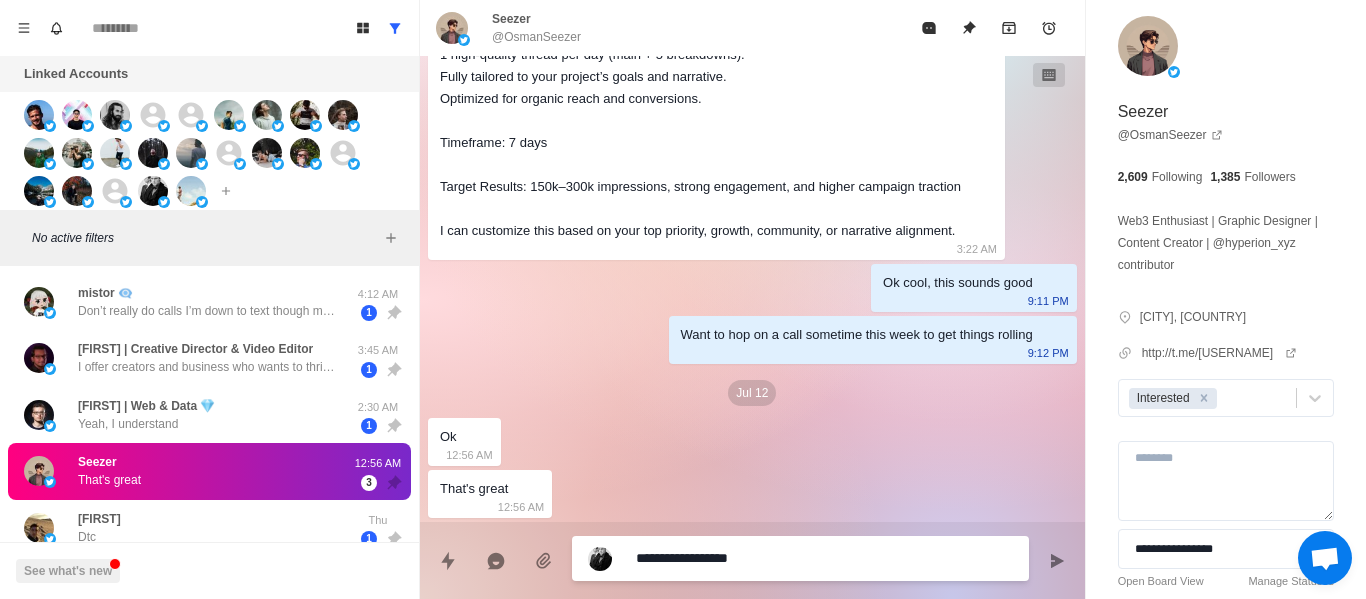 type on "**********" 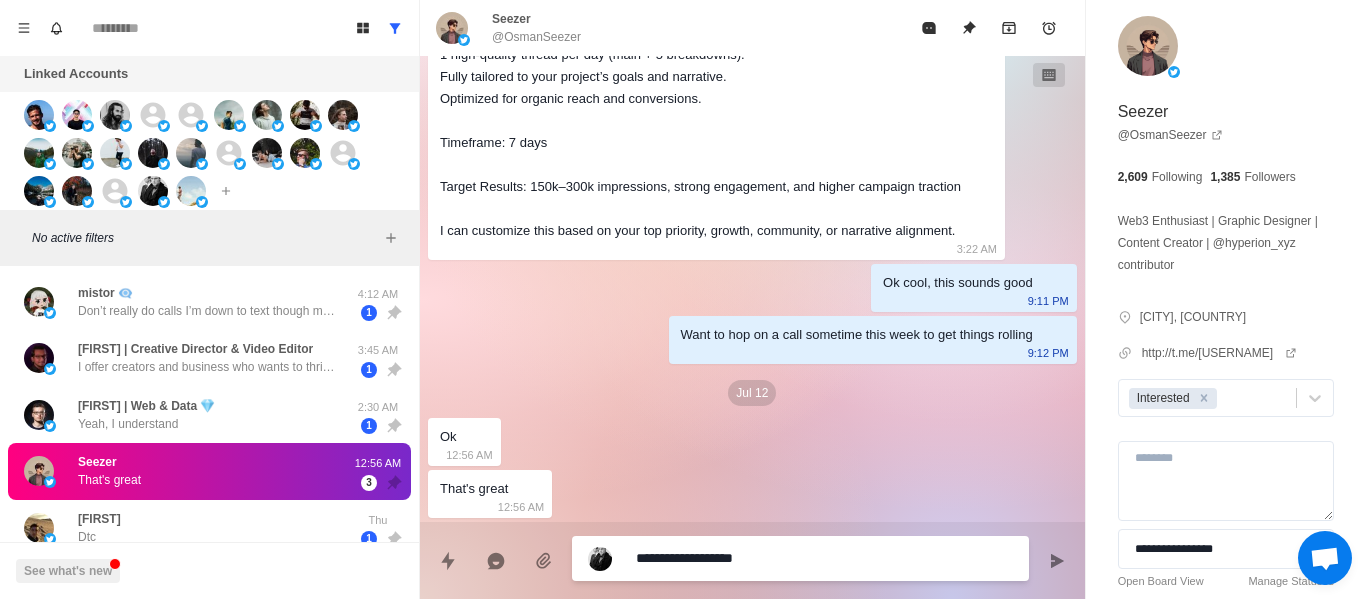 type on "**********" 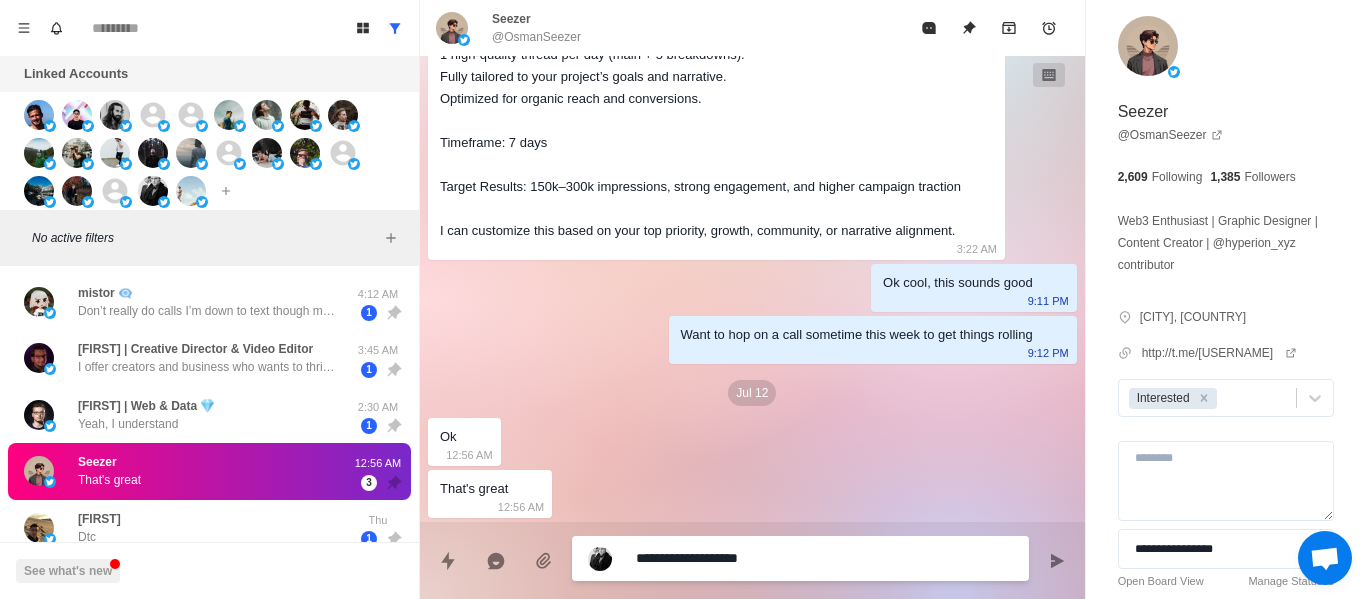 type on "**********" 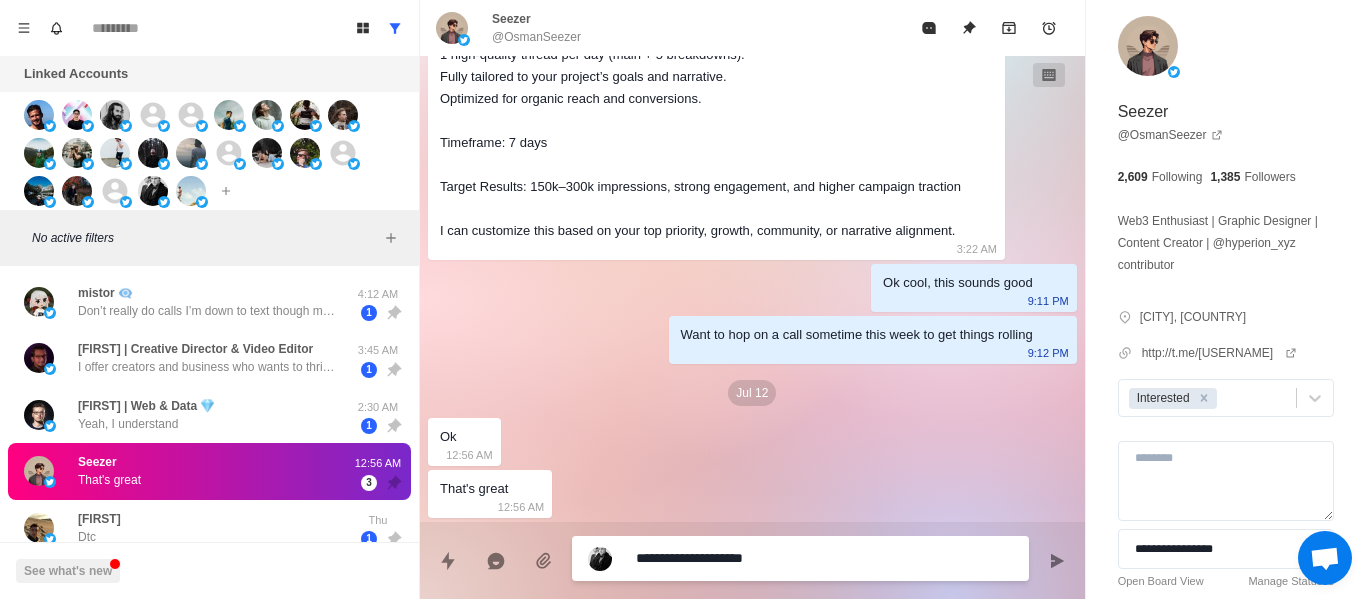 type on "**********" 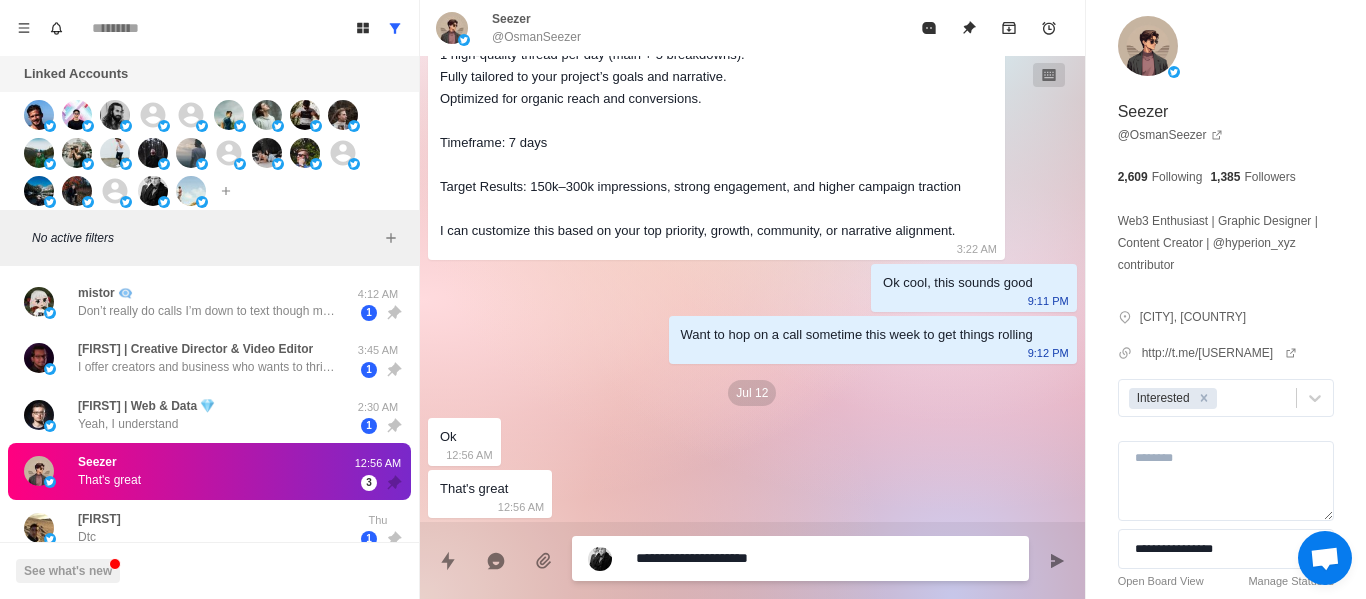 type on "**********" 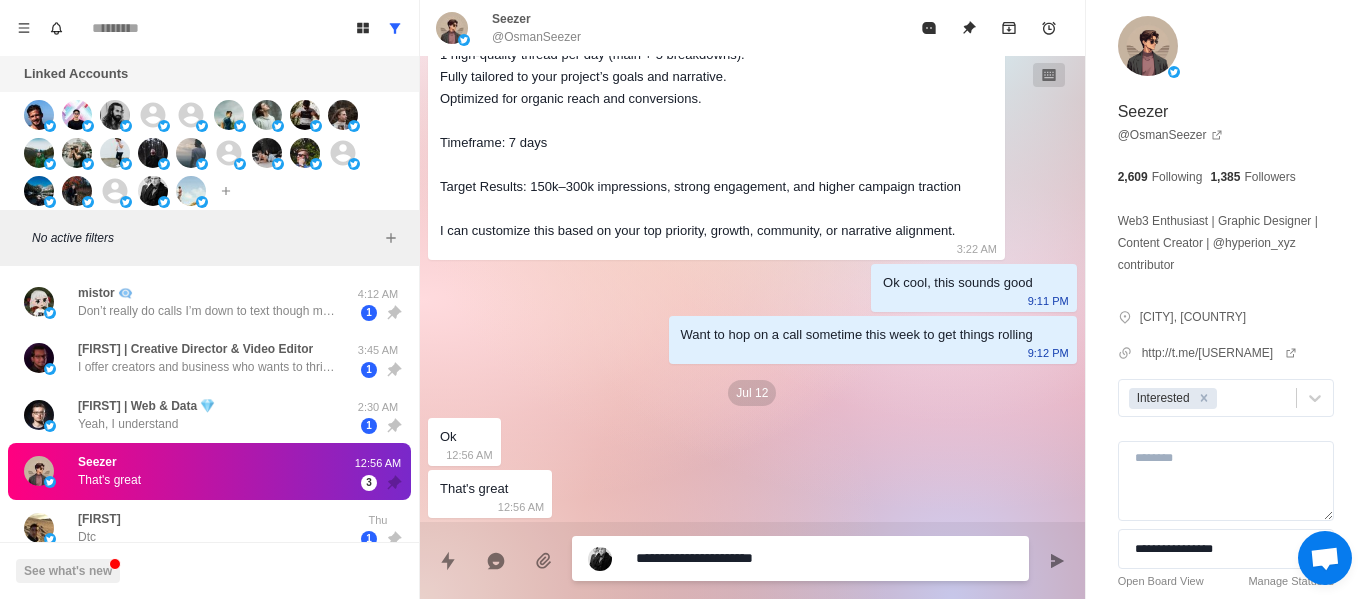 type on "*" 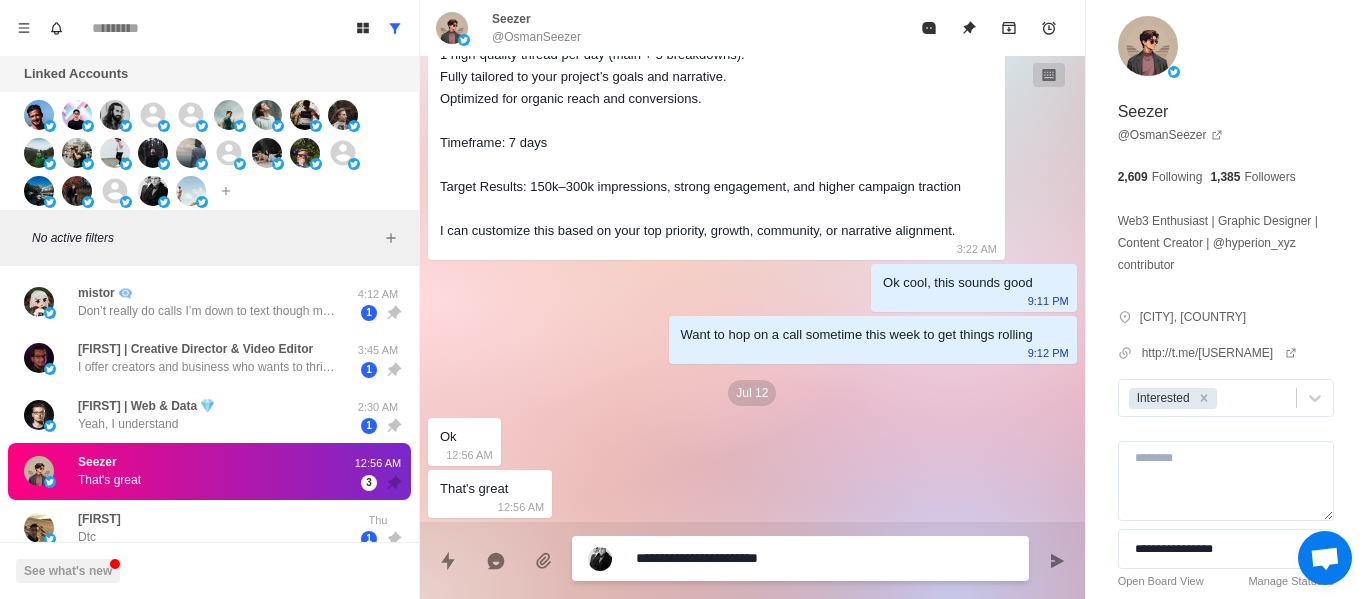 type on "**********" 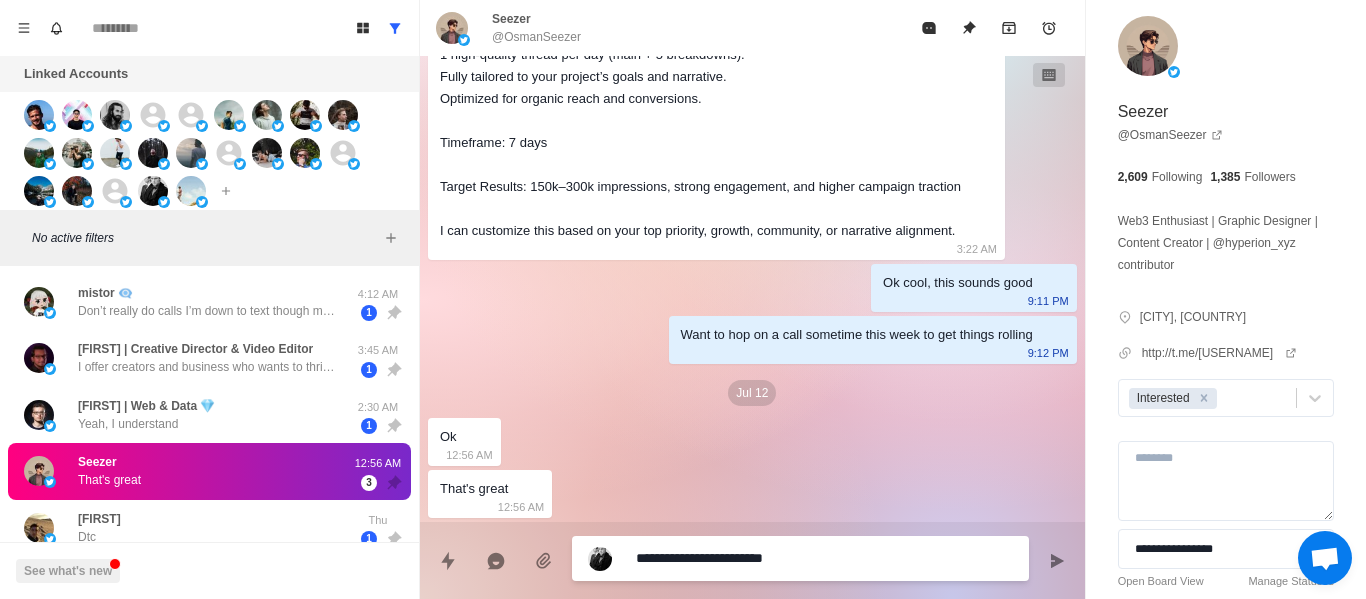 type on "**********" 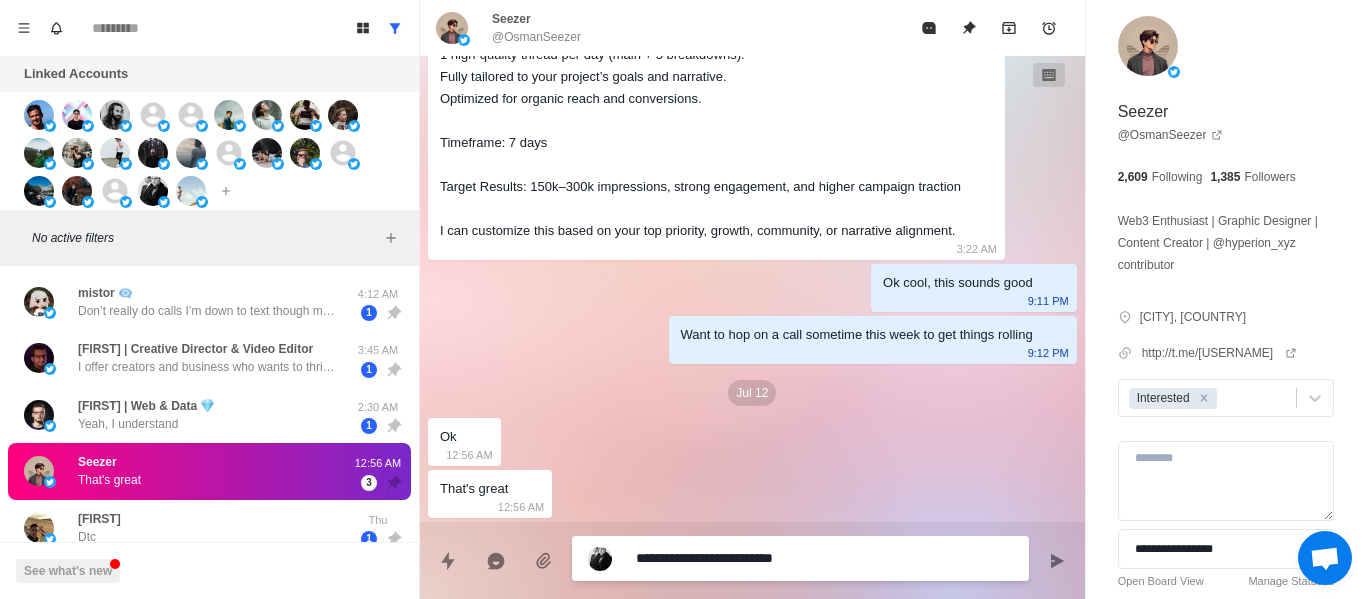 type on "**********" 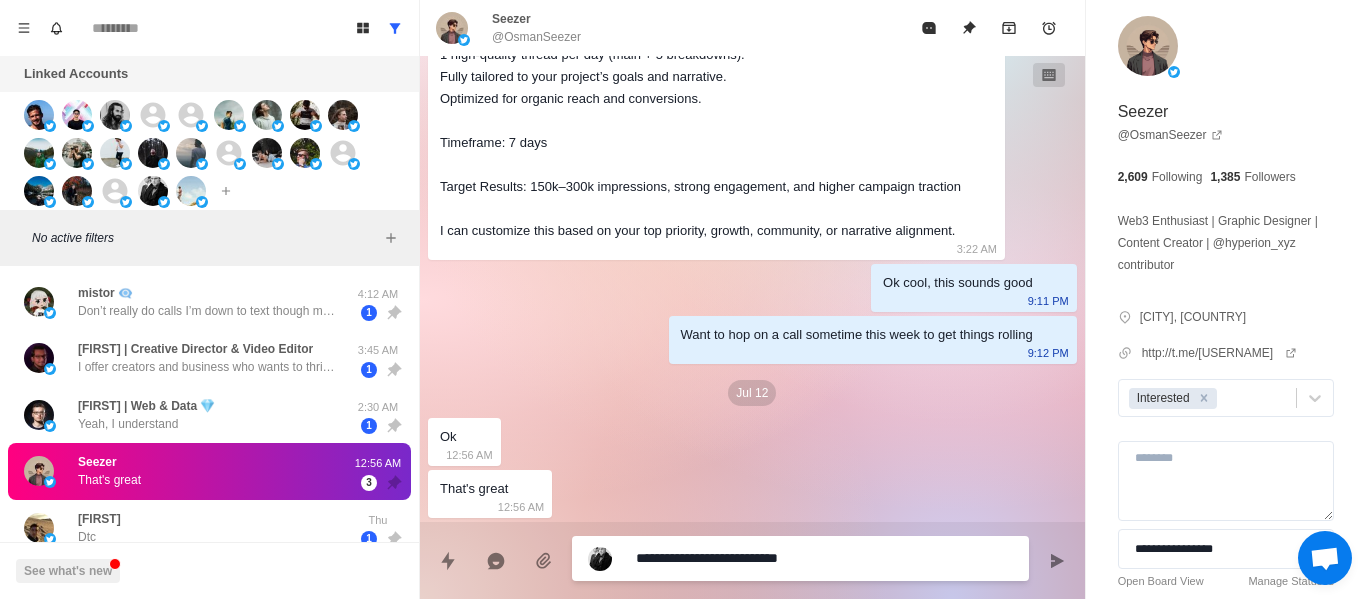 type on "**********" 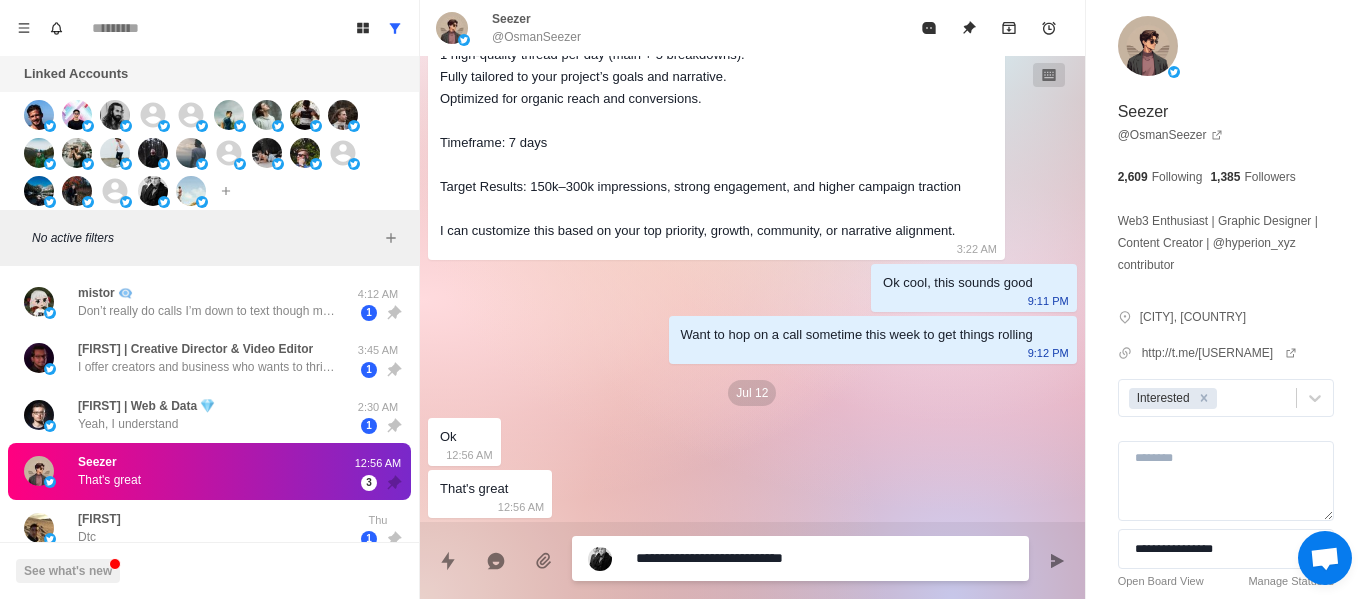 type on "**********" 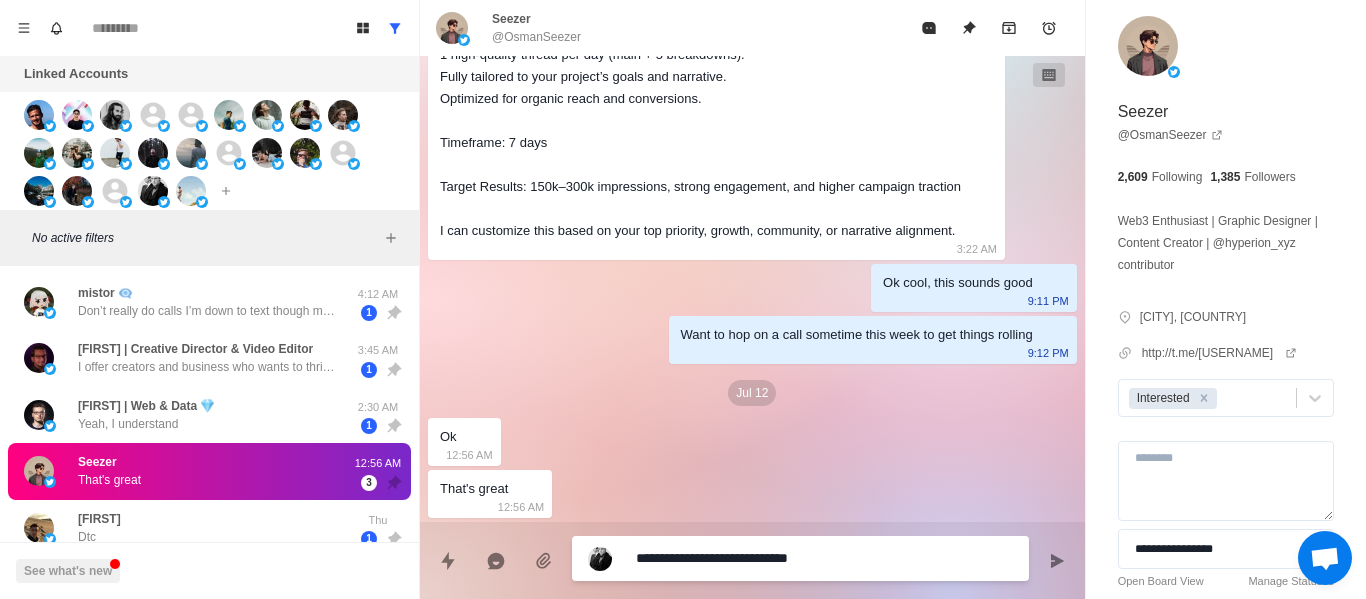 type on "*" 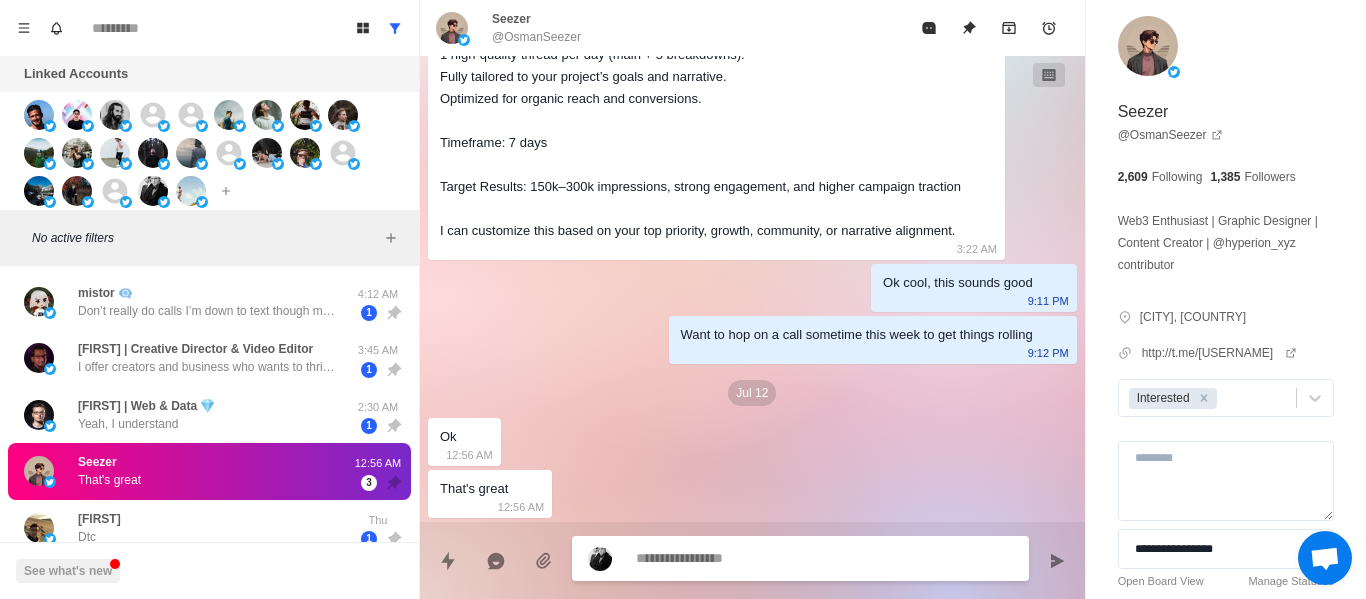 scroll, scrollTop: 1150, scrollLeft: 0, axis: vertical 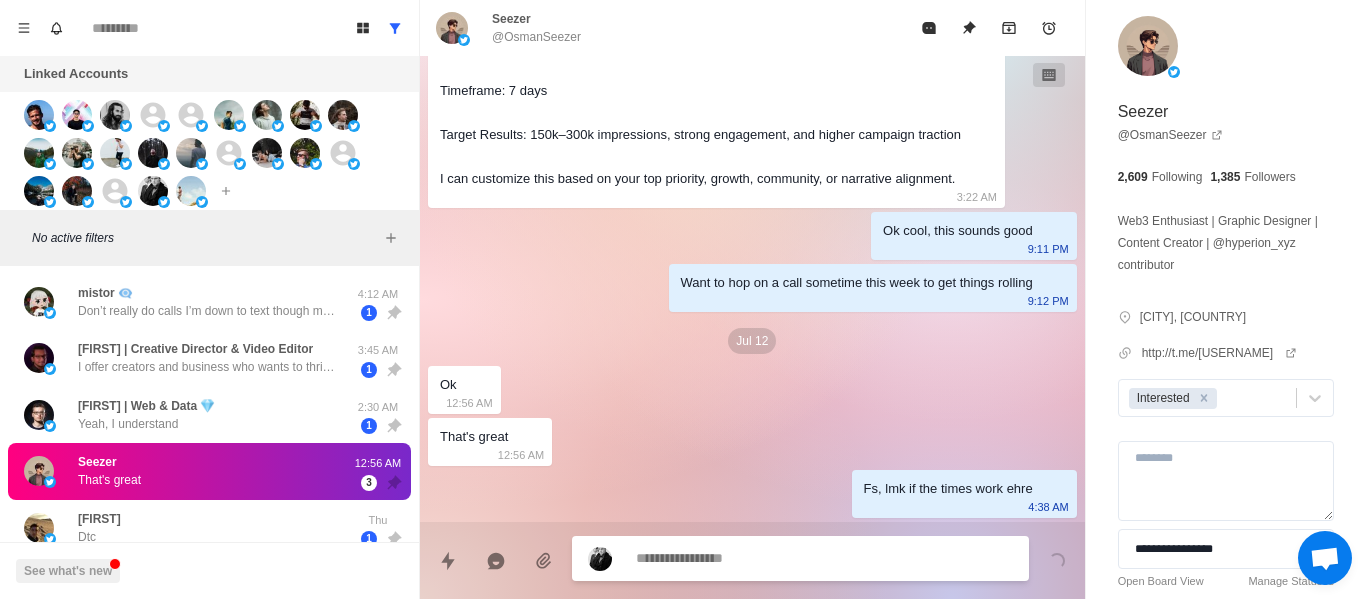 type on "*" 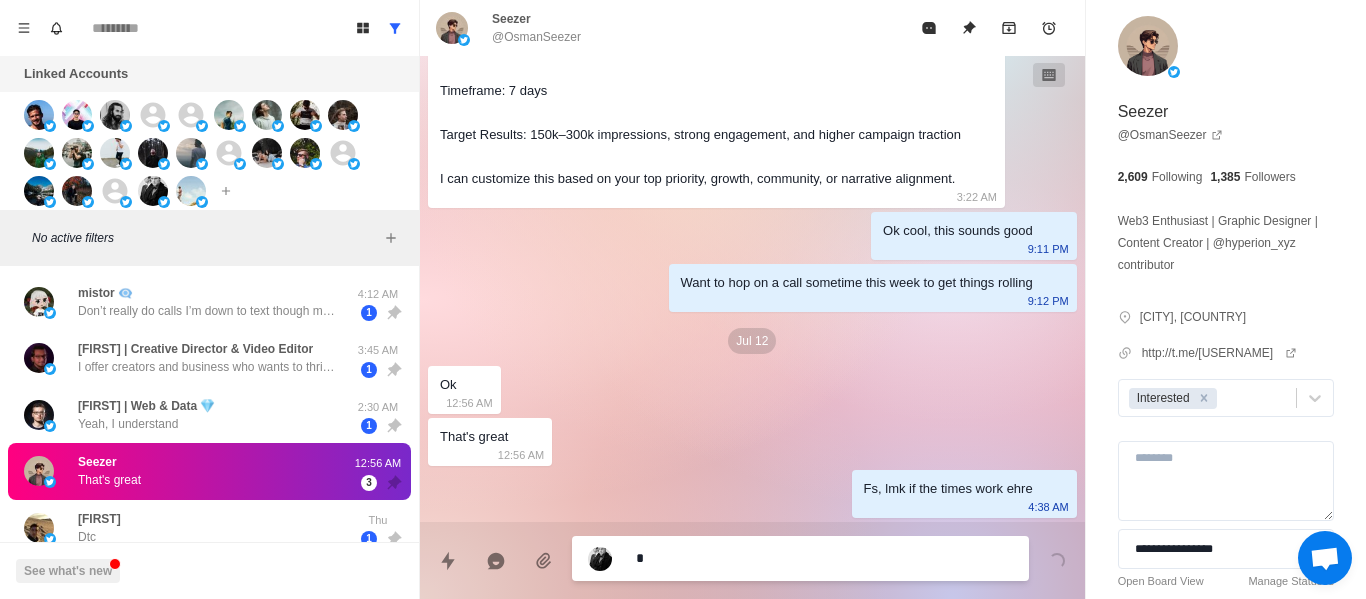 type on "**" 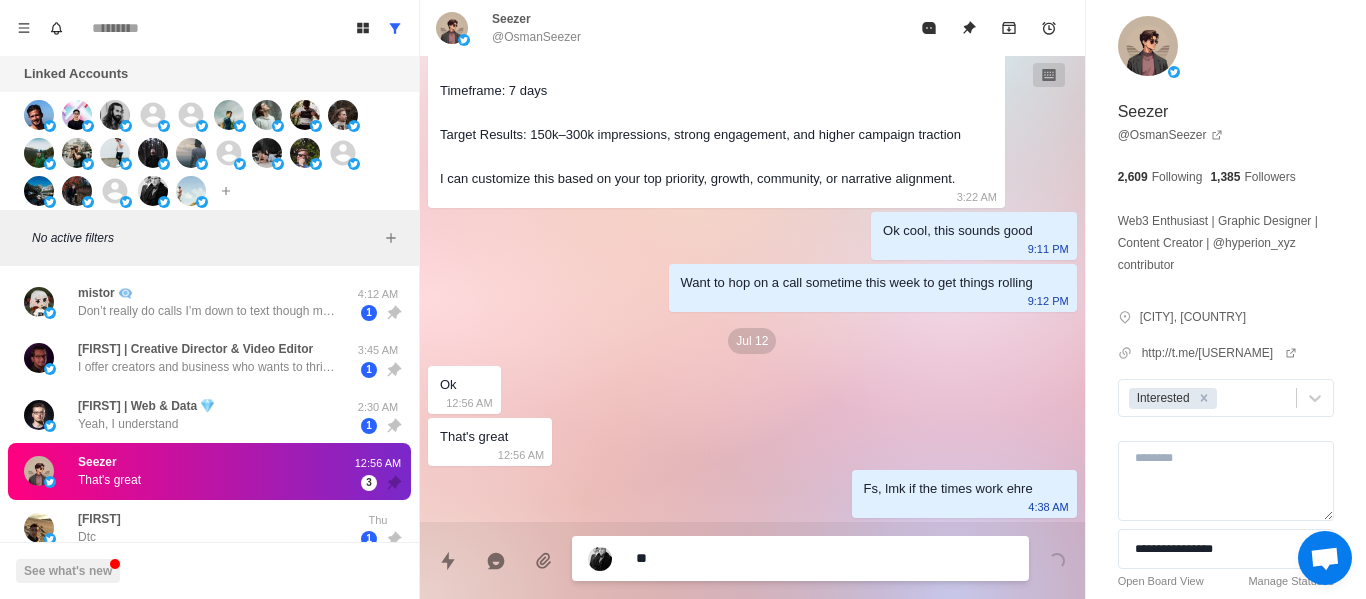 type on "***" 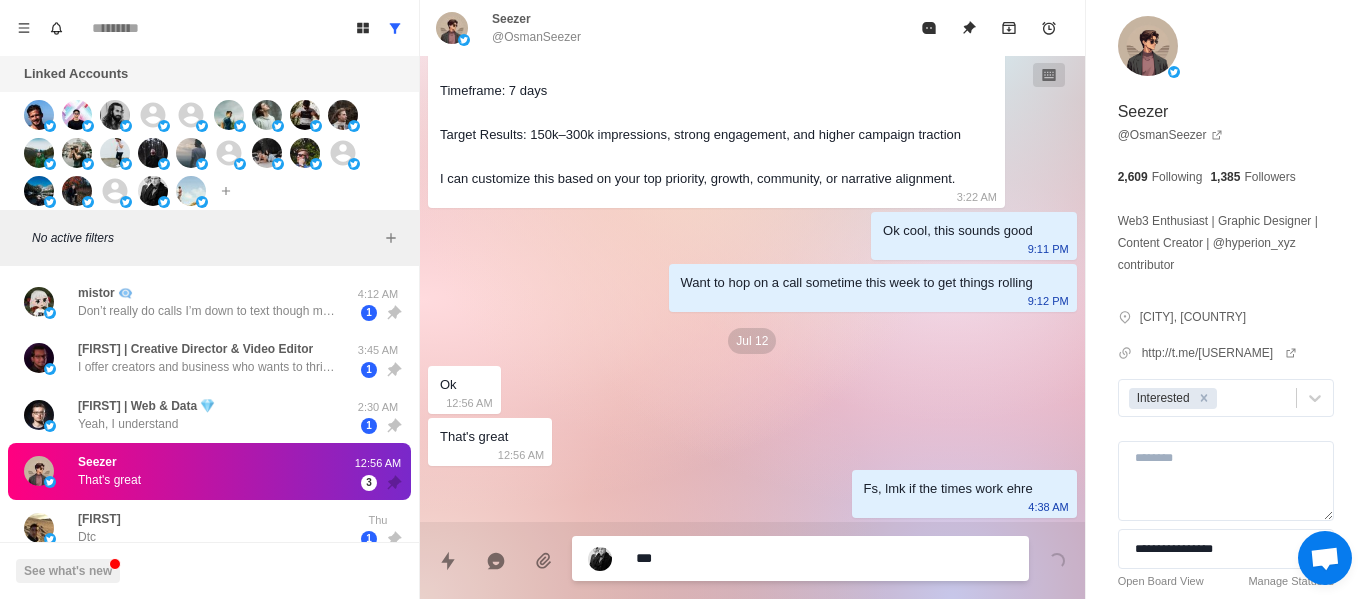 type on "****" 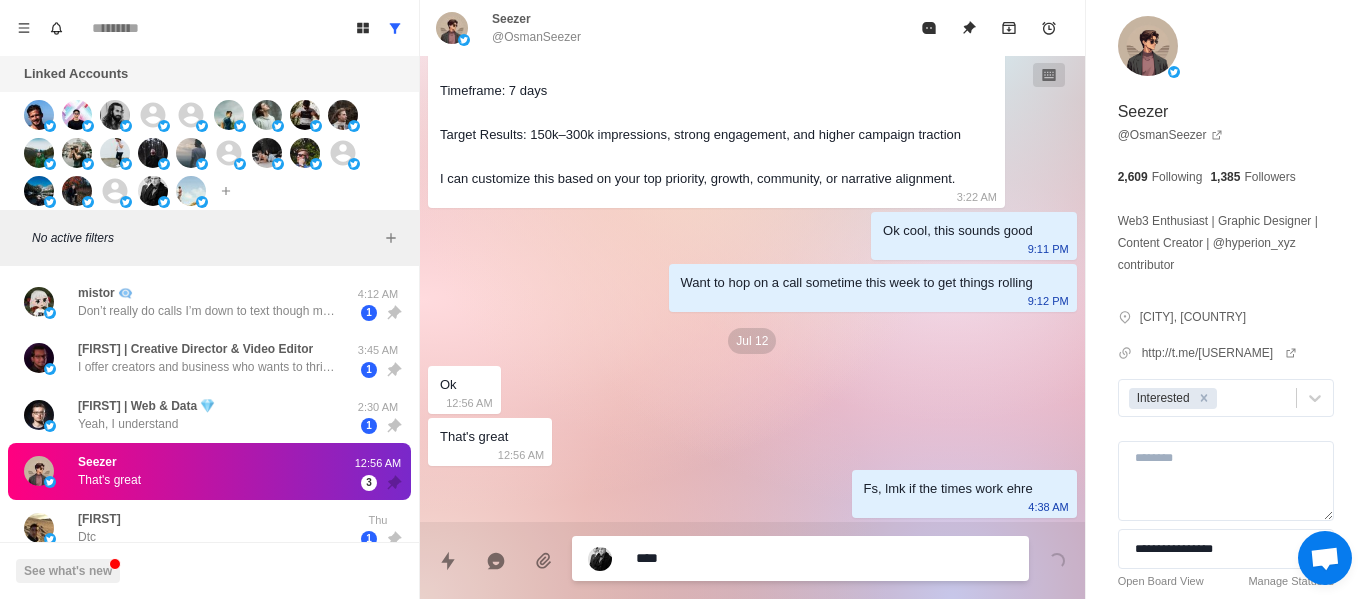type on "*****" 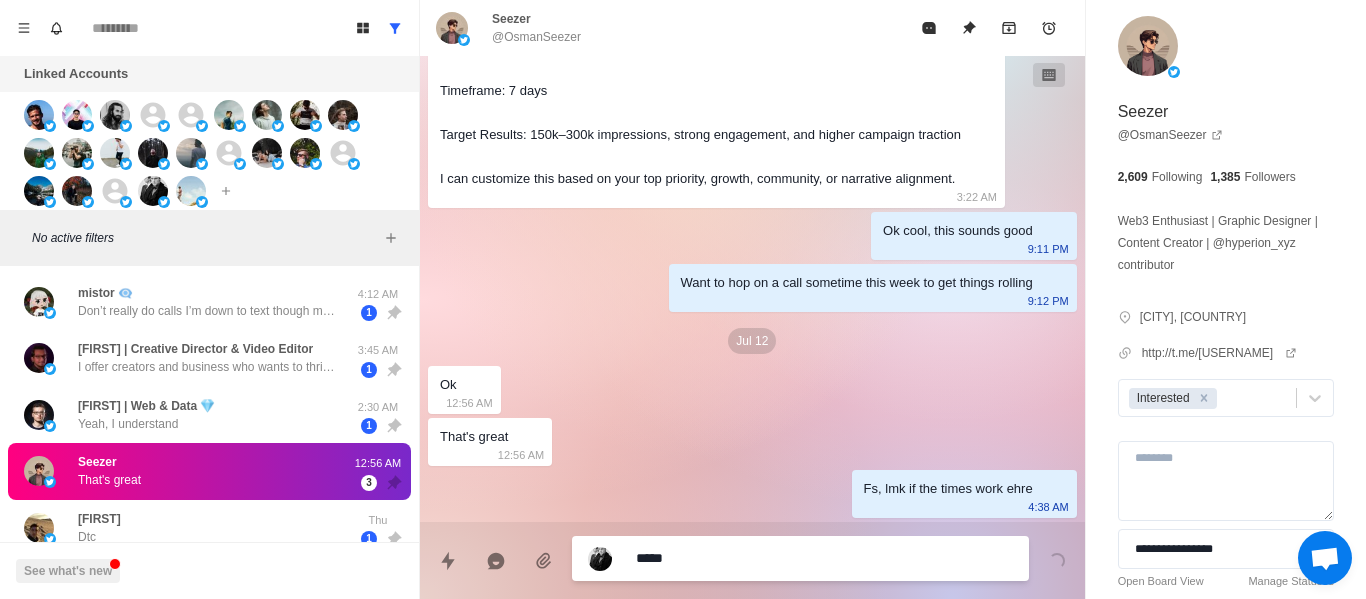 type on "*" 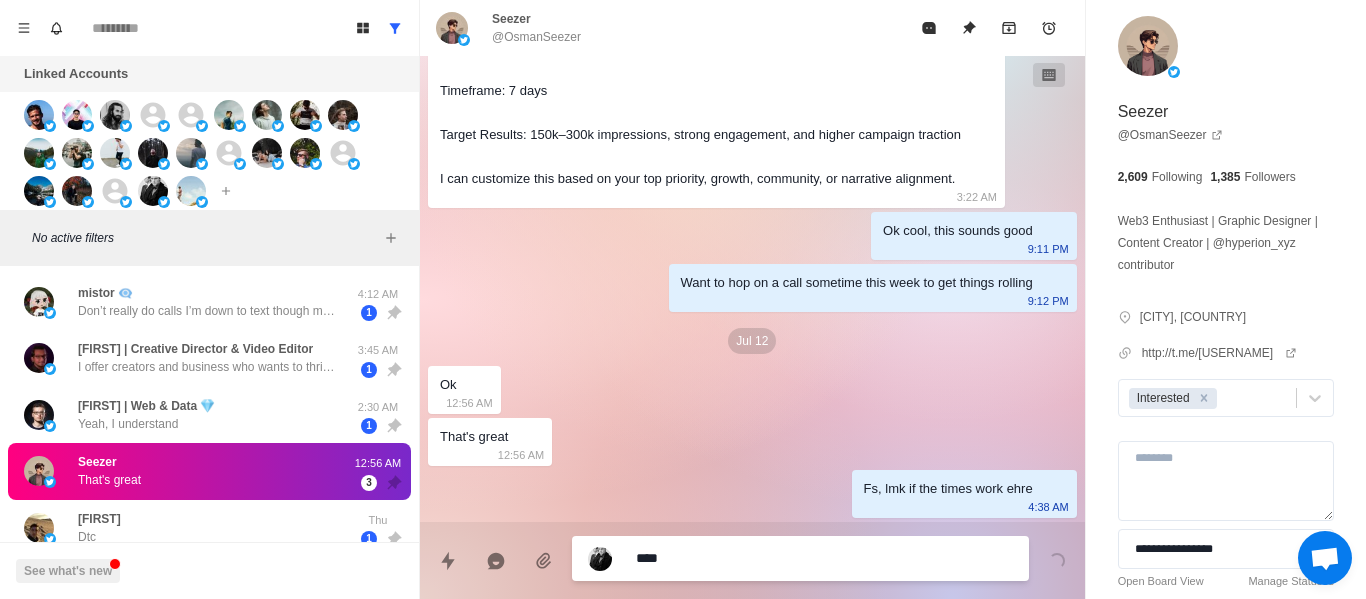 type on "*****" 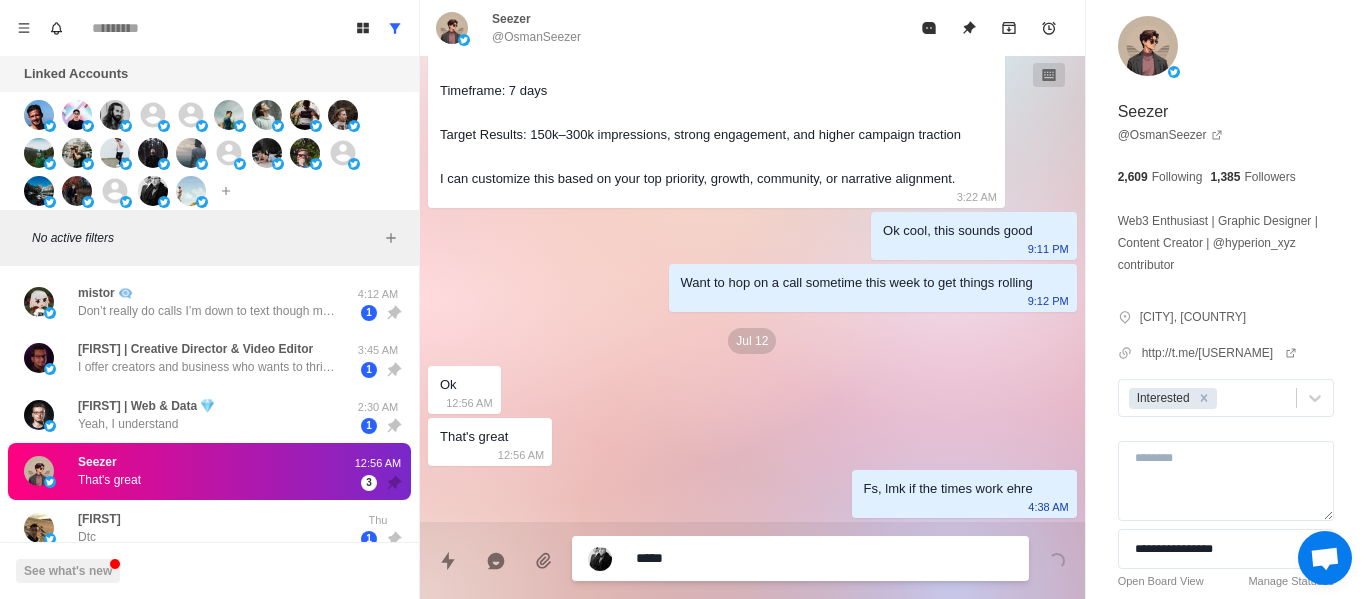 type on "*" 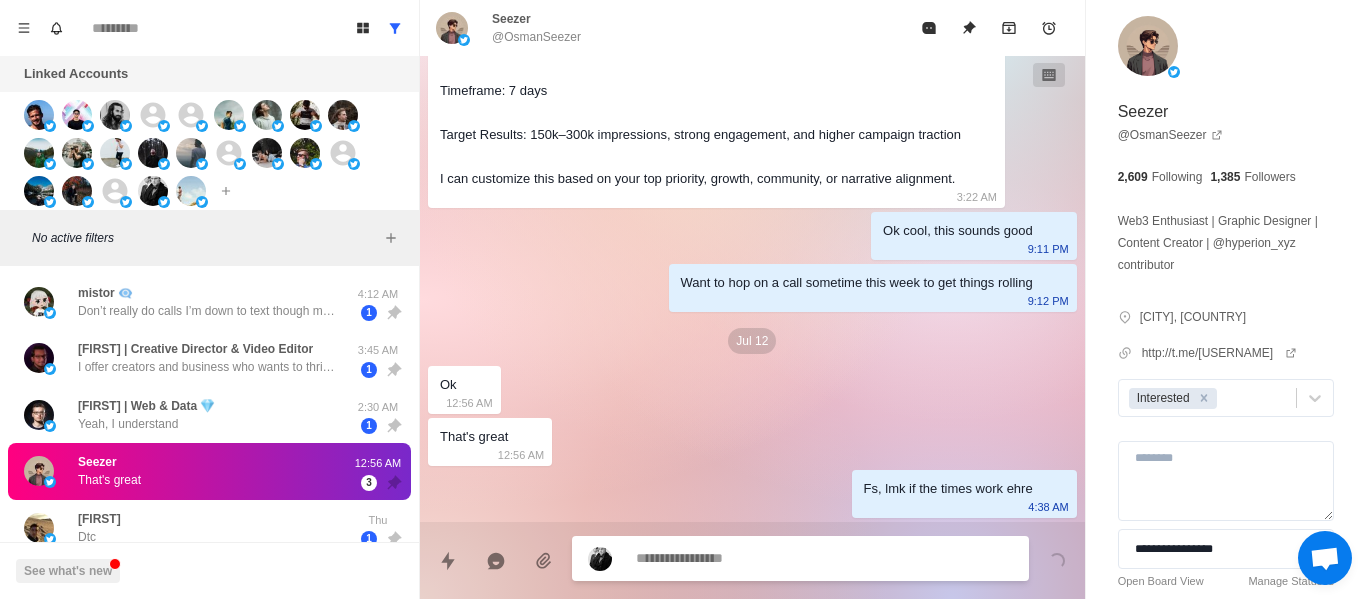 scroll, scrollTop: 1202, scrollLeft: 0, axis: vertical 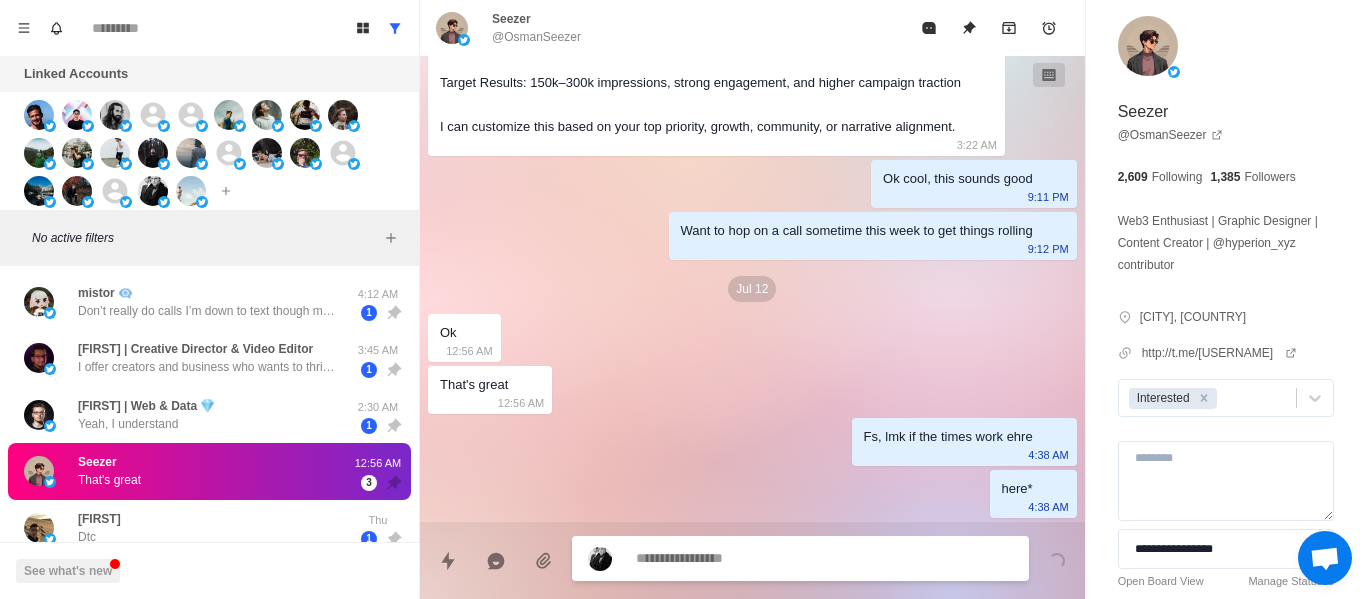 type on "*" 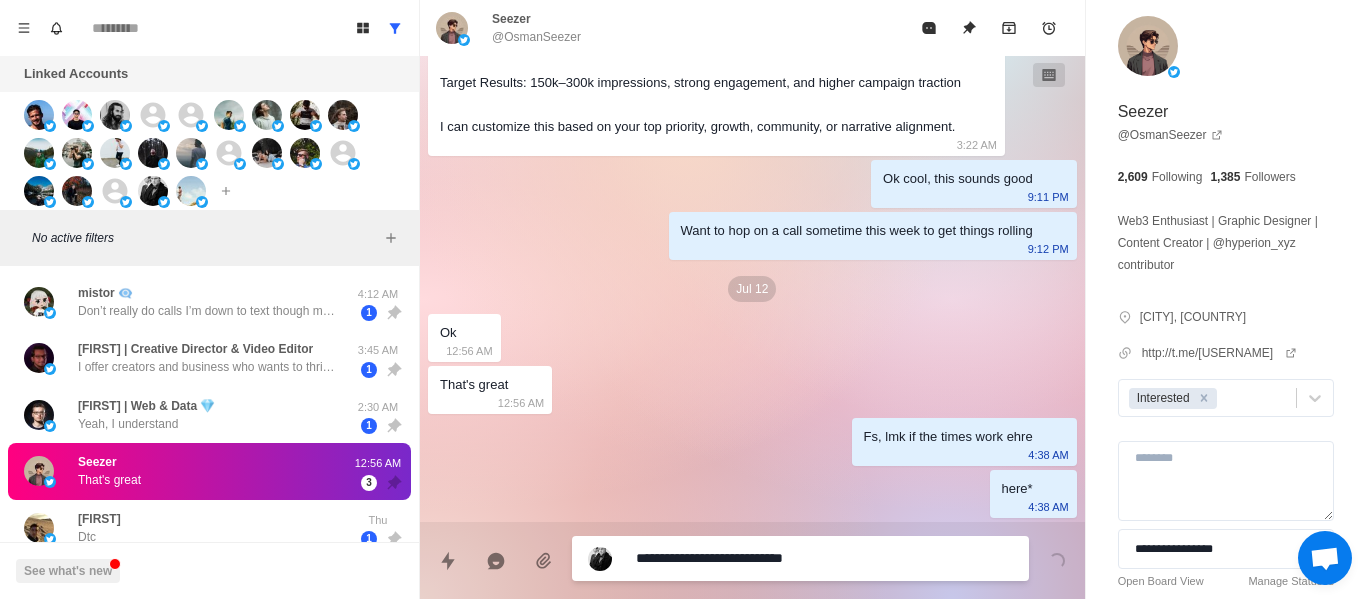 type on "*" 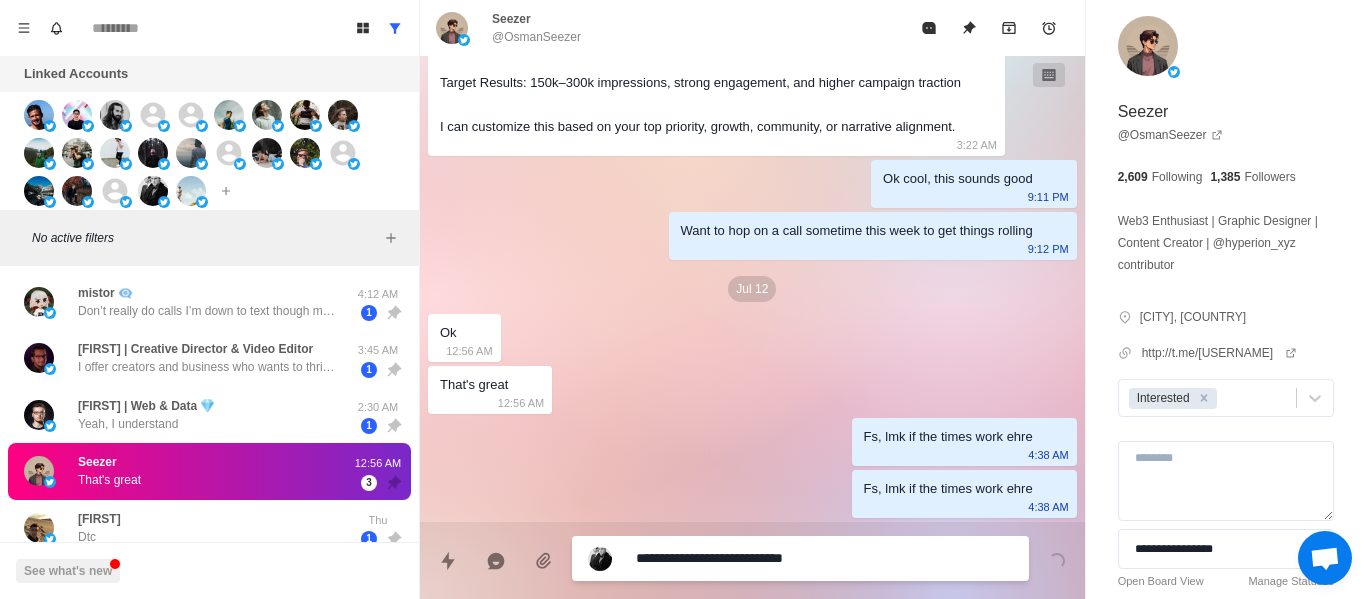 scroll, scrollTop: 1306, scrollLeft: 0, axis: vertical 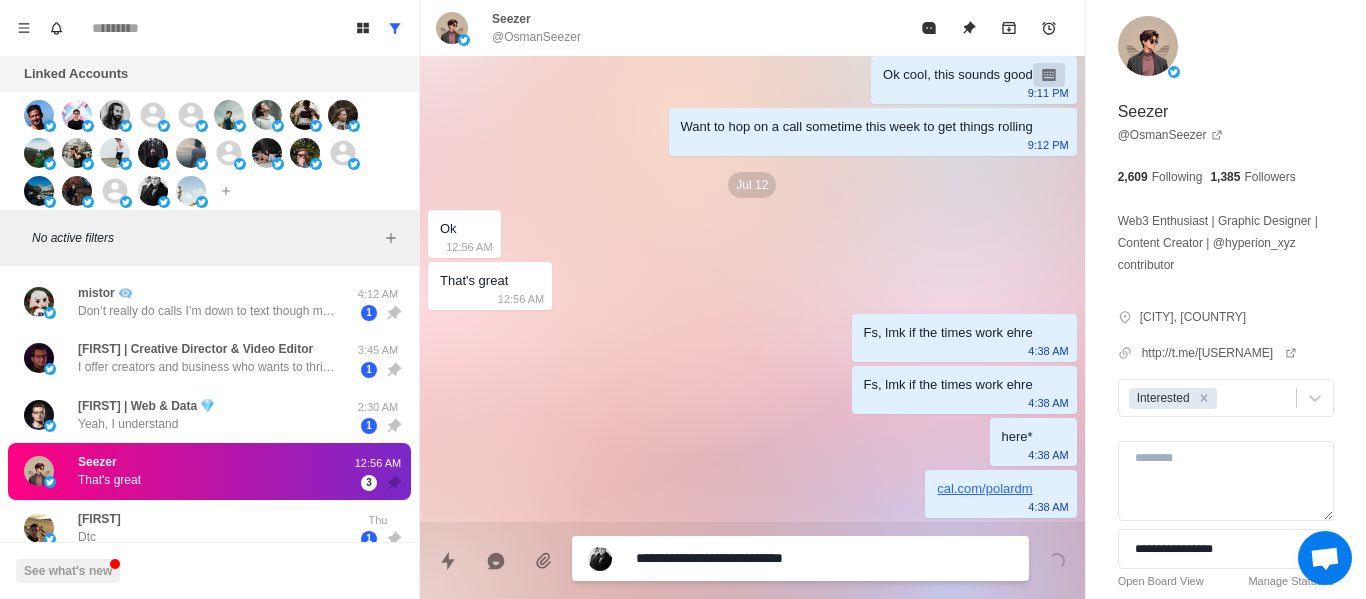 type 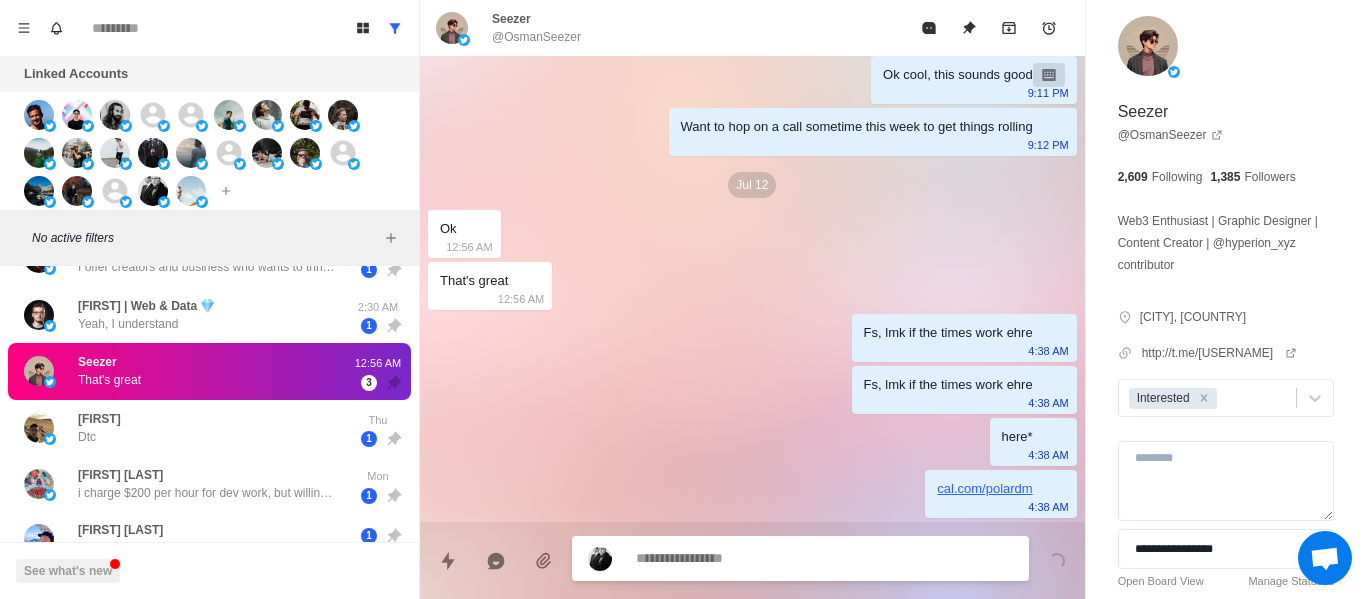 scroll, scrollTop: 400, scrollLeft: 0, axis: vertical 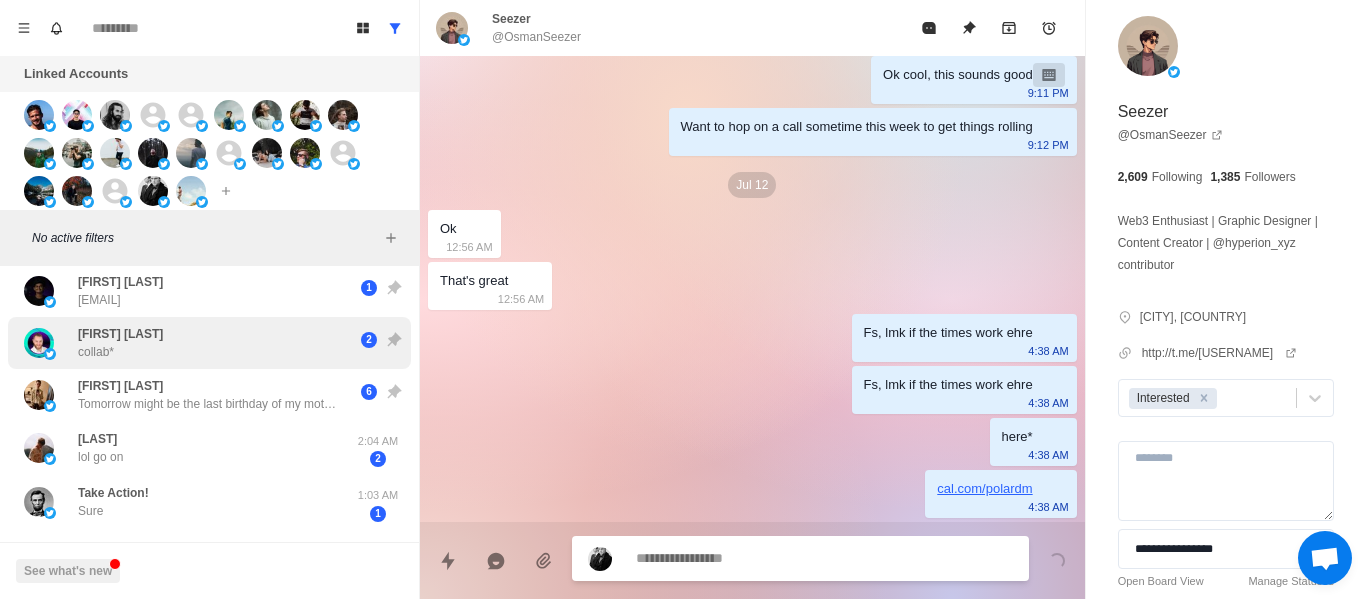 click on "[EMAIL]" at bounding box center (99, 300) 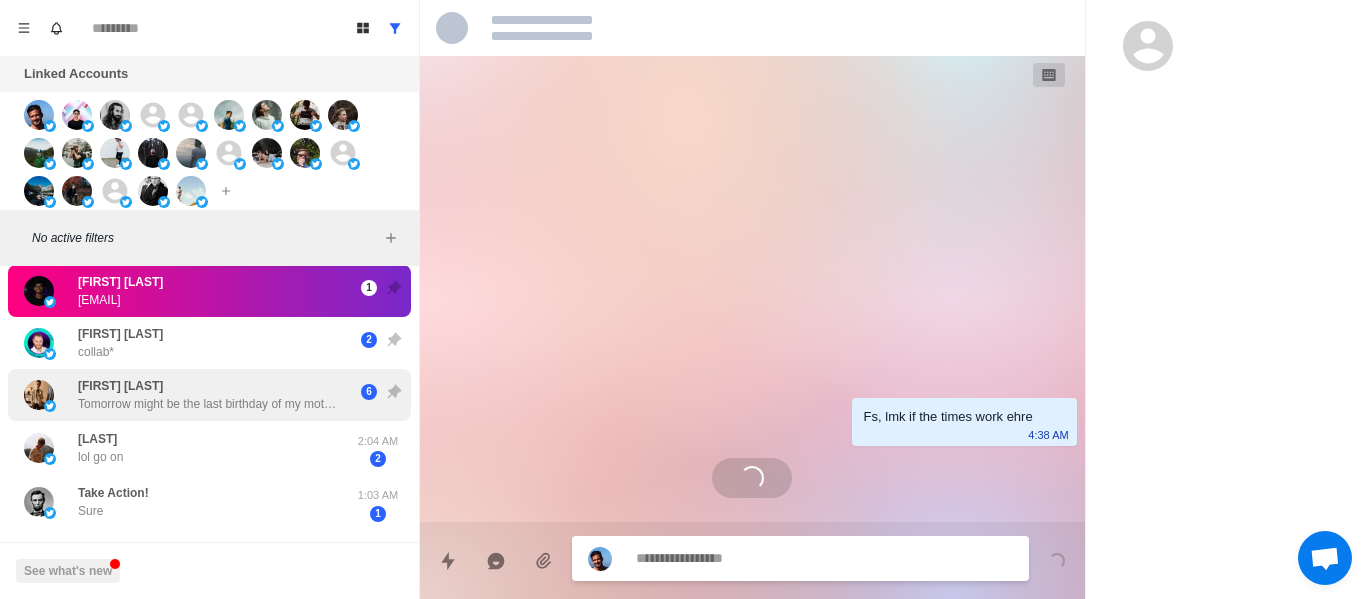 scroll, scrollTop: 0, scrollLeft: 0, axis: both 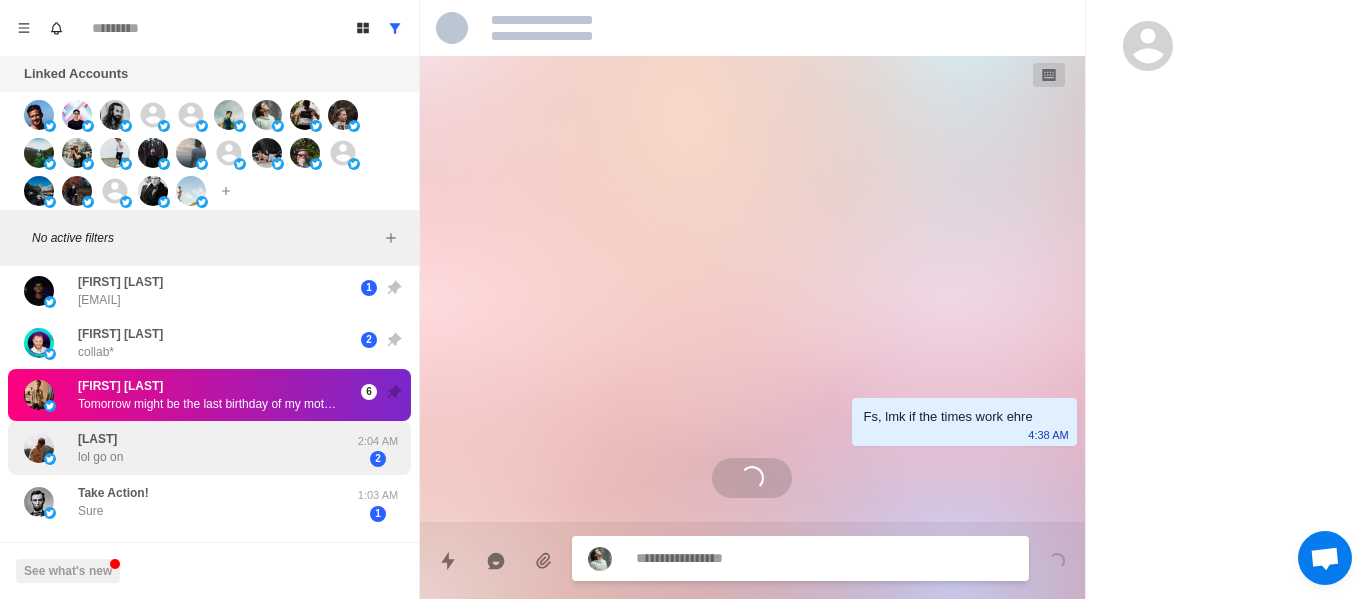 drag, startPoint x: 165, startPoint y: 410, endPoint x: 165, endPoint y: 429, distance: 19 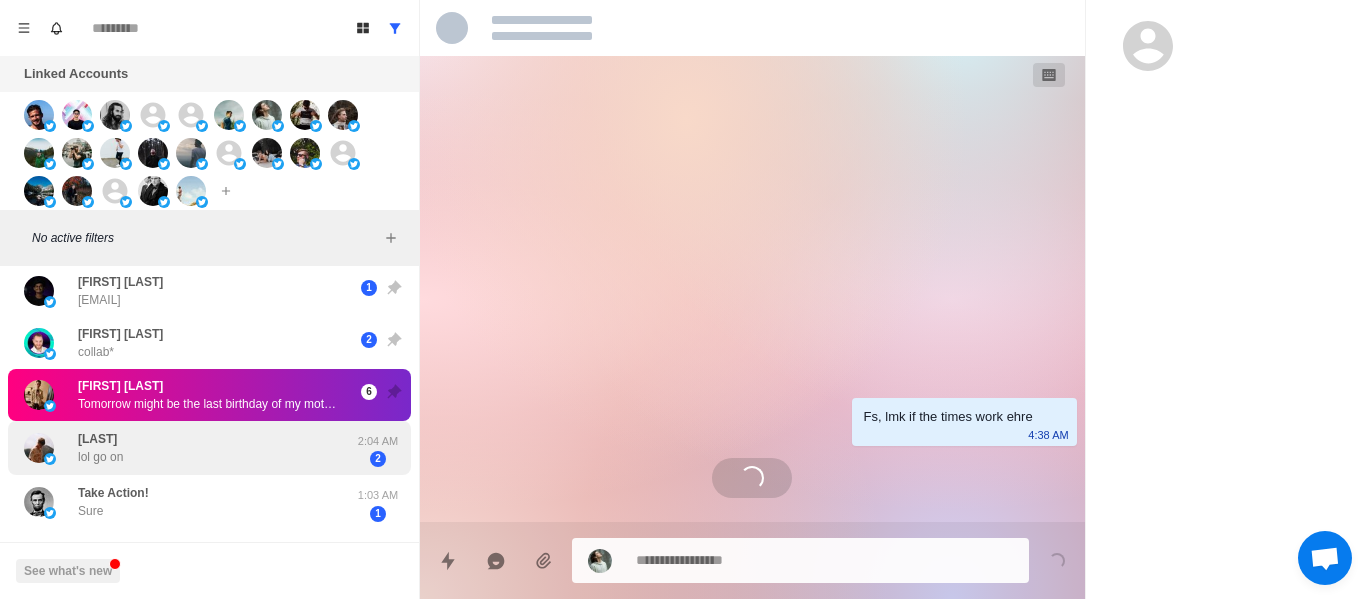 click on "Frets lol go on" at bounding box center [188, 448] 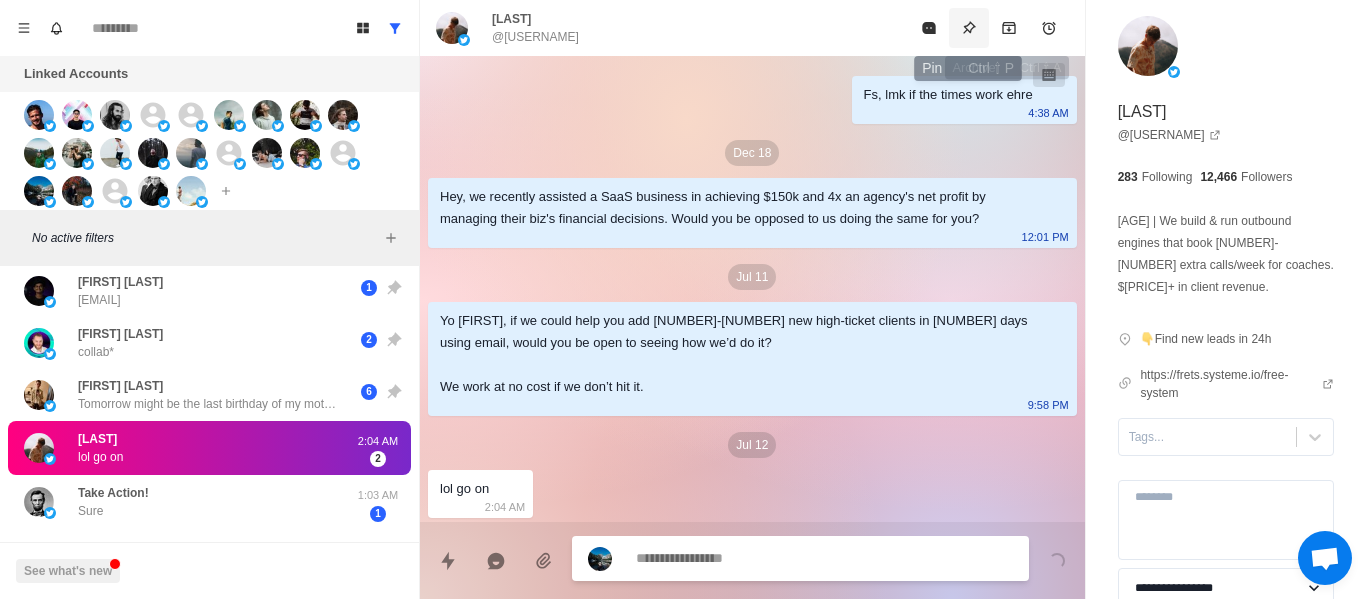 click 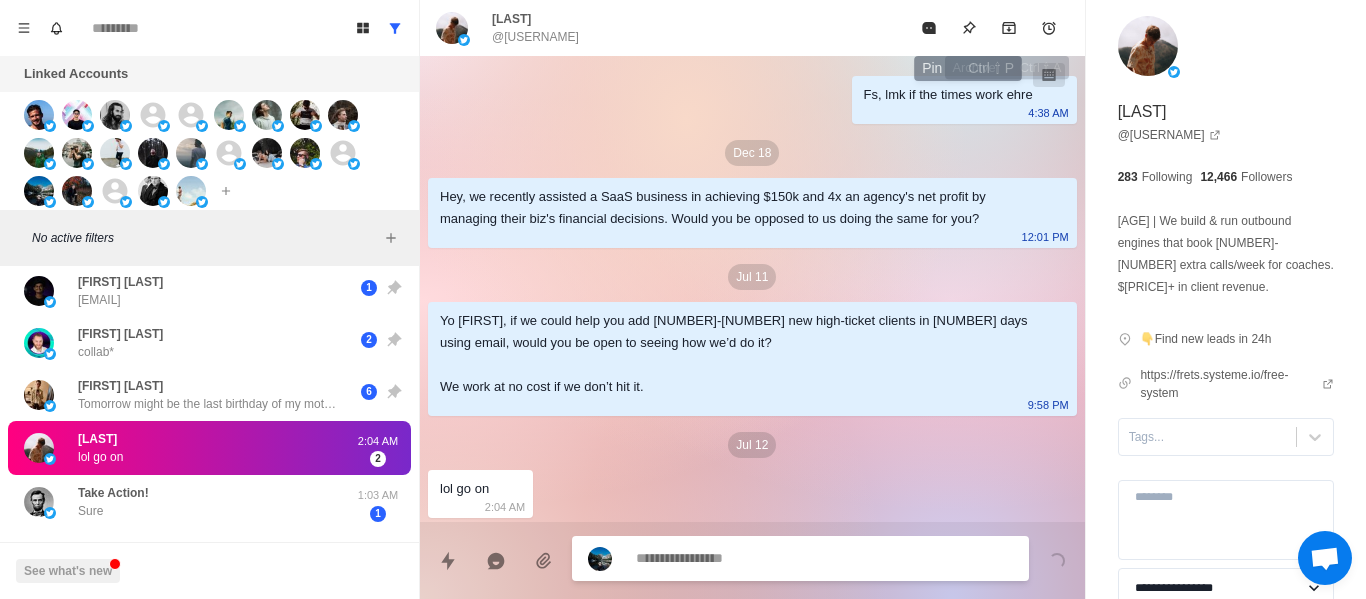 type on "*" 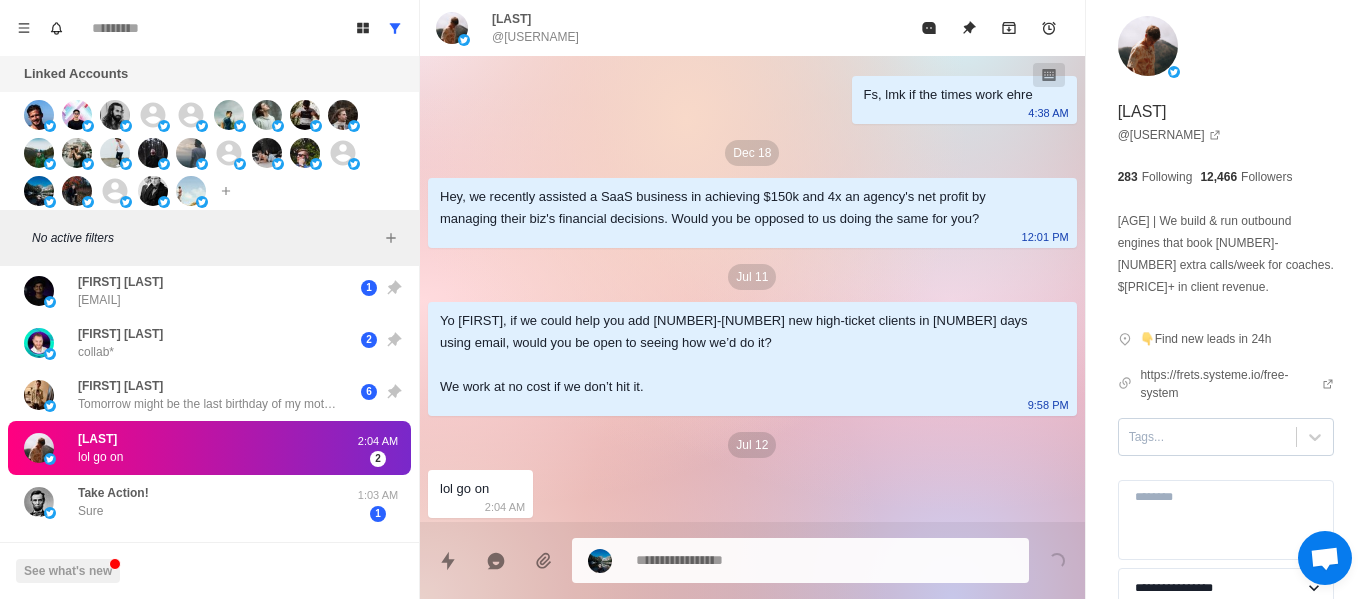 click on "Tags..." at bounding box center [1226, 437] 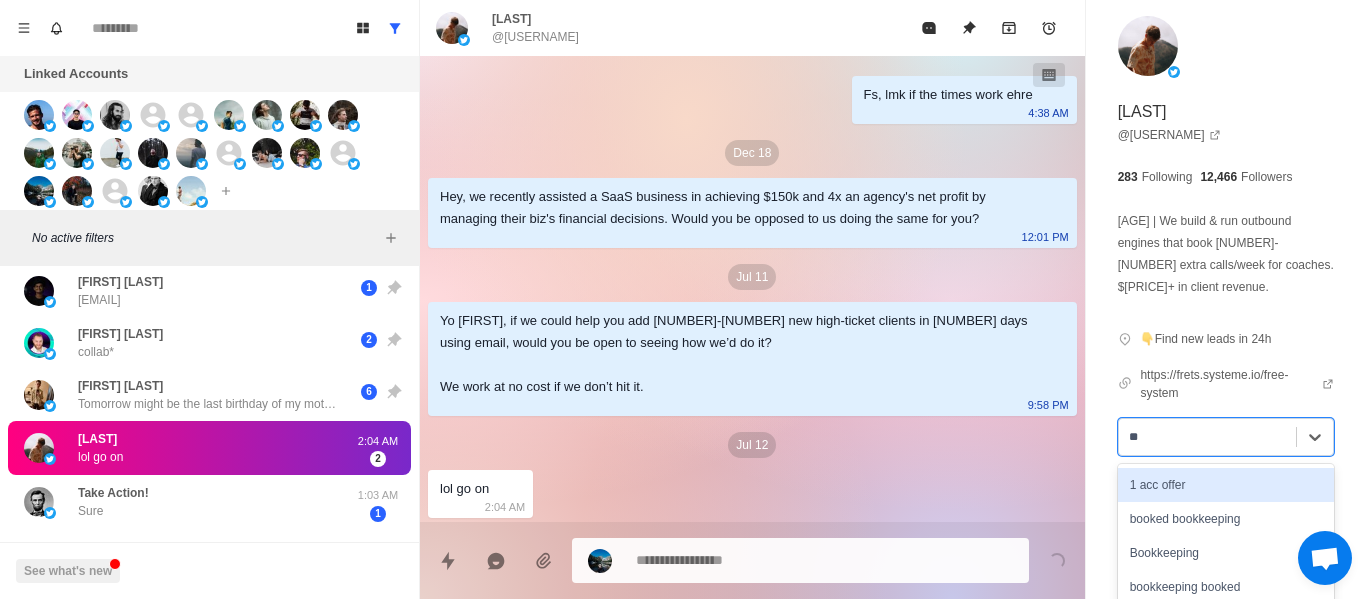 type on "***" 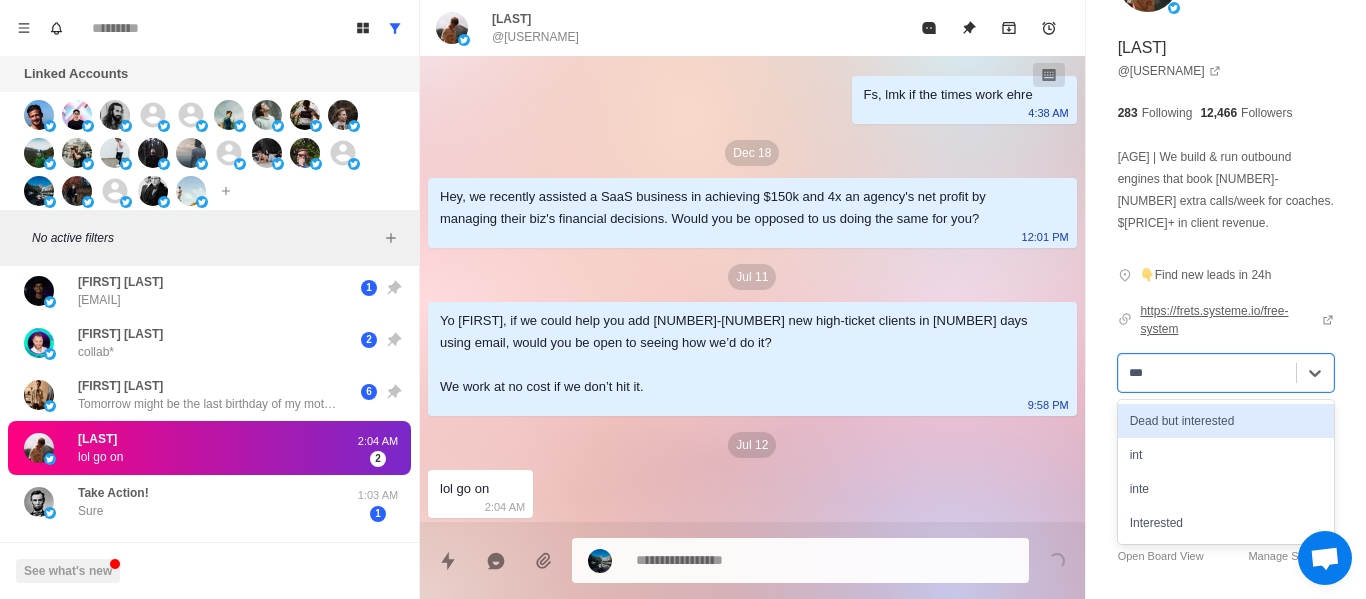 scroll, scrollTop: 100, scrollLeft: 0, axis: vertical 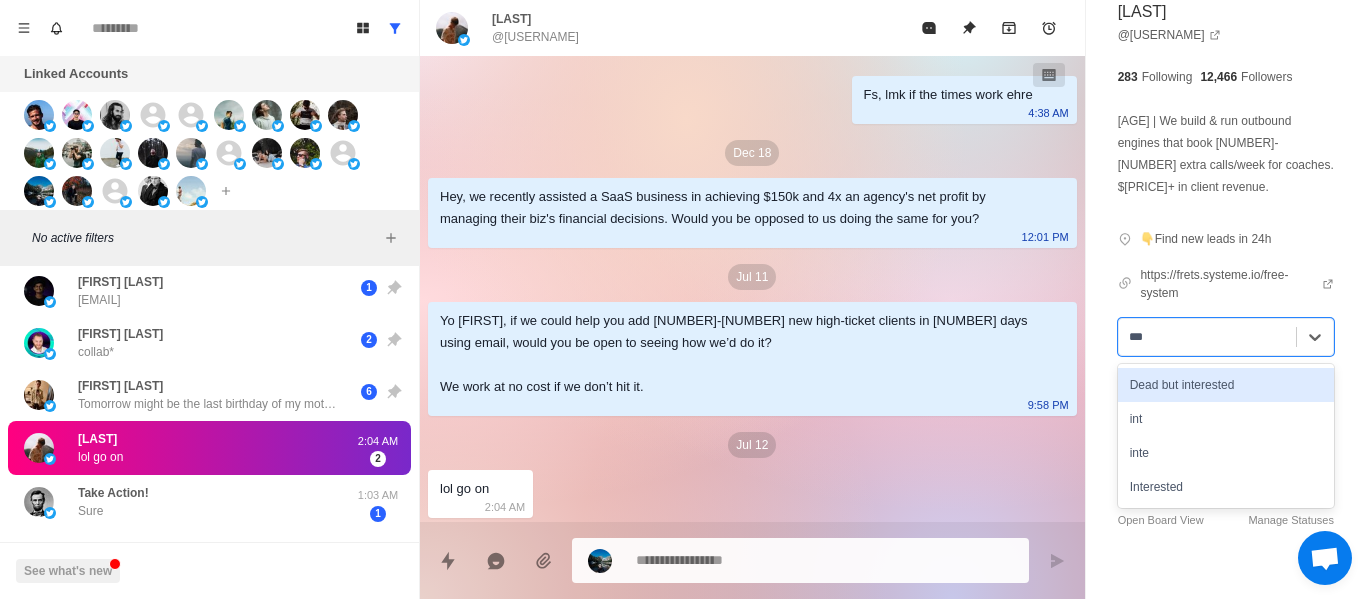 type on "*" 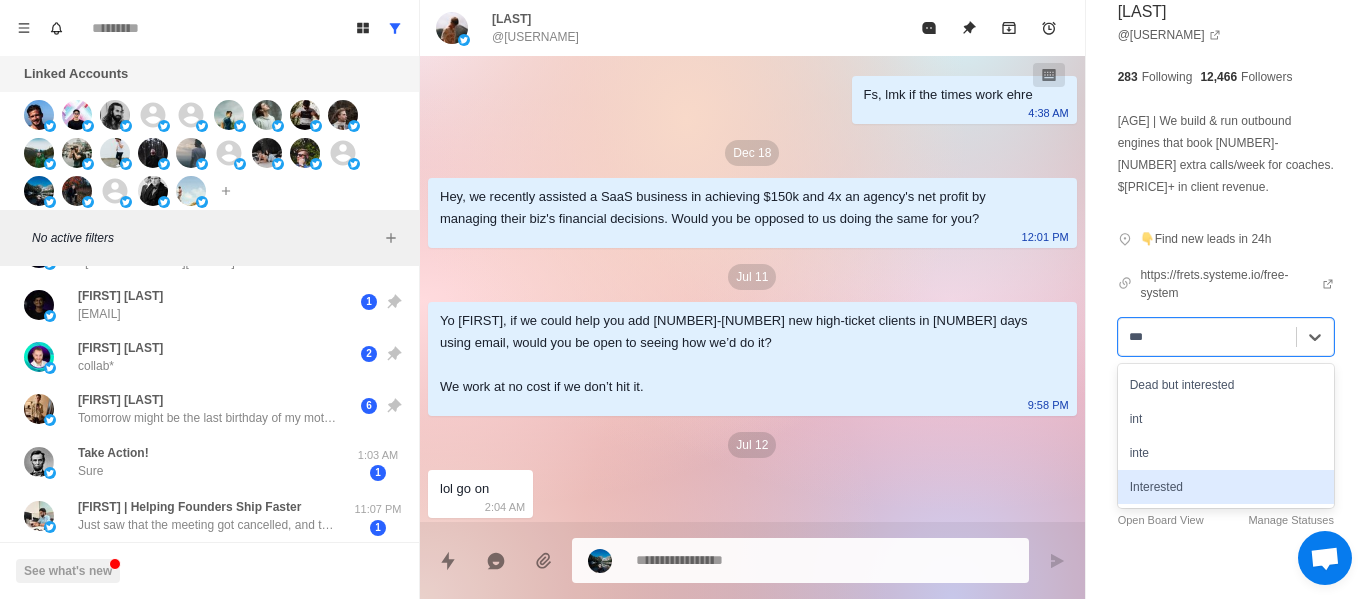 scroll, scrollTop: 23, scrollLeft: 0, axis: vertical 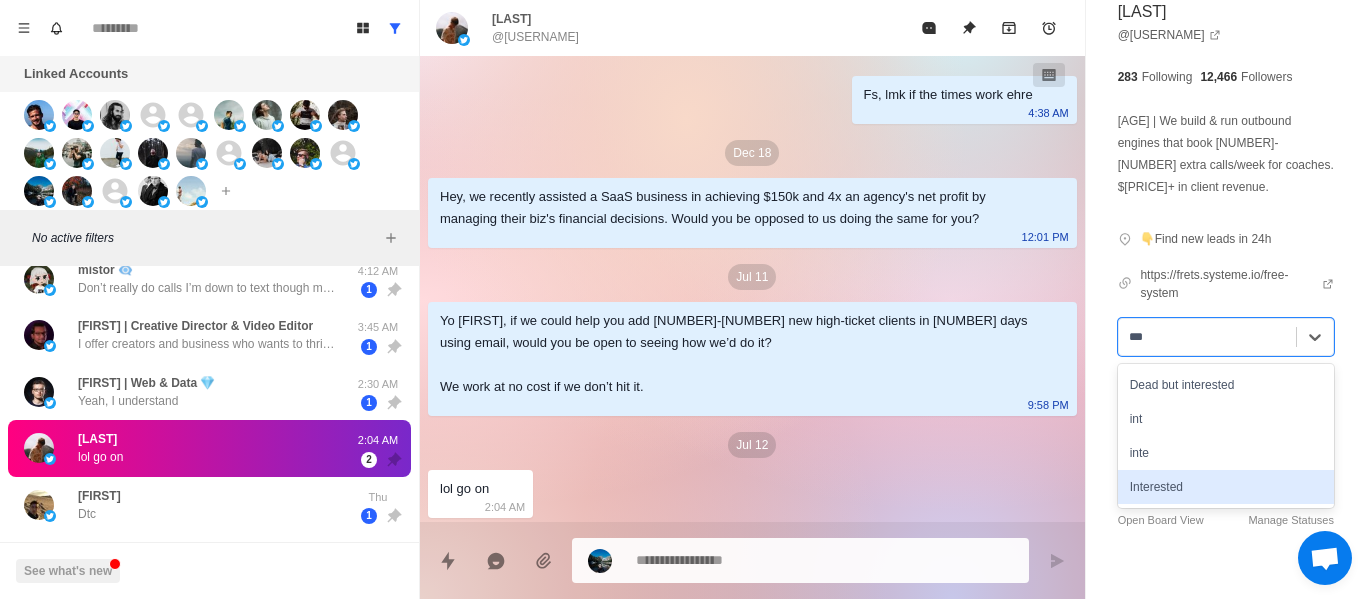 click on "Interested" at bounding box center (1226, 487) 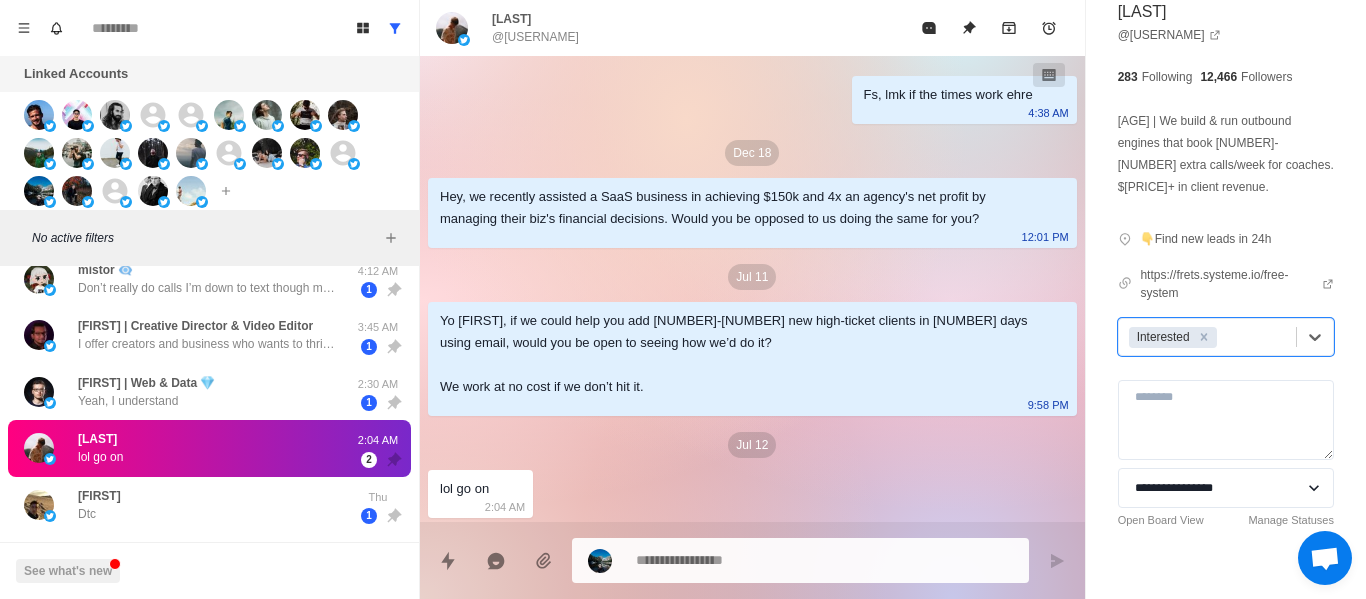drag, startPoint x: 656, startPoint y: 289, endPoint x: 569, endPoint y: 128, distance: 183.00273 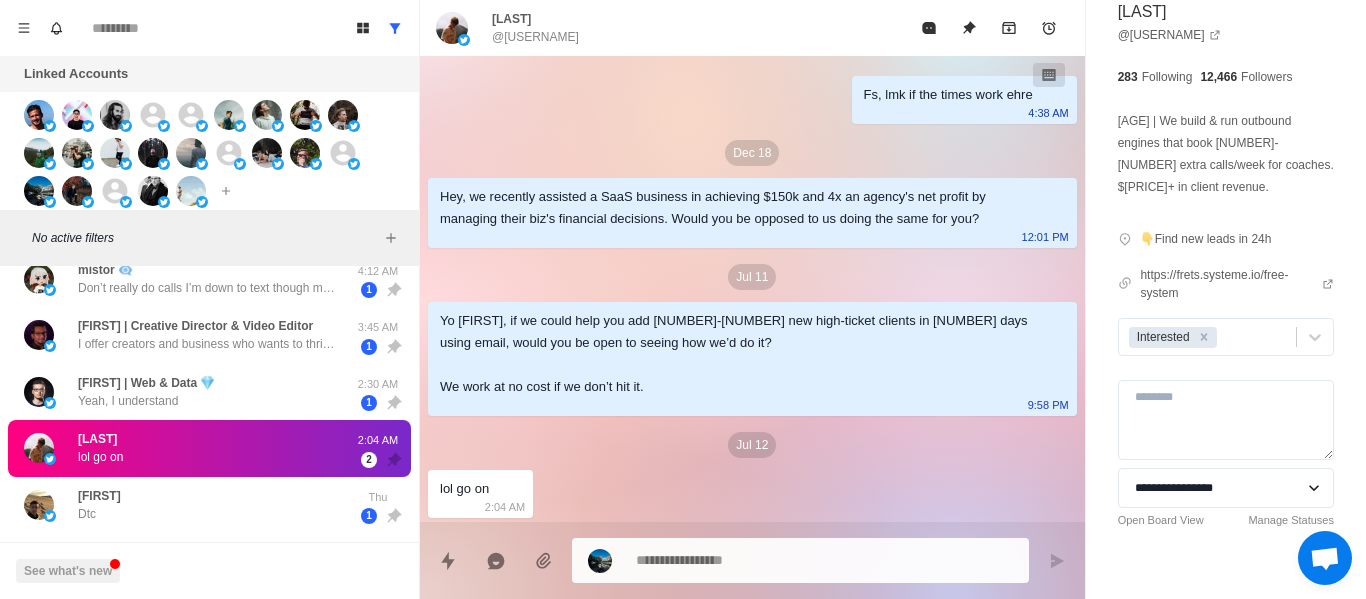 type on "*" 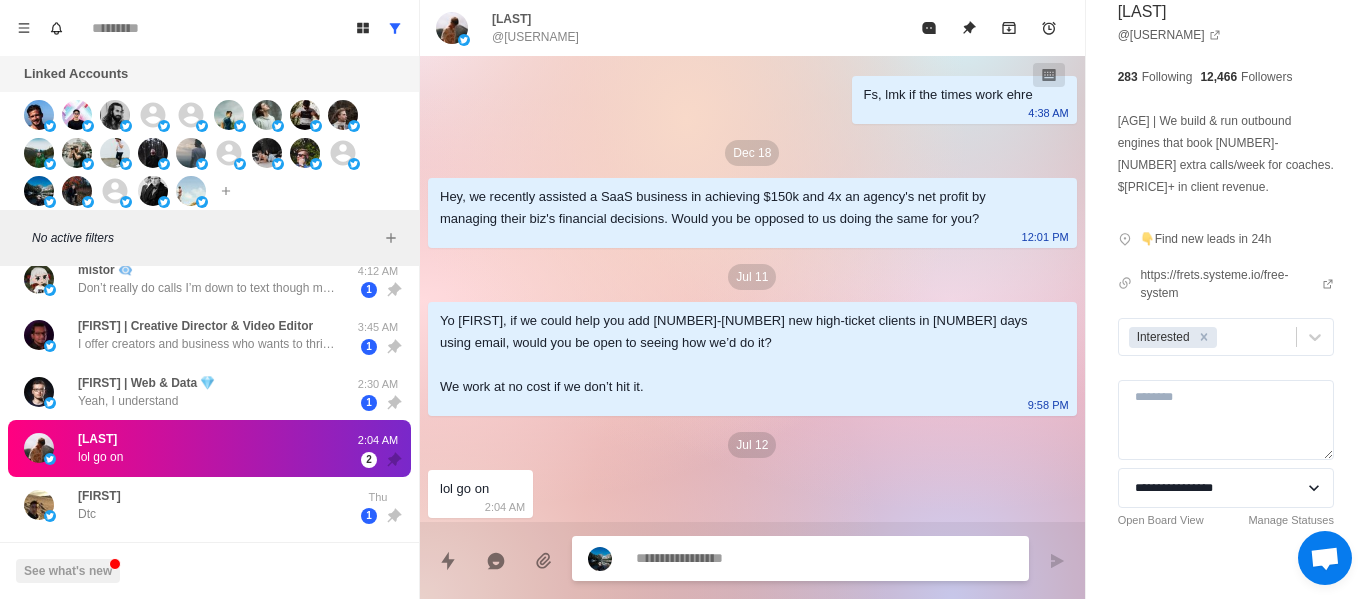 paste on "**********" 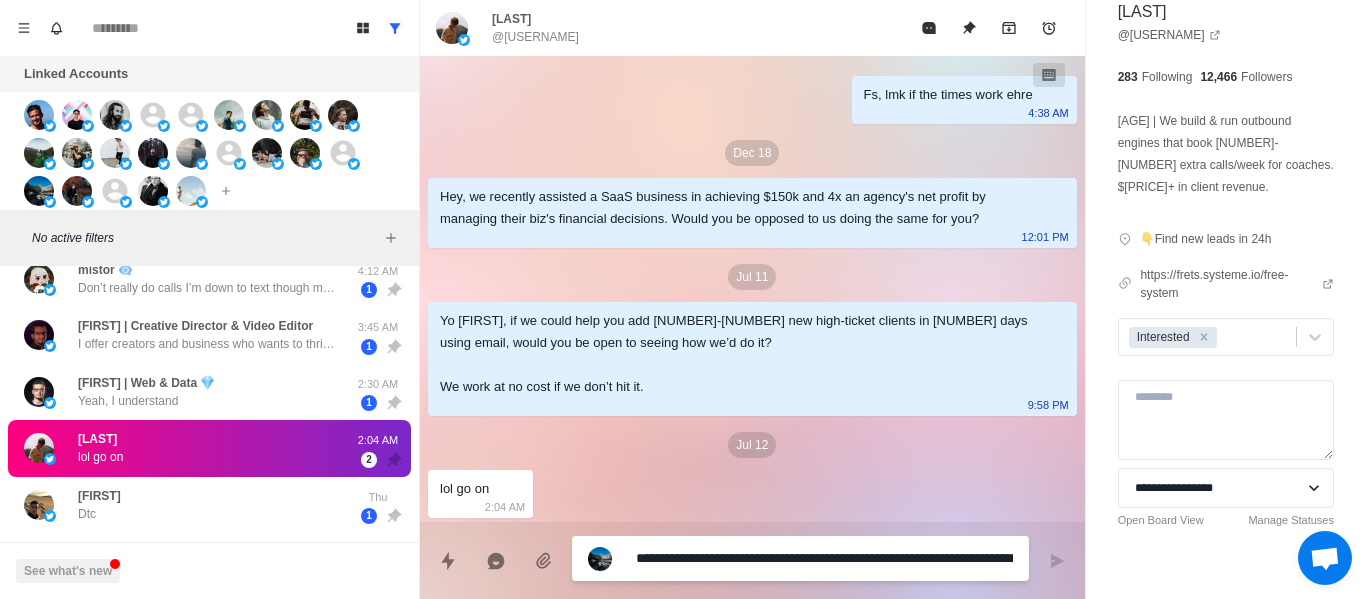 scroll, scrollTop: 16, scrollLeft: 0, axis: vertical 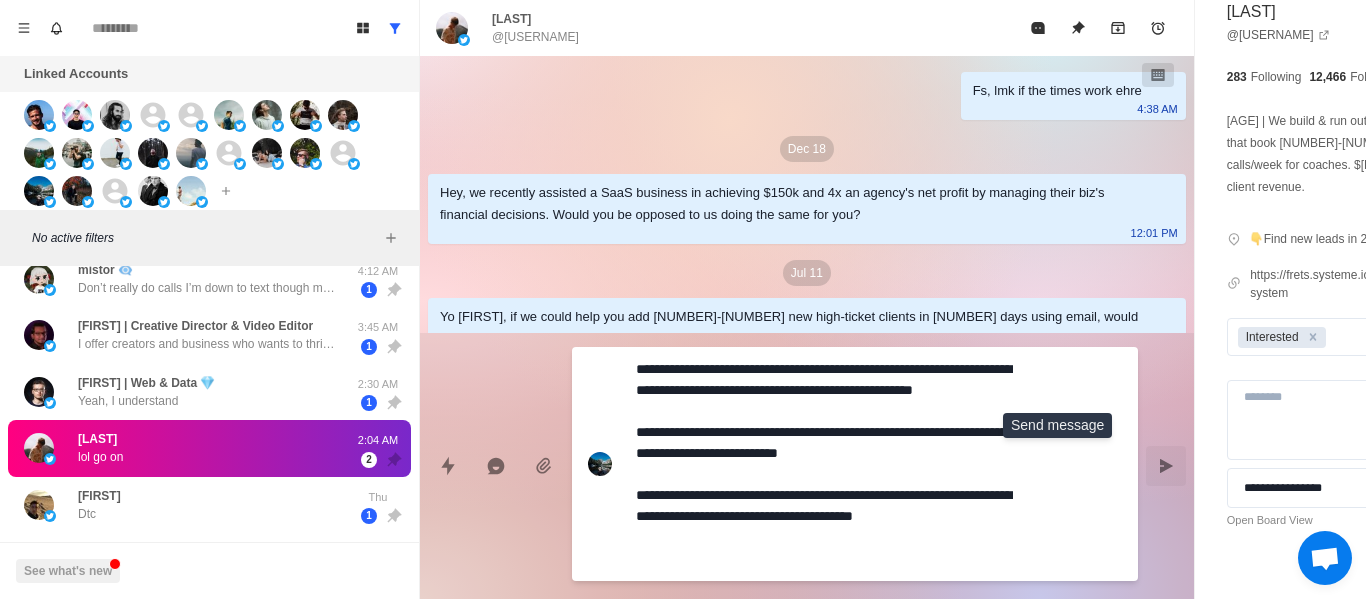 type on "**********" 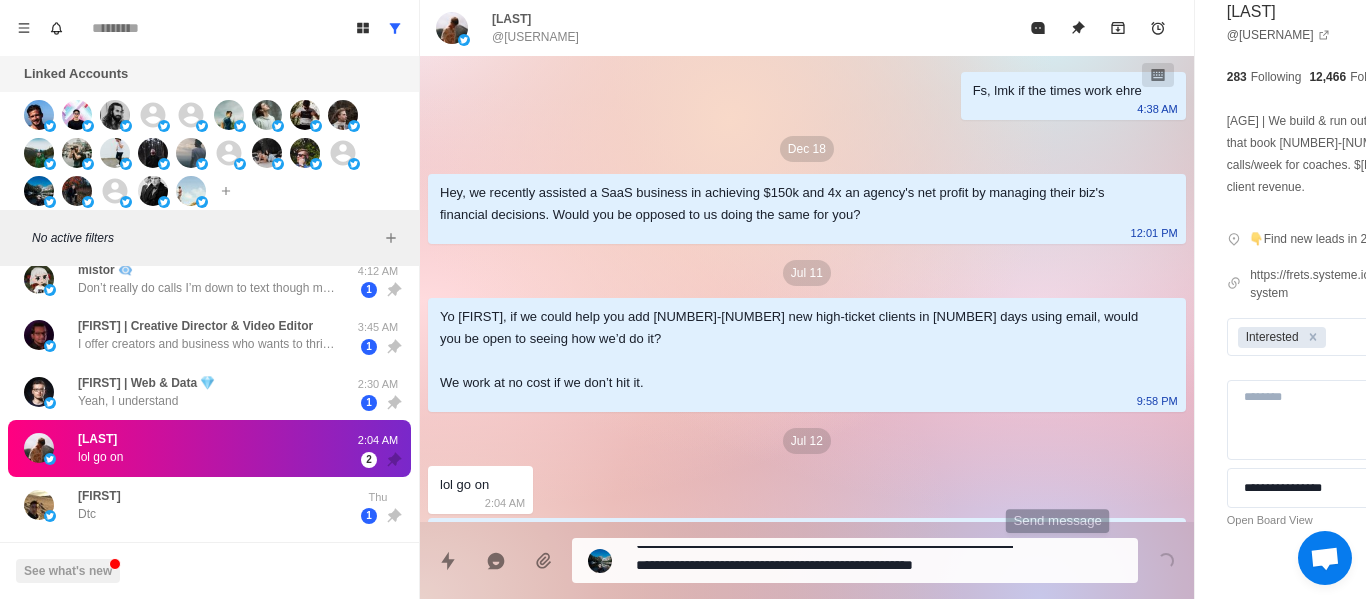 scroll, scrollTop: 202, scrollLeft: 0, axis: vertical 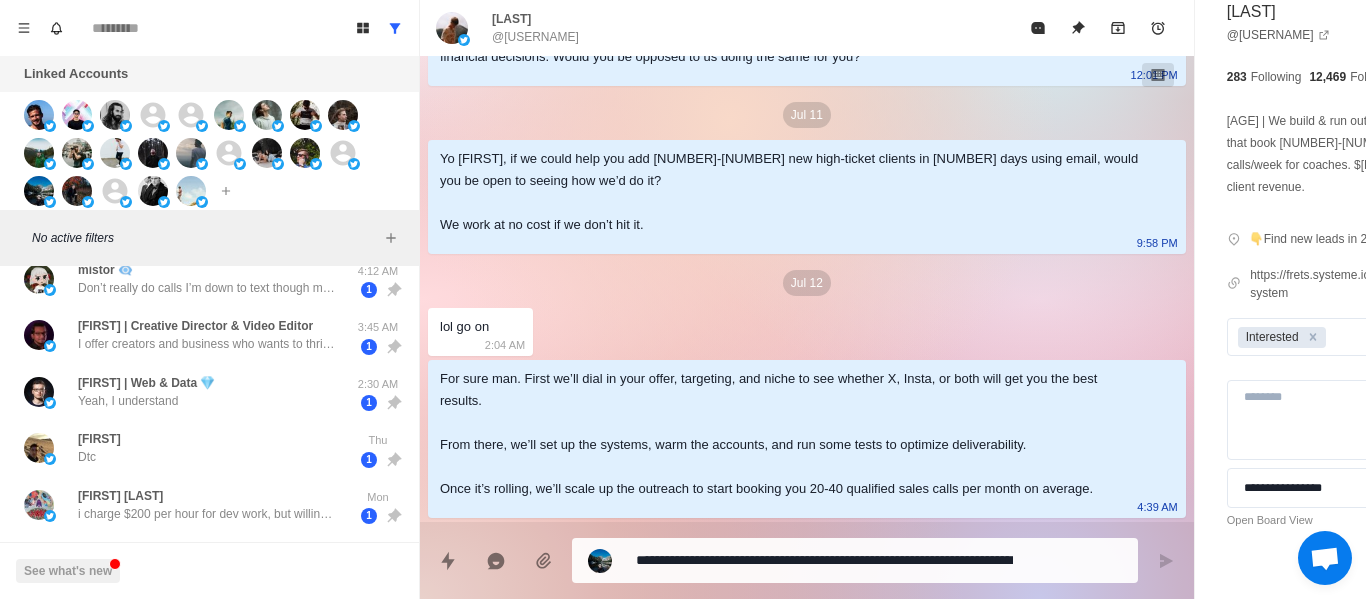 click on "**********" at bounding box center (855, 560) 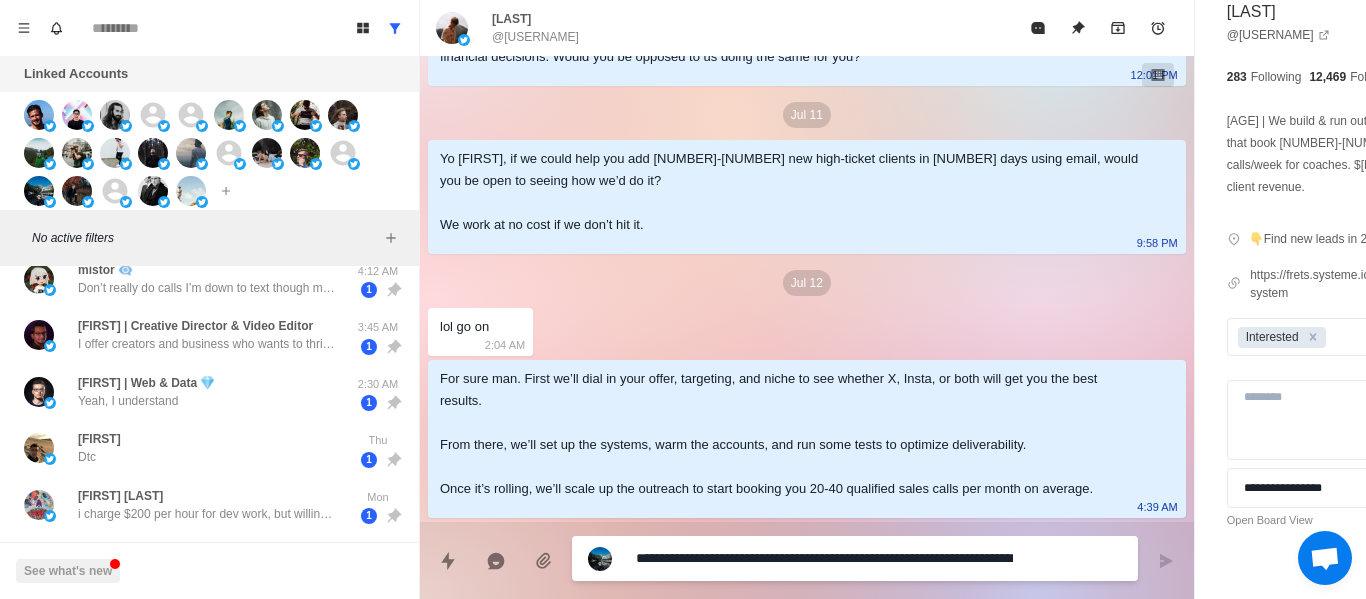 drag, startPoint x: 675, startPoint y: 555, endPoint x: 652, endPoint y: 564, distance: 24.698177 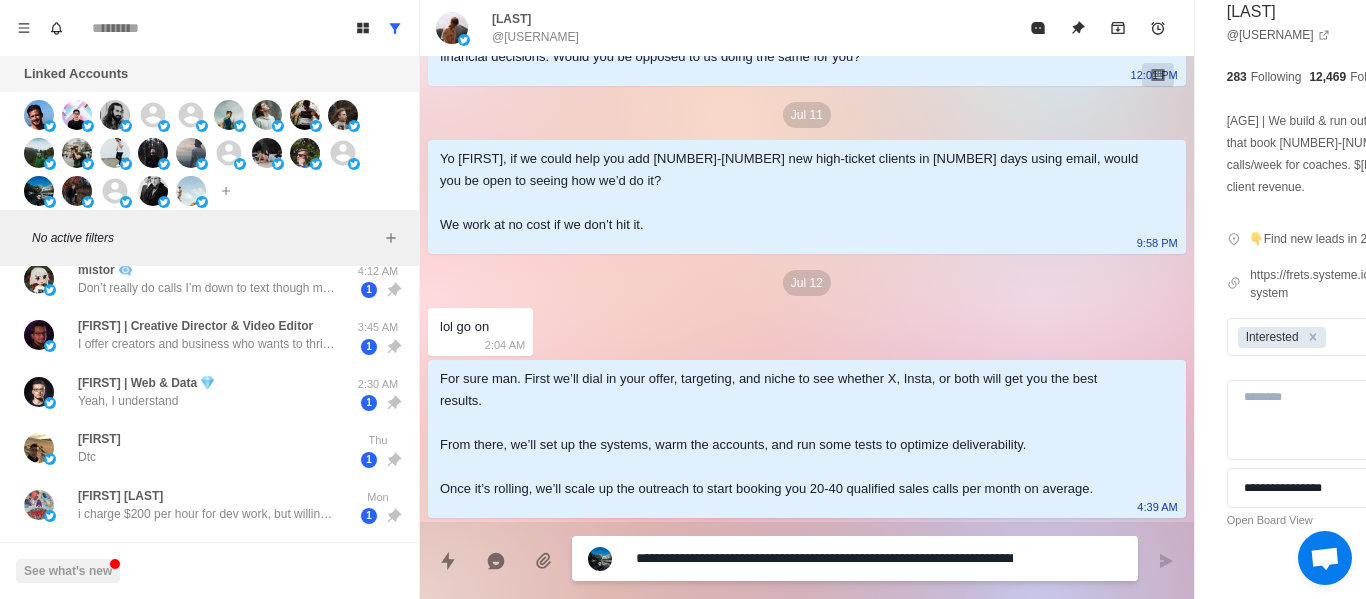 drag, startPoint x: 691, startPoint y: 539, endPoint x: 684, endPoint y: 554, distance: 16.552946 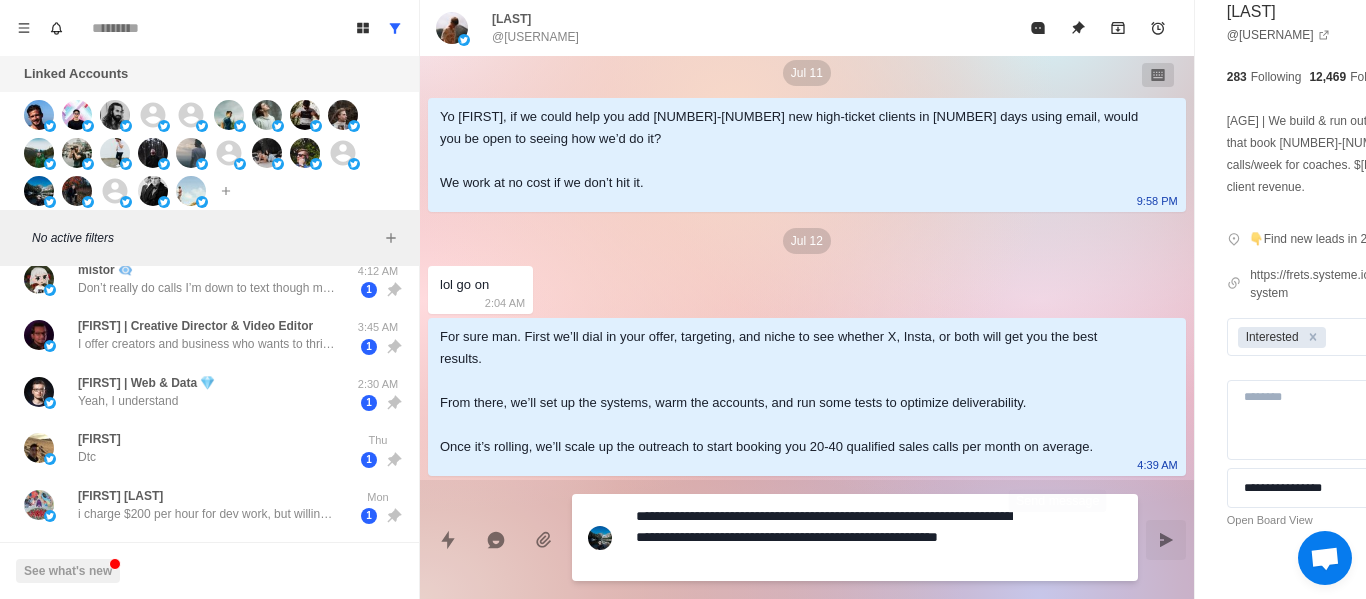 type on "*" 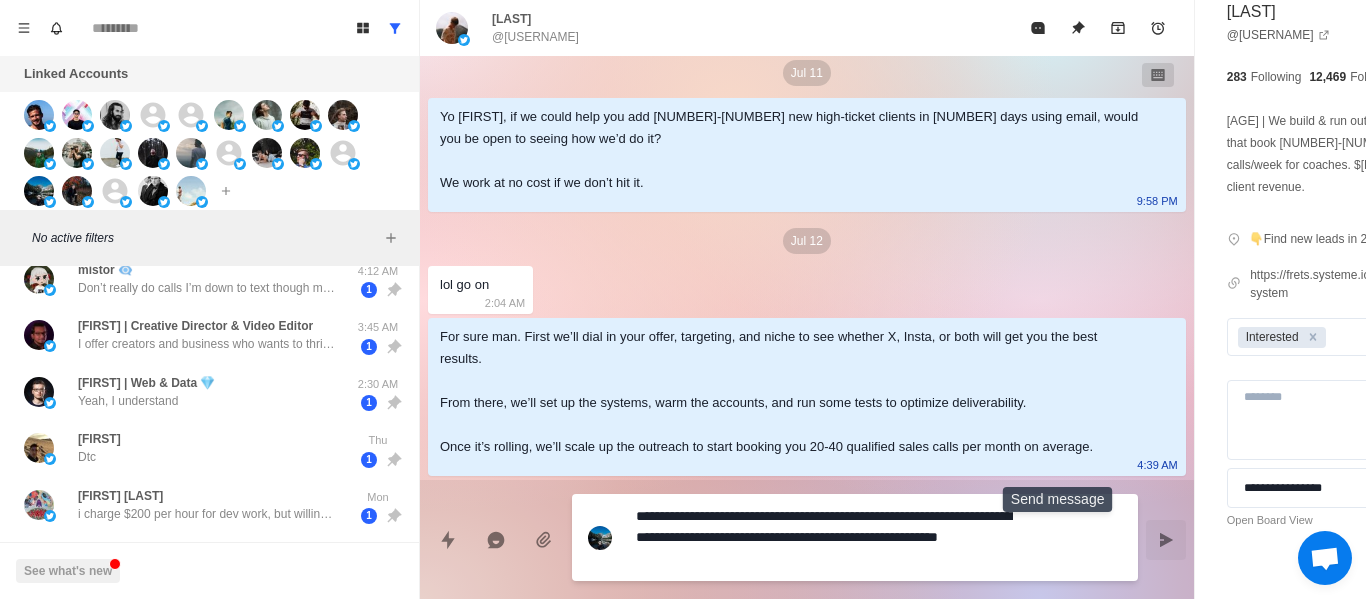 type on "**********" 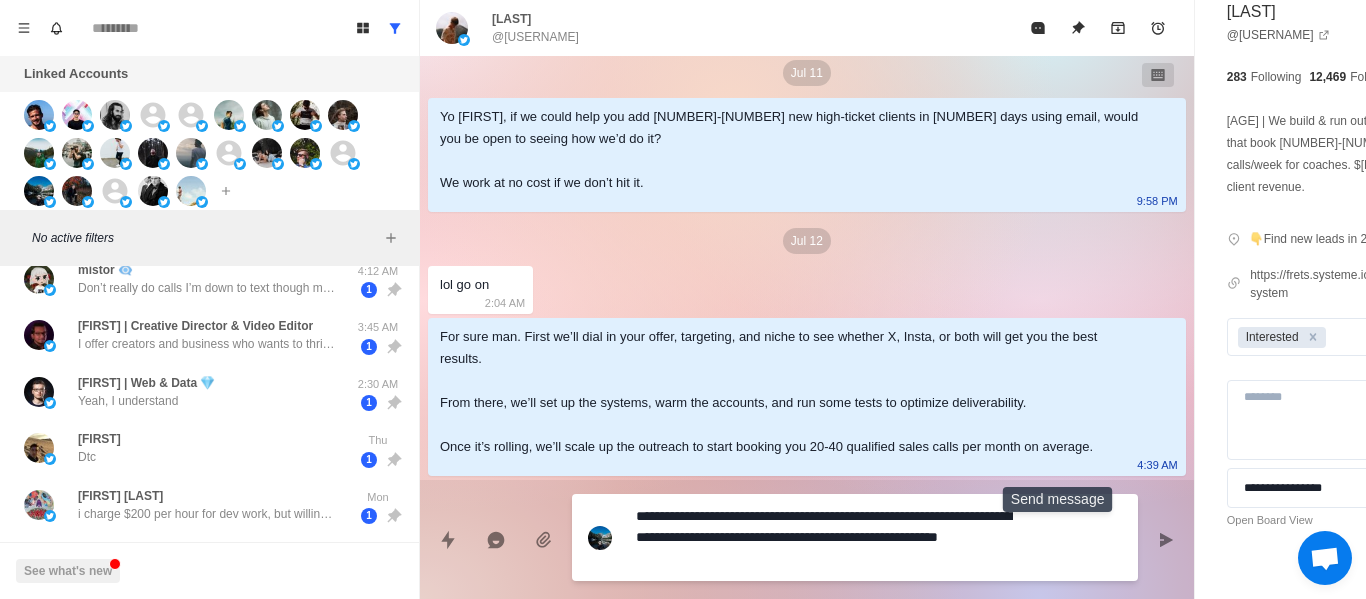drag, startPoint x: 1045, startPoint y: 538, endPoint x: 999, endPoint y: 432, distance: 115.55086 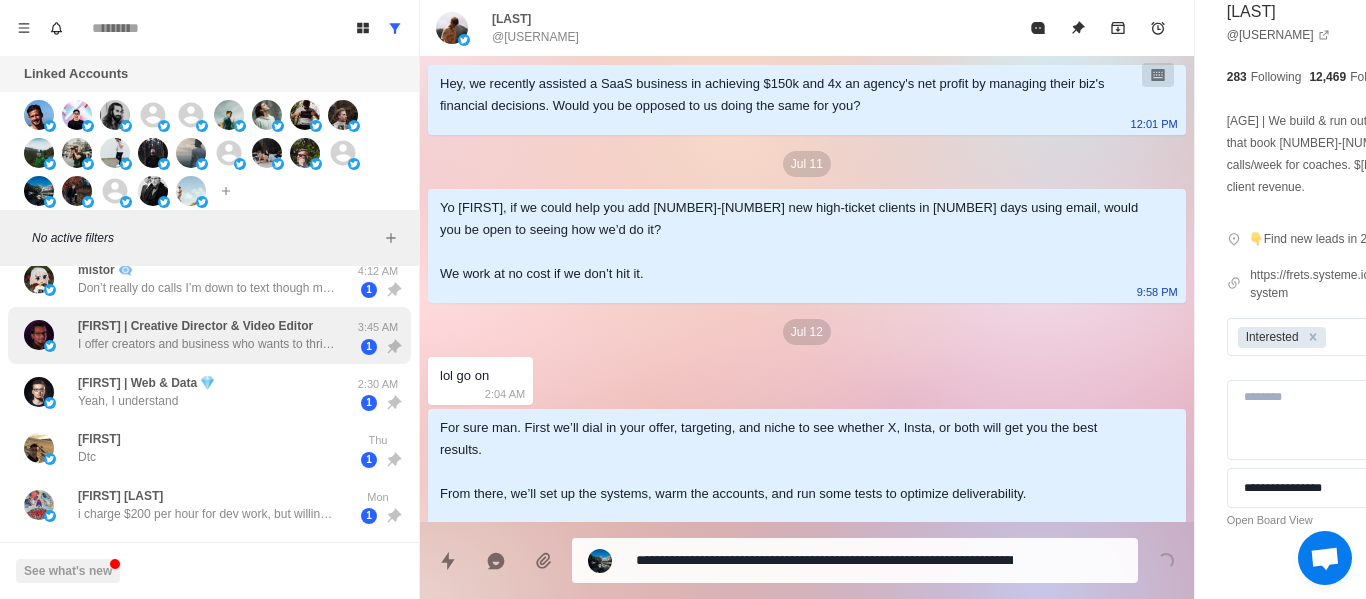 scroll, scrollTop: 0, scrollLeft: 0, axis: both 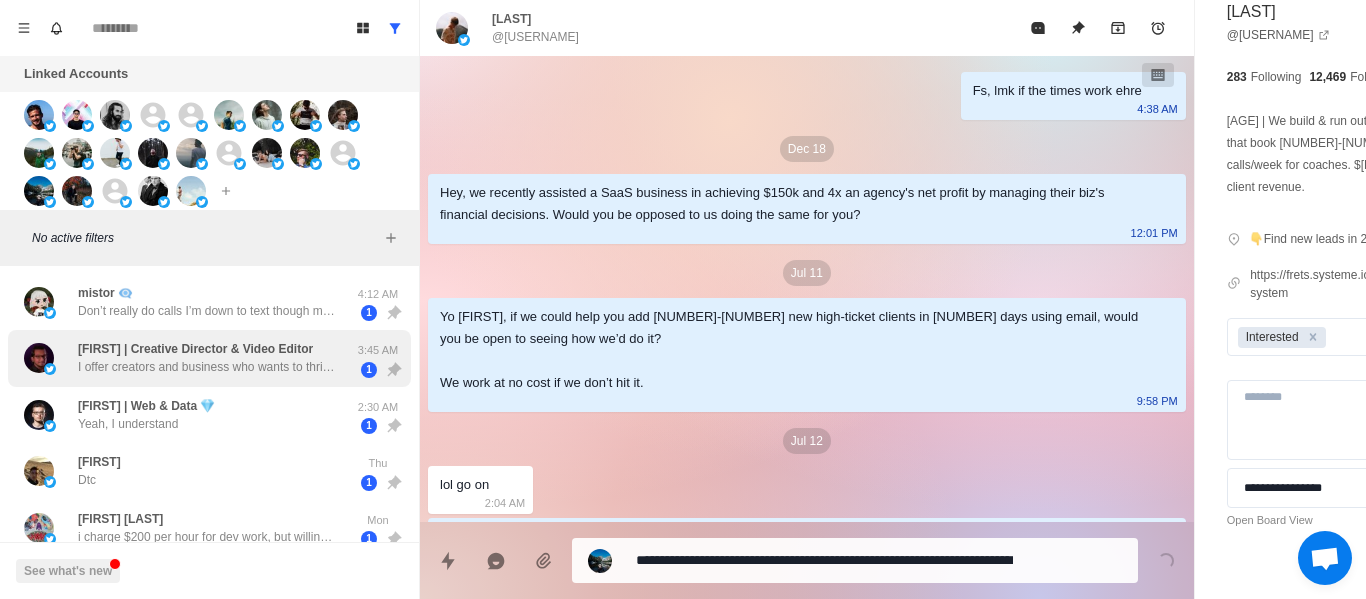 click on "I offer creators and business who wants to thrive on Youtube. I'm a content director and also have a in-house team of editors.
My targets are businesses or youtubers with a earning source running other than YouTube monetization." at bounding box center (208, 367) 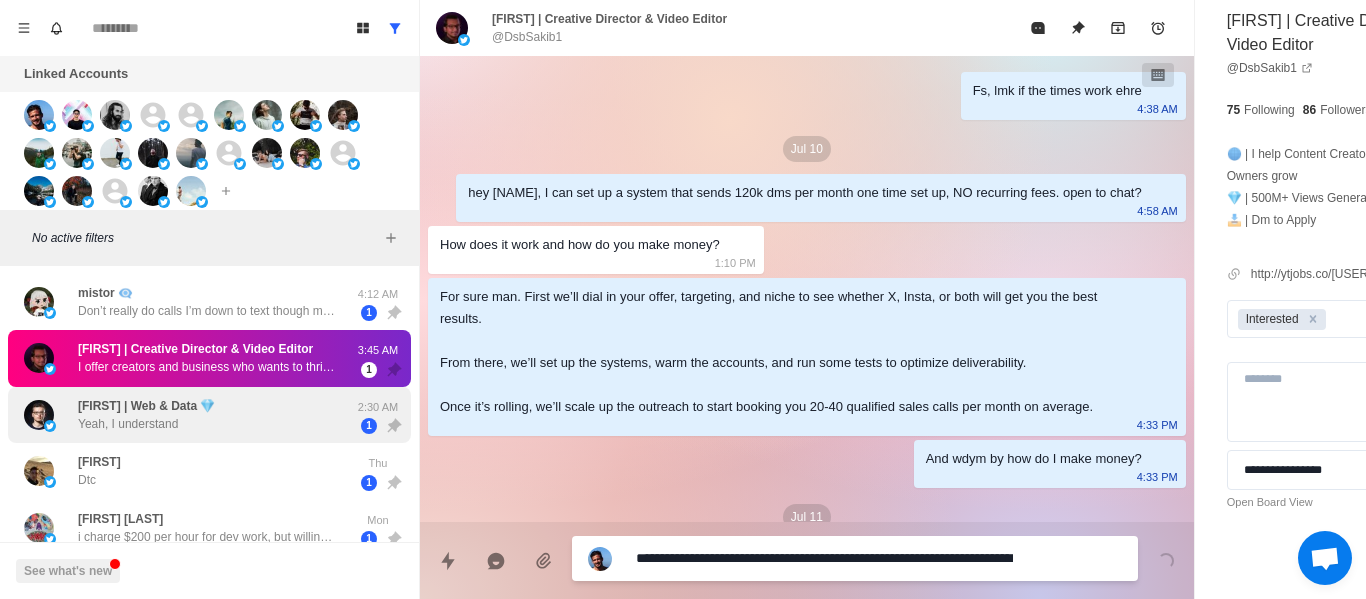 scroll, scrollTop: 712, scrollLeft: 0, axis: vertical 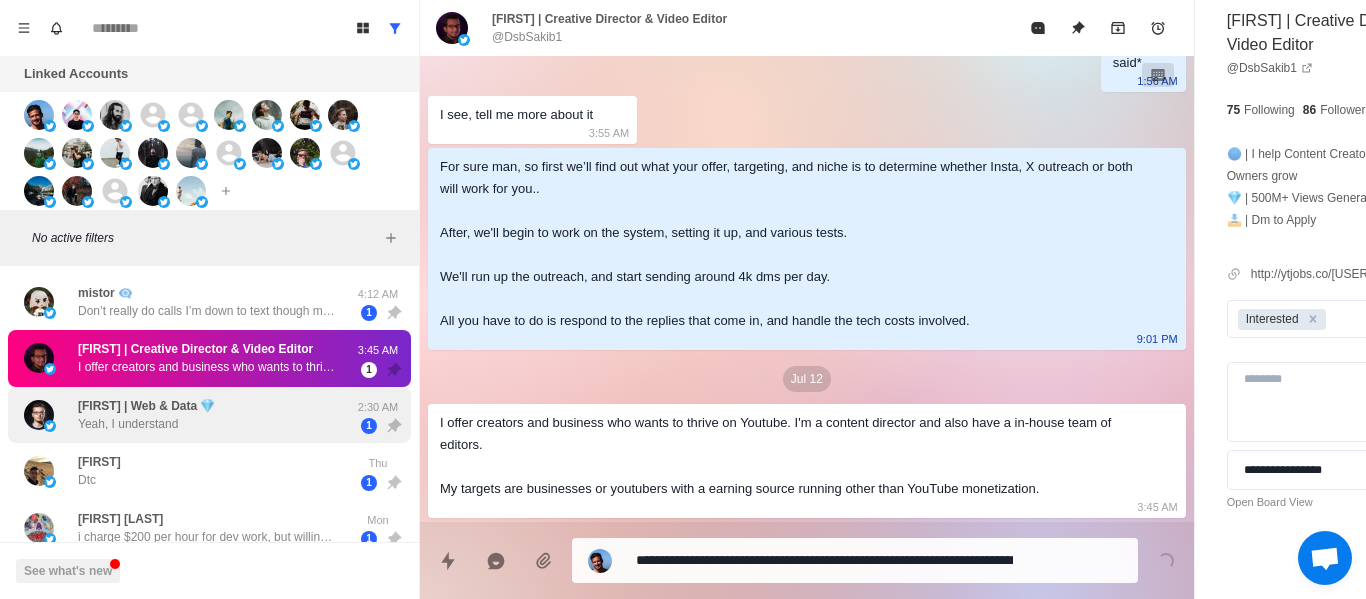 click on "[FIRST] | Web & Data 💎" at bounding box center (146, 406) 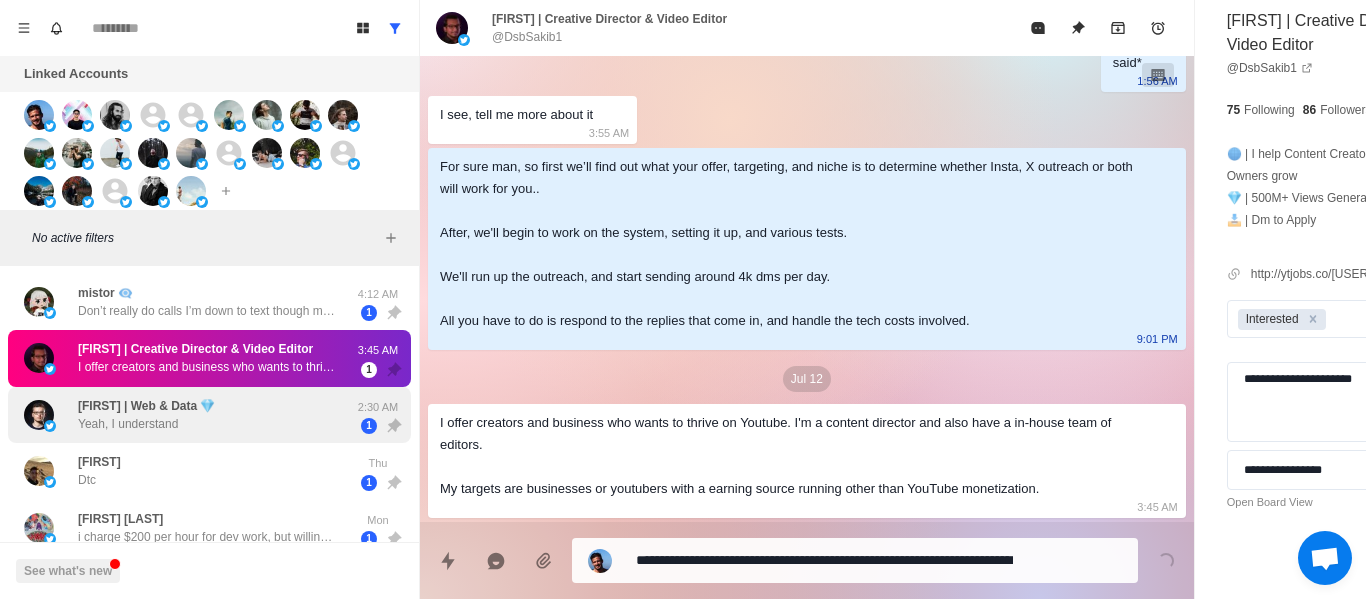 scroll, scrollTop: 2720, scrollLeft: 0, axis: vertical 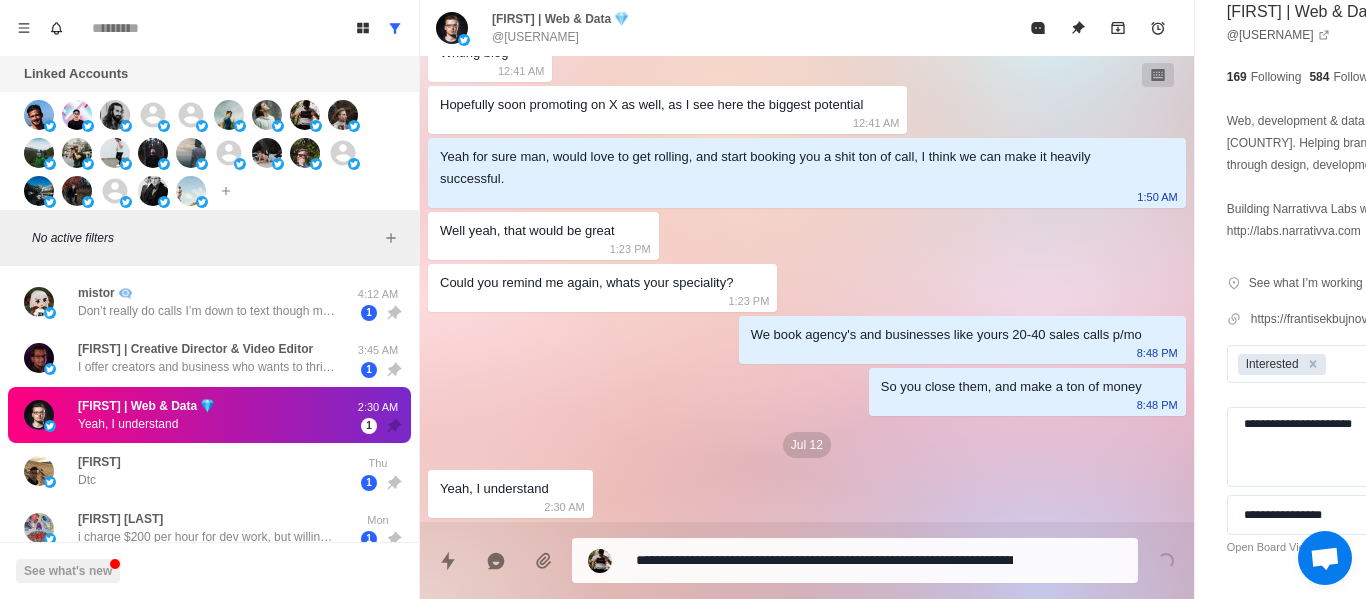 click on "[FIRST] | Web & Data 💎 Yeah, I understand [TIME]" at bounding box center (209, 415) 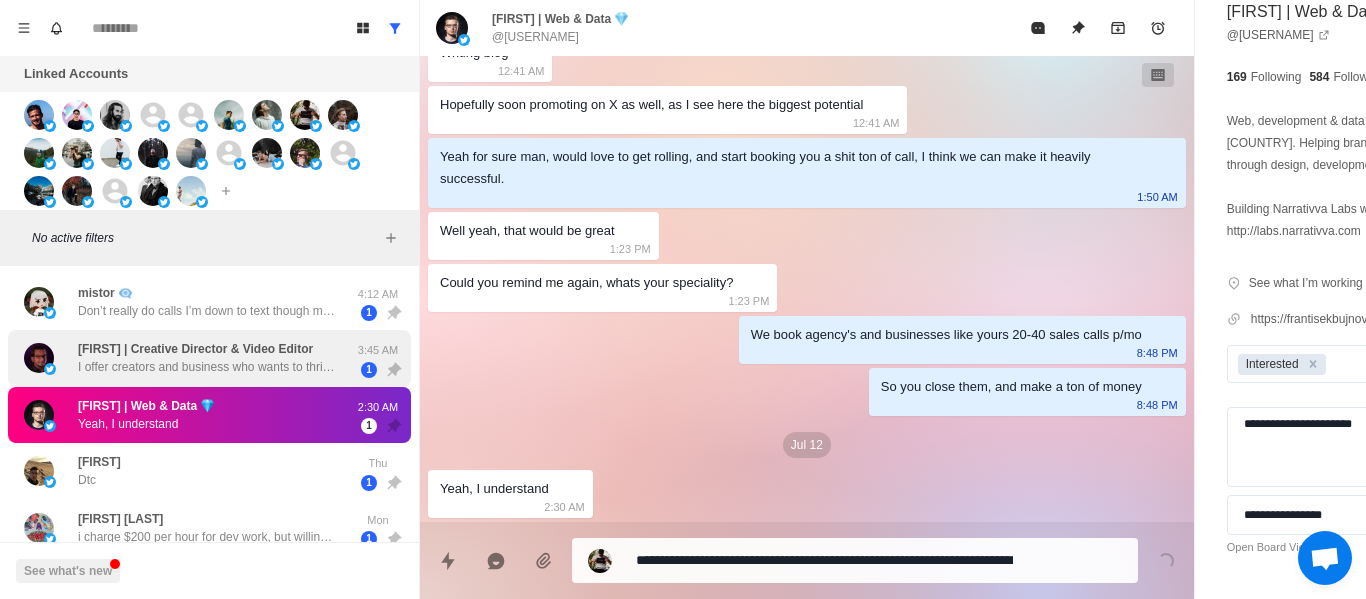 click on "I offer creators and business who wants to thrive on Youtube. I'm a content director and also have a in-house team of editors.
My targets are businesses or youtubers with a earning source running other than YouTube monetization." at bounding box center (208, 367) 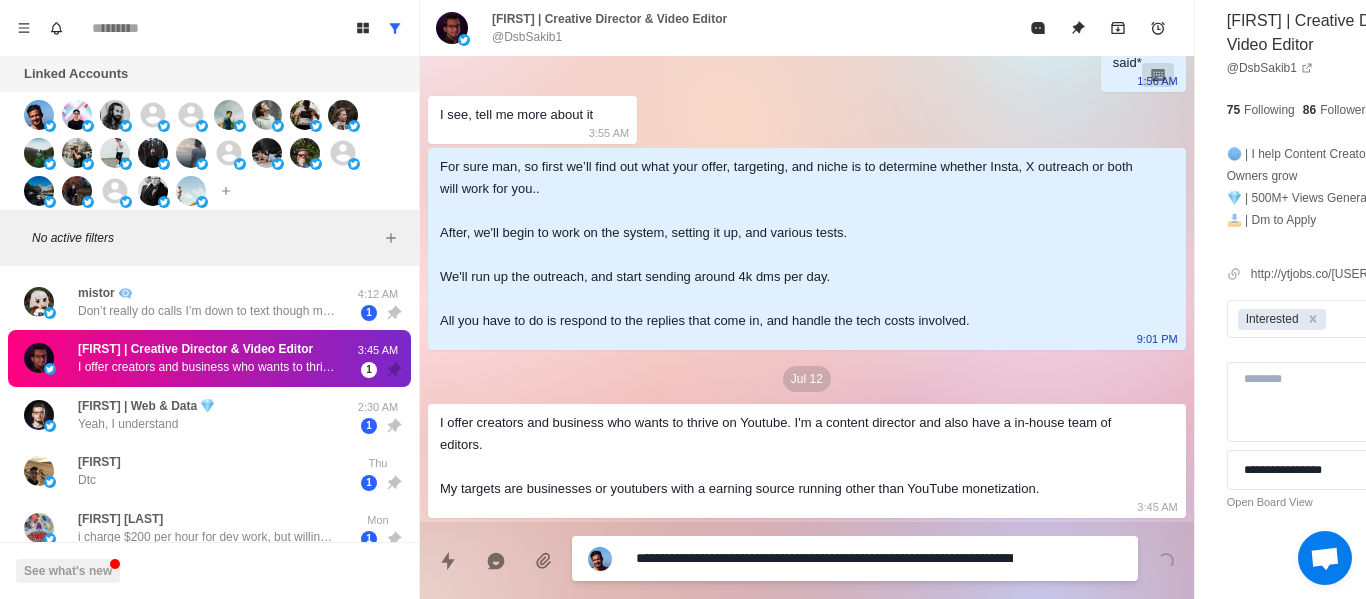 scroll, scrollTop: 712, scrollLeft: 0, axis: vertical 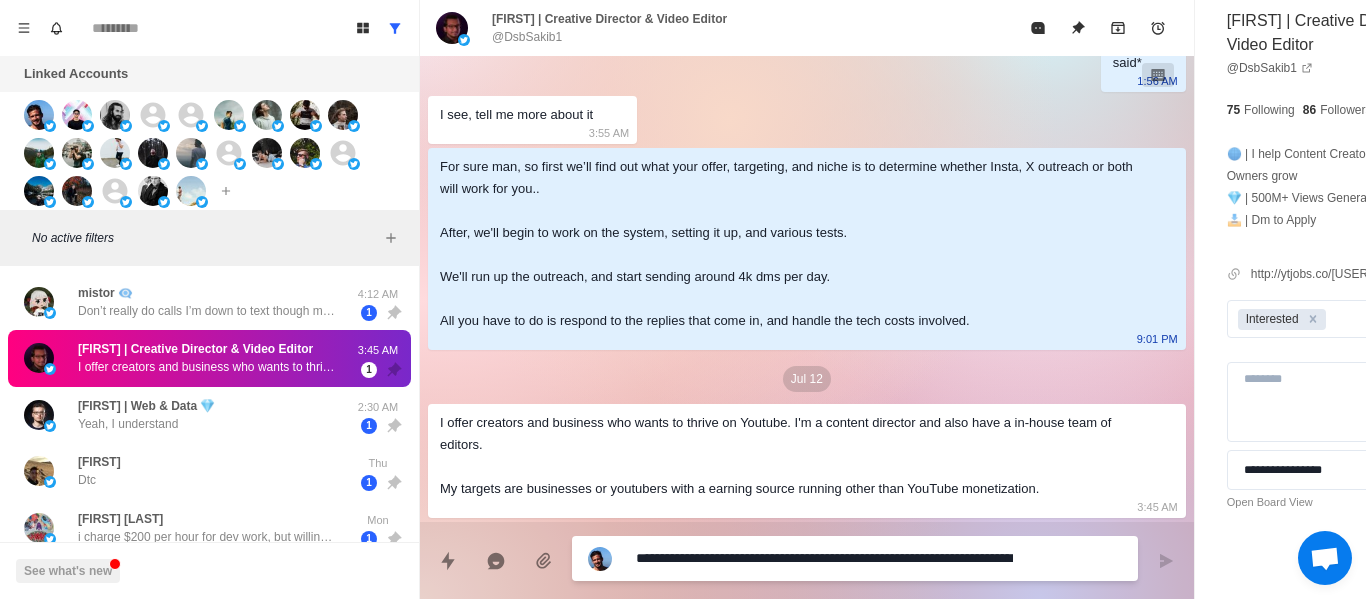 type on "*" 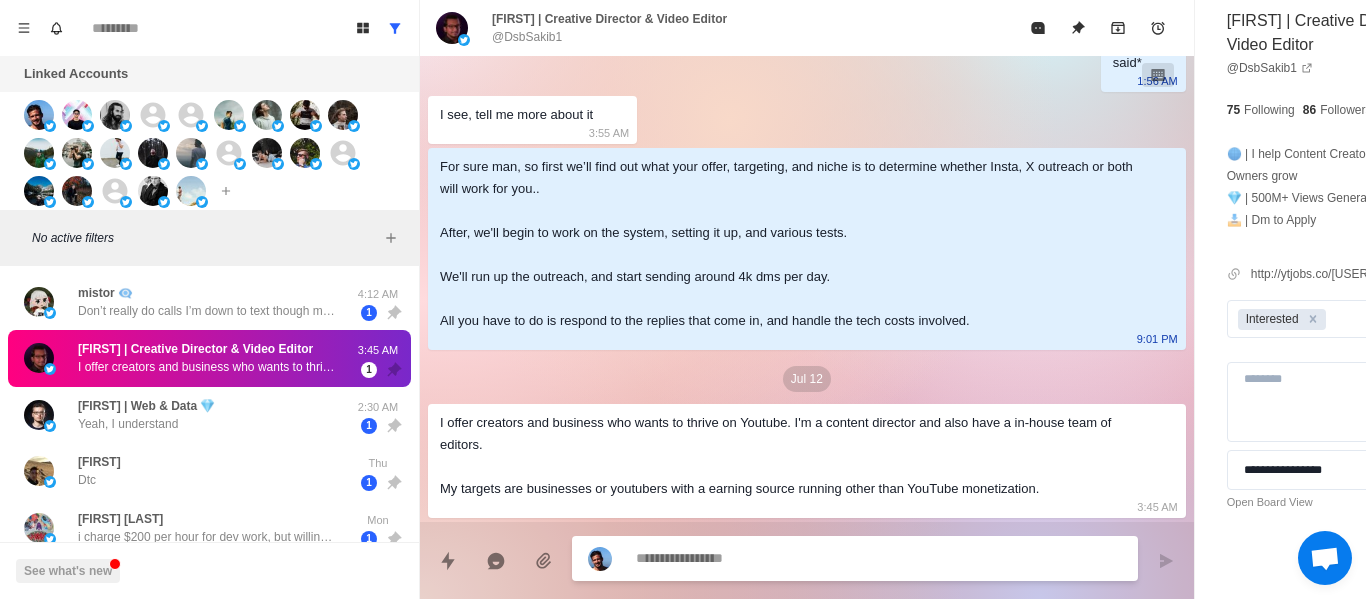 type on "*" 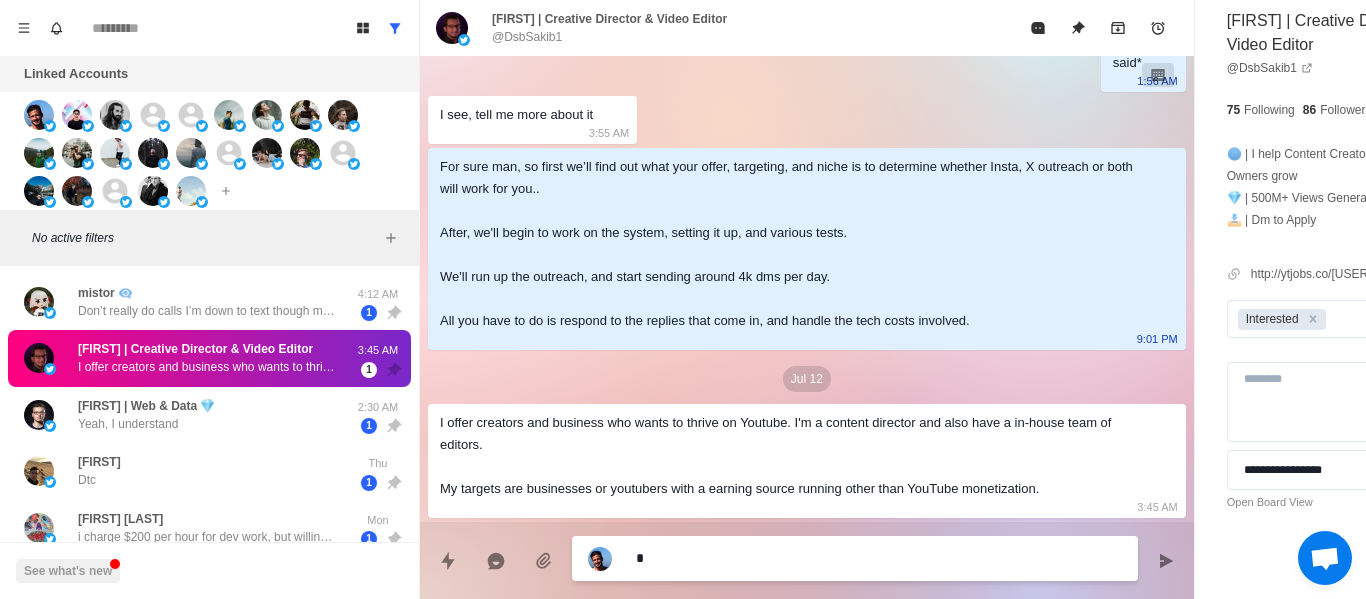 type on "**" 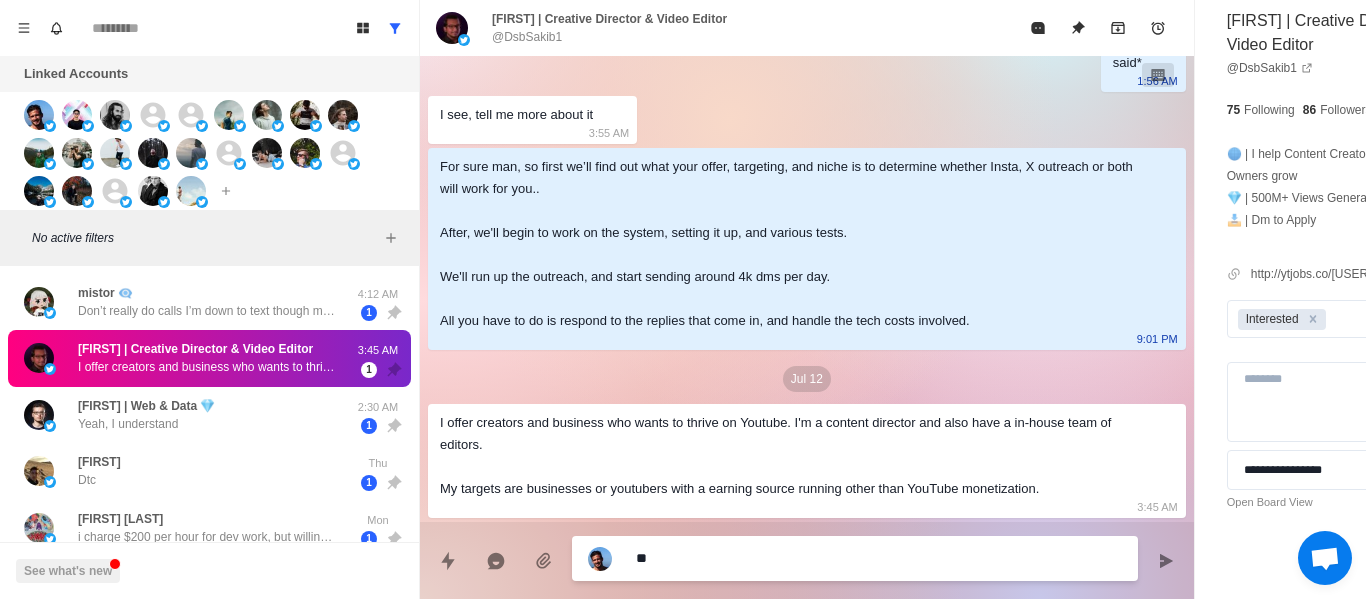type on "**" 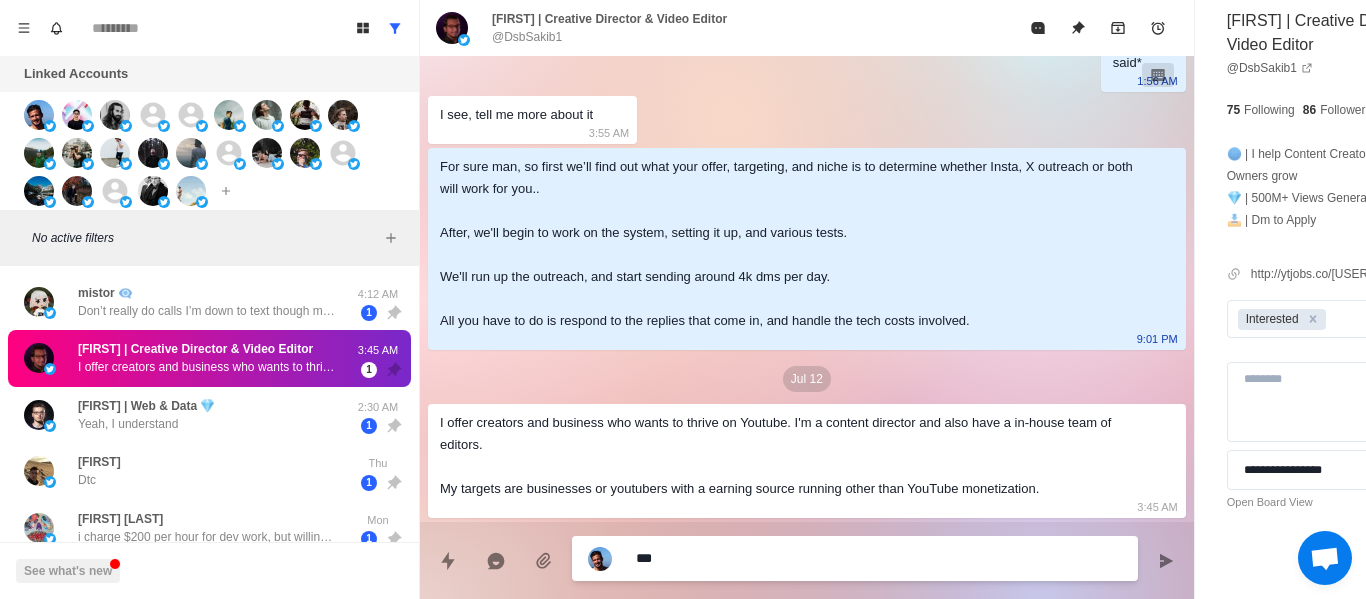 type on "****" 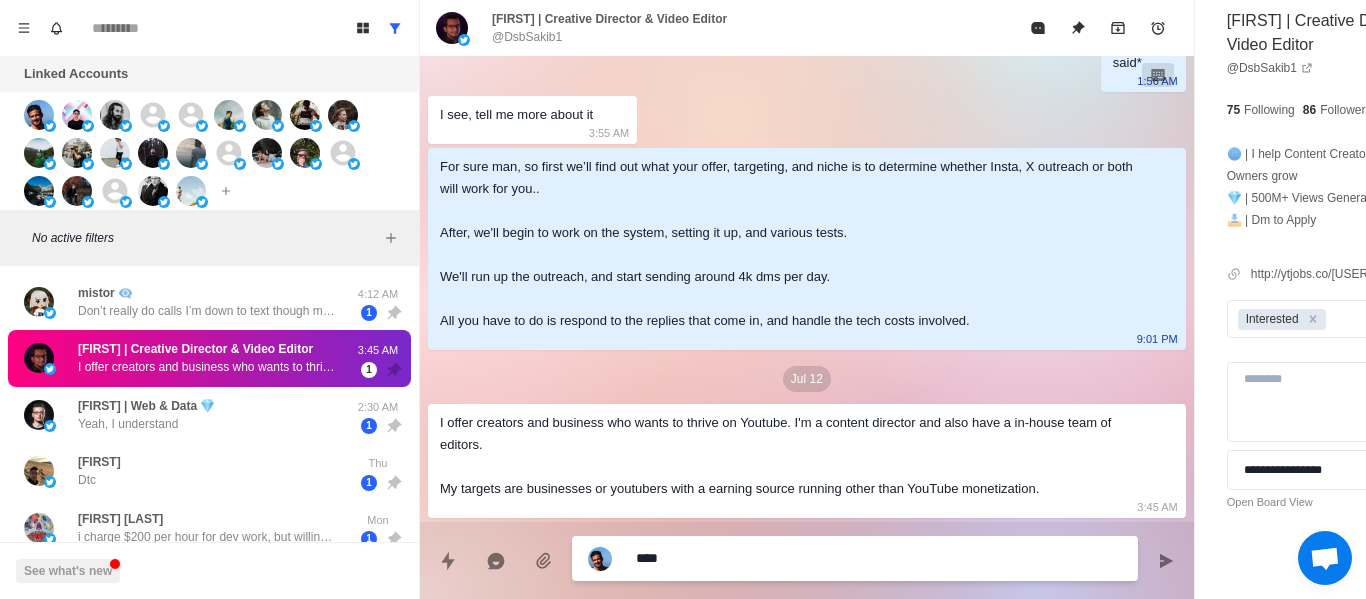 type on "**" 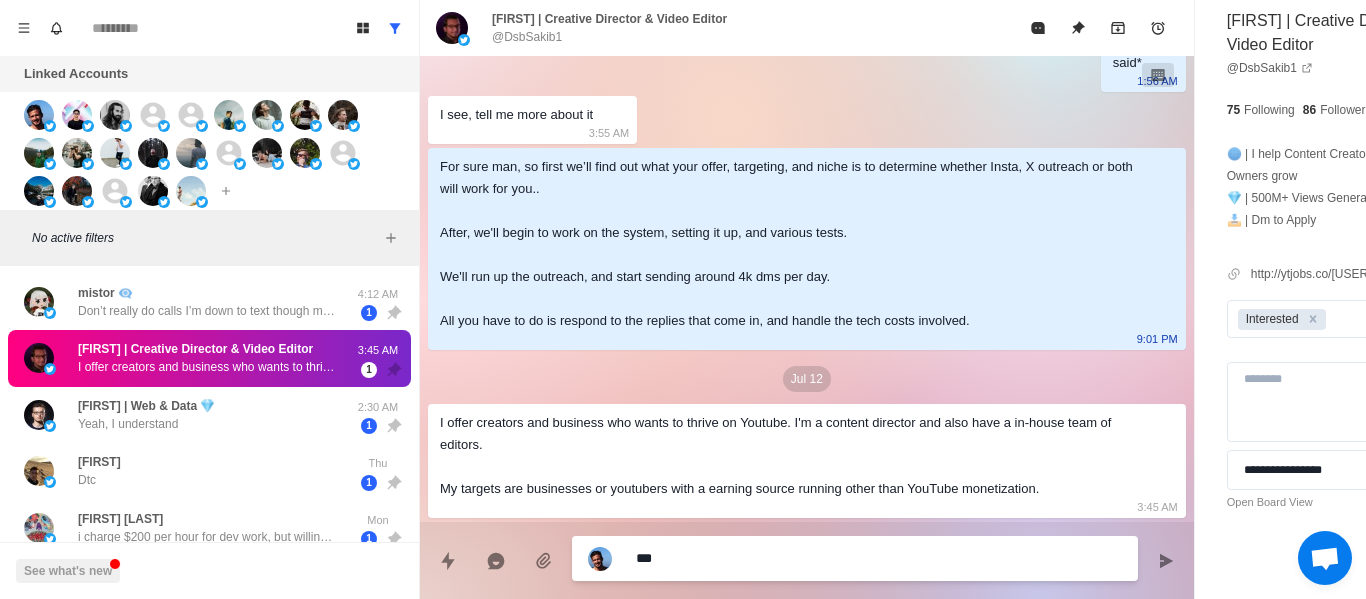 type on "*" 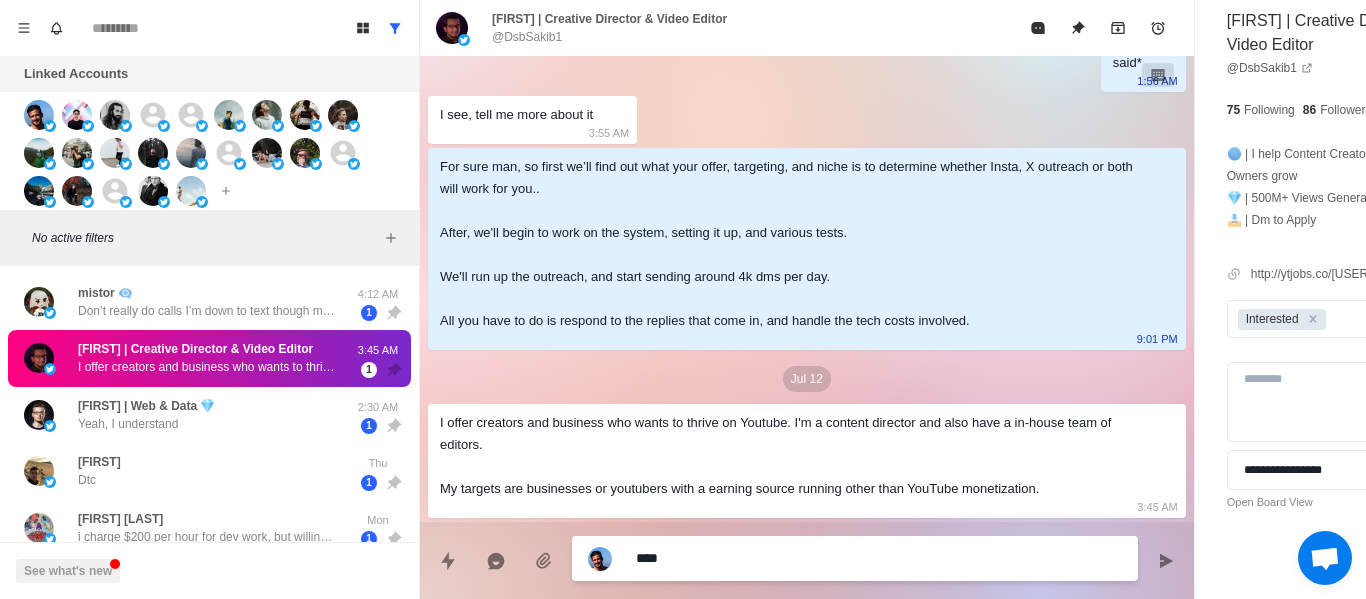 type on "*****" 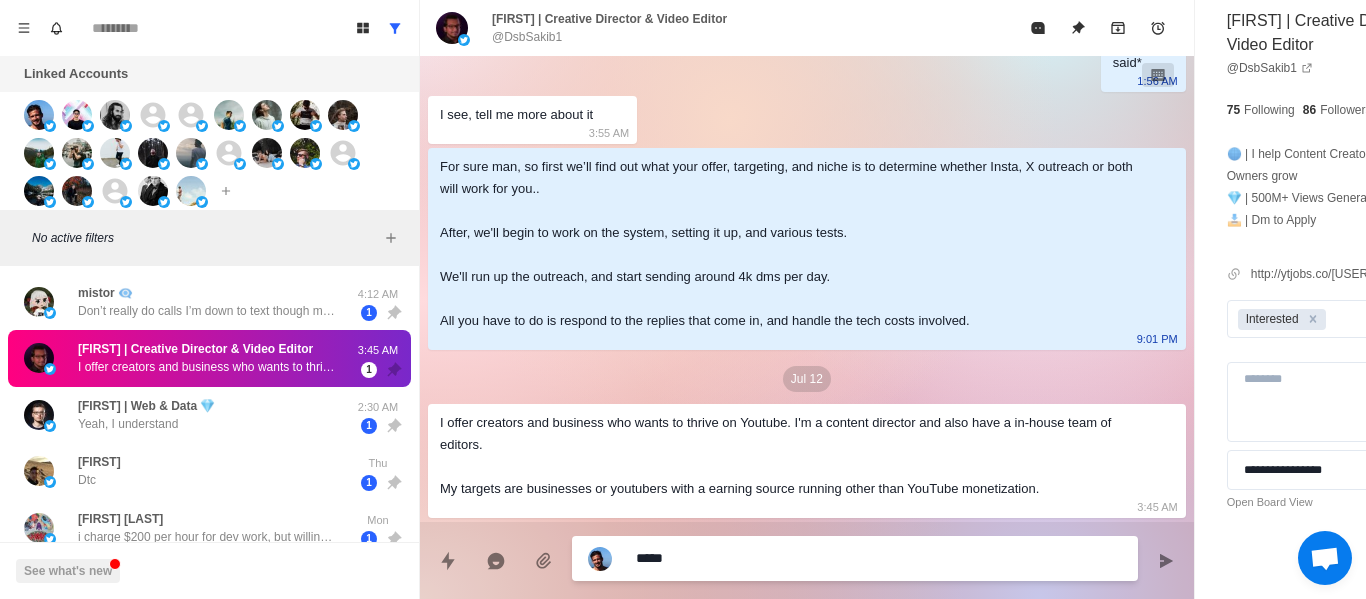 type on "******" 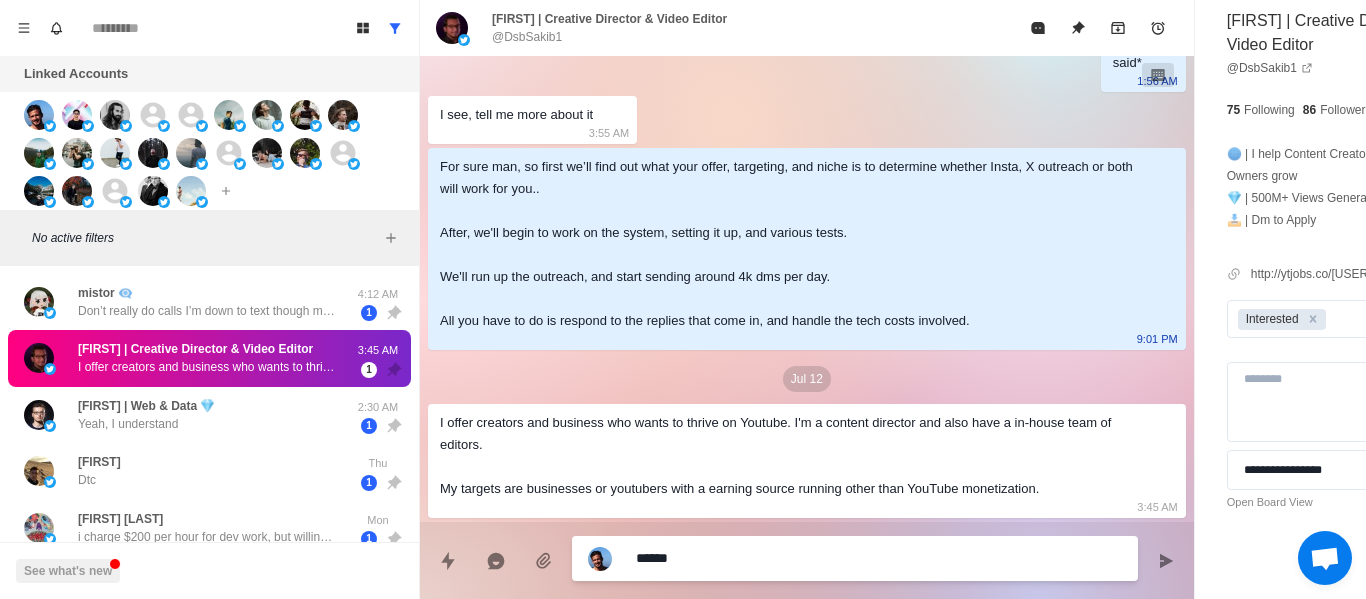type on "*******" 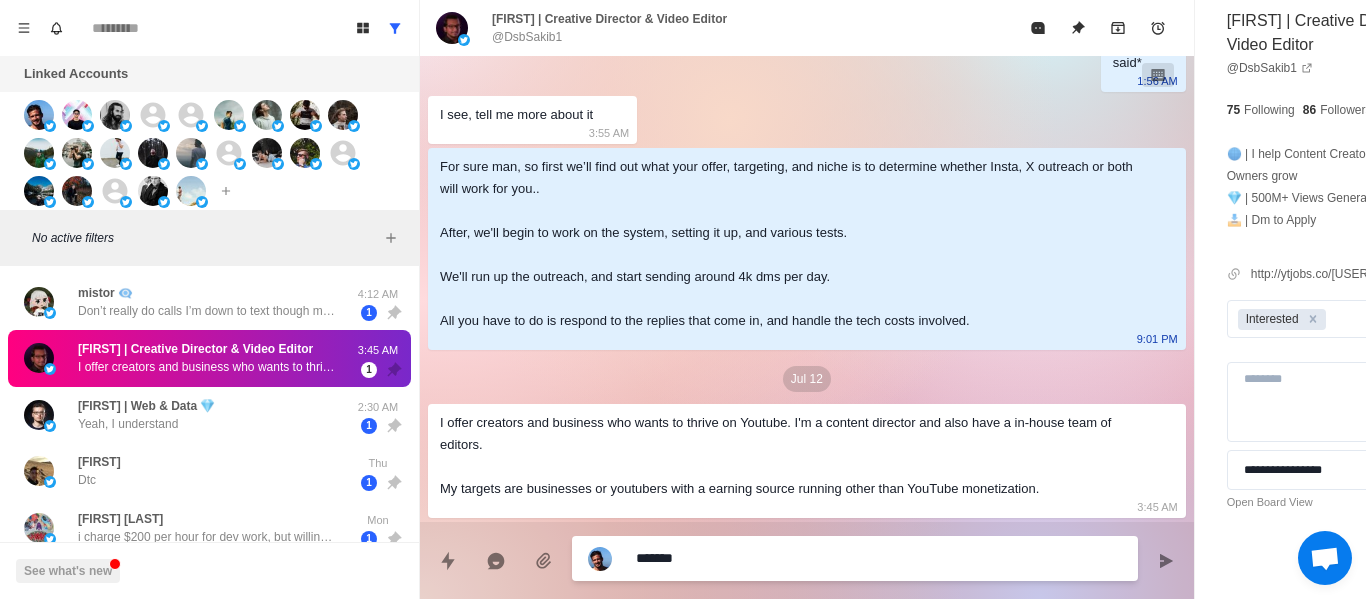 type on "********" 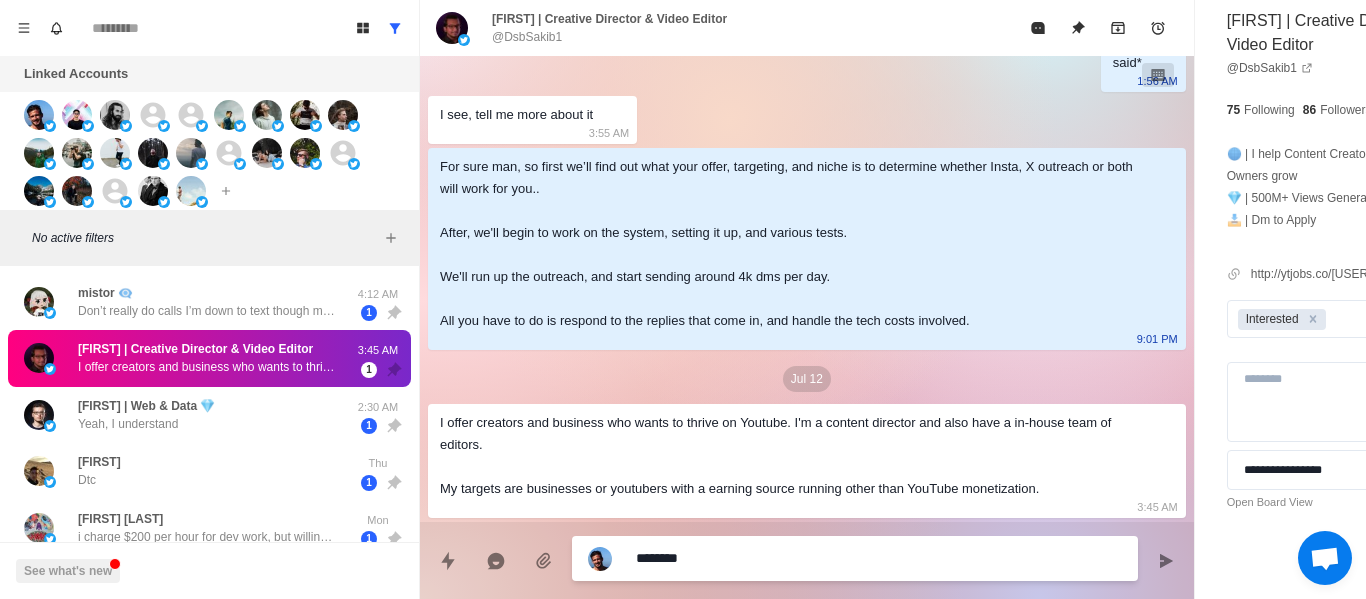 type on "*" 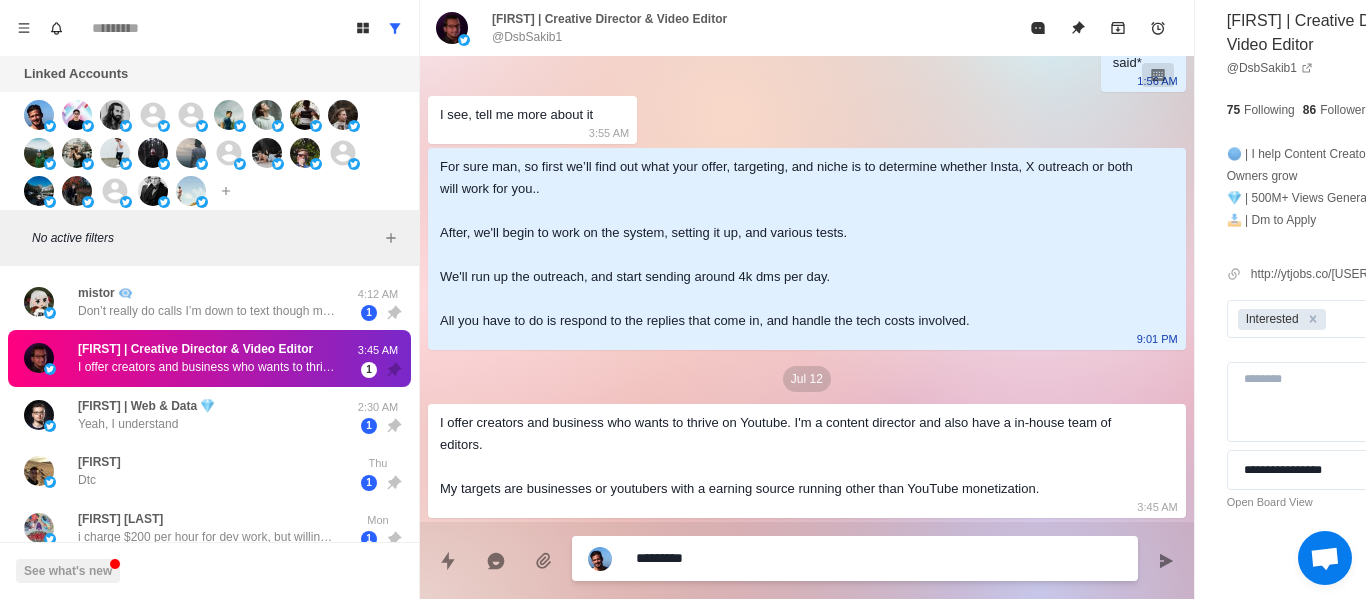 type on "**********" 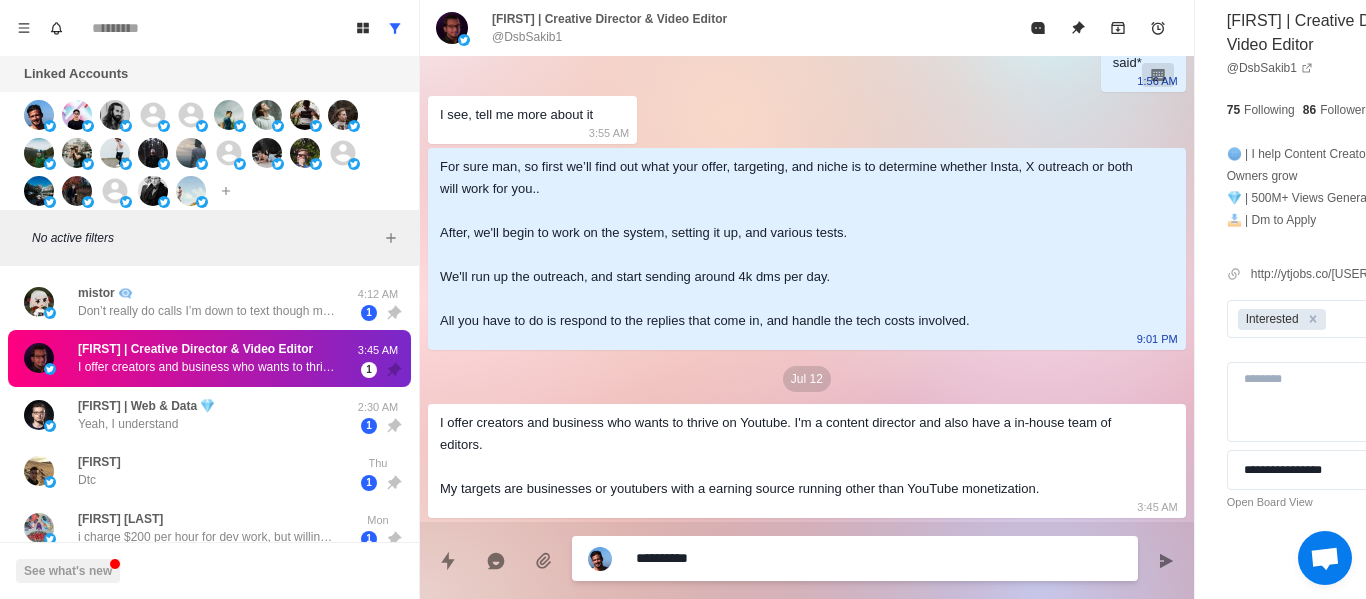 type on "********" 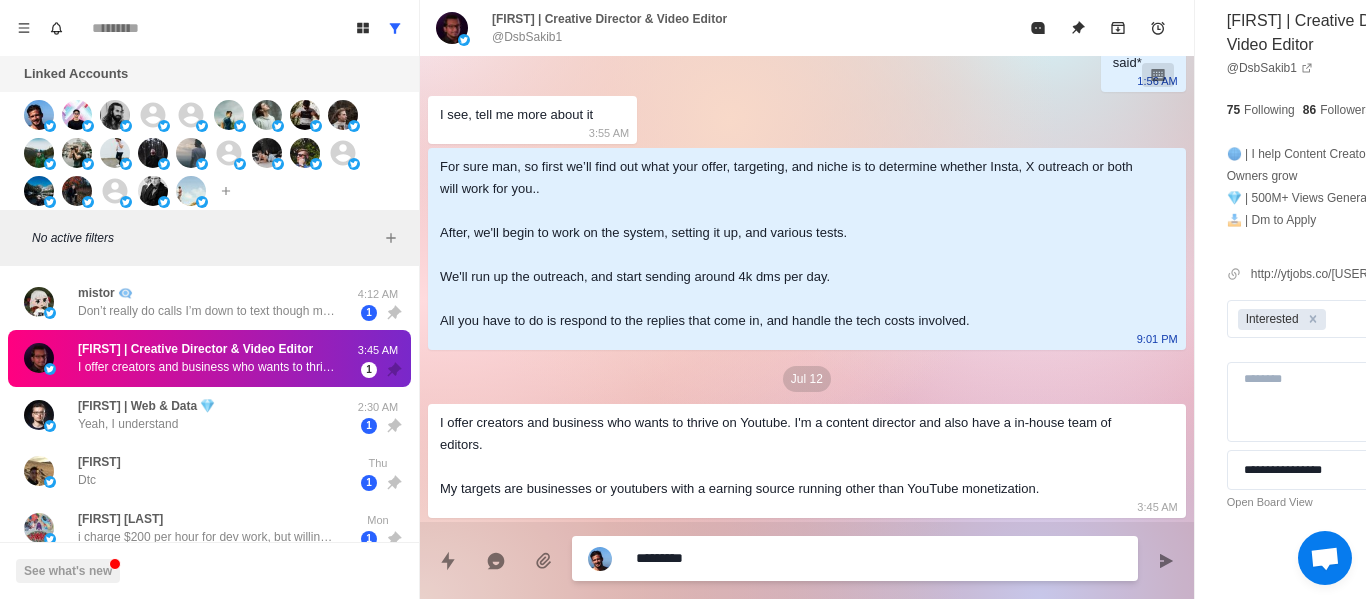 type on "**********" 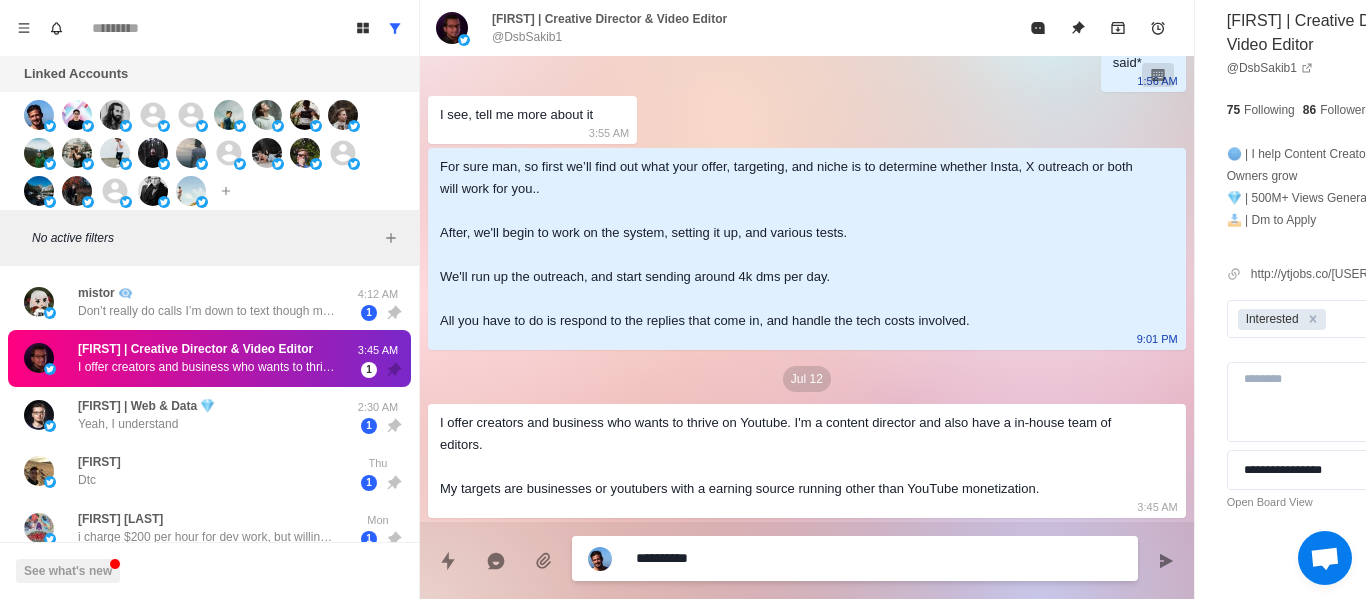 type on "**********" 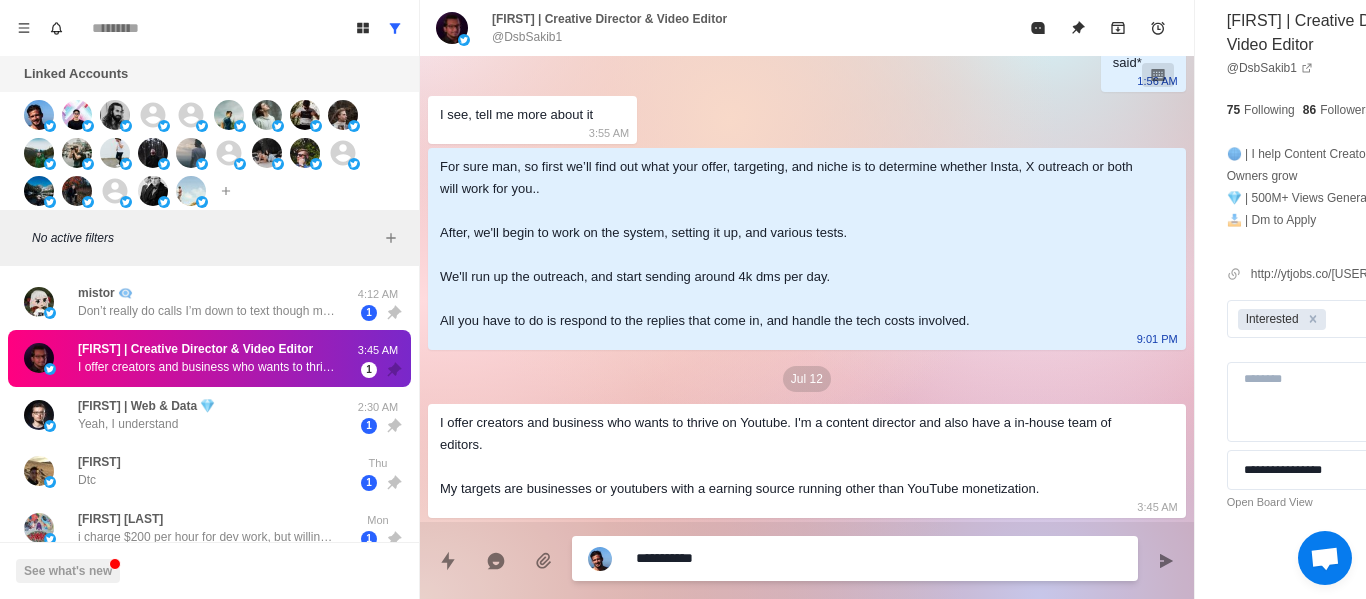 type on "*" 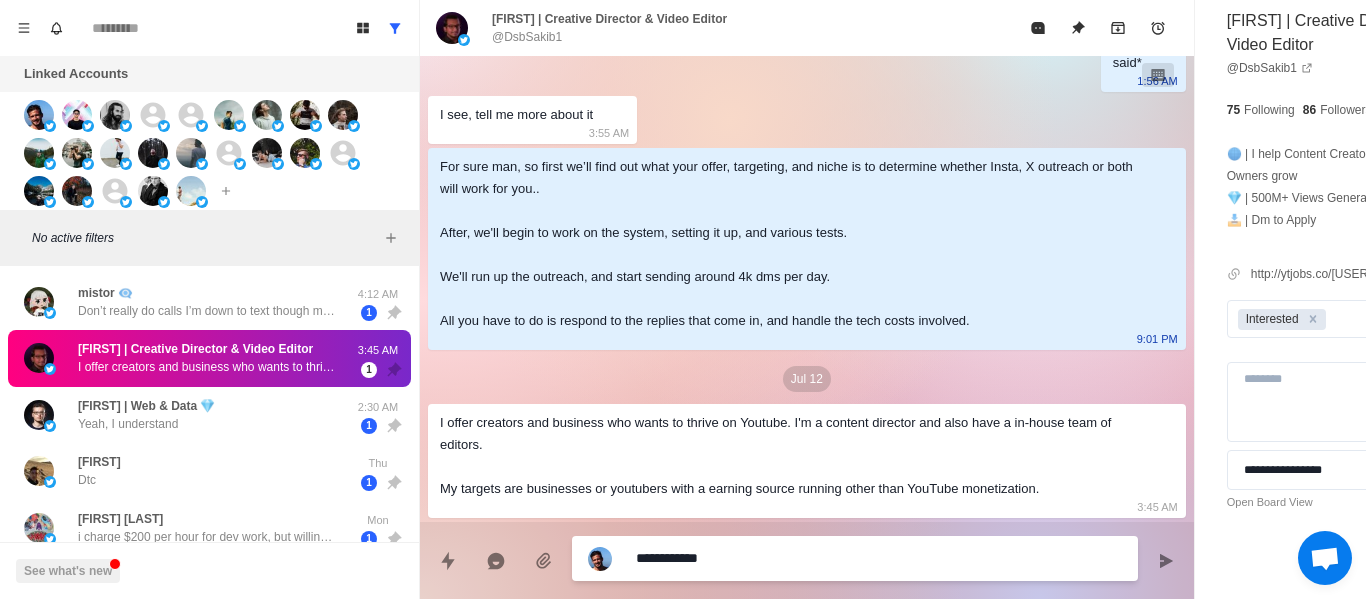 type on "**********" 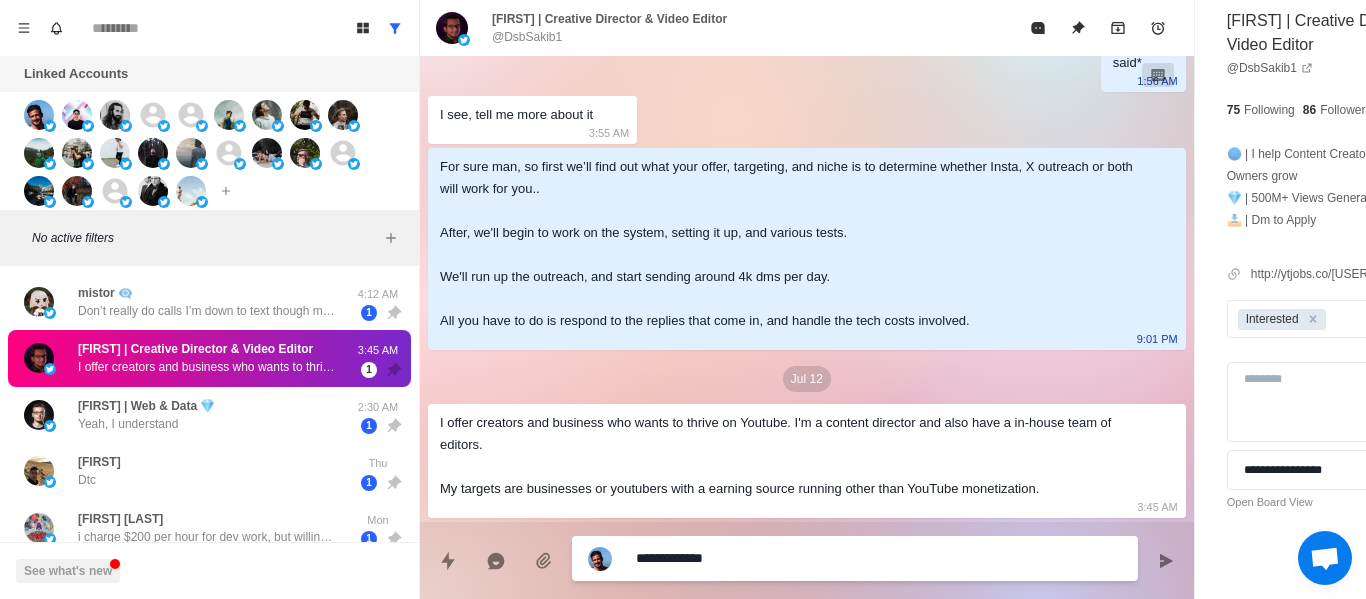 type on "*" 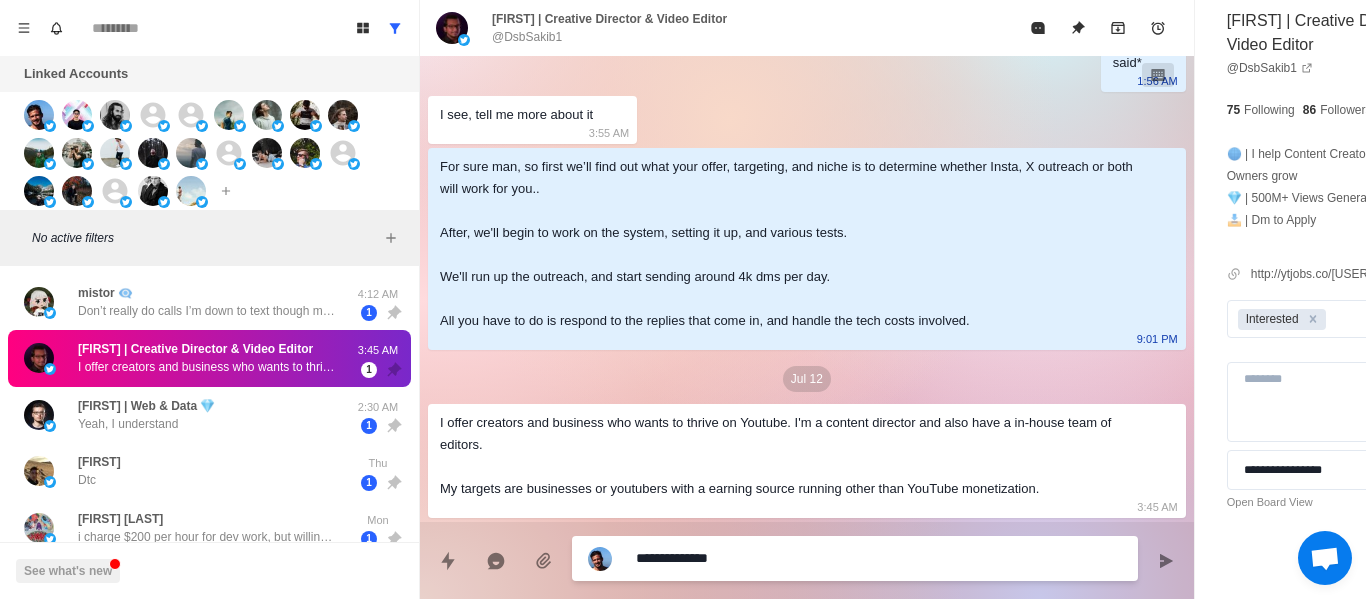 type on "**********" 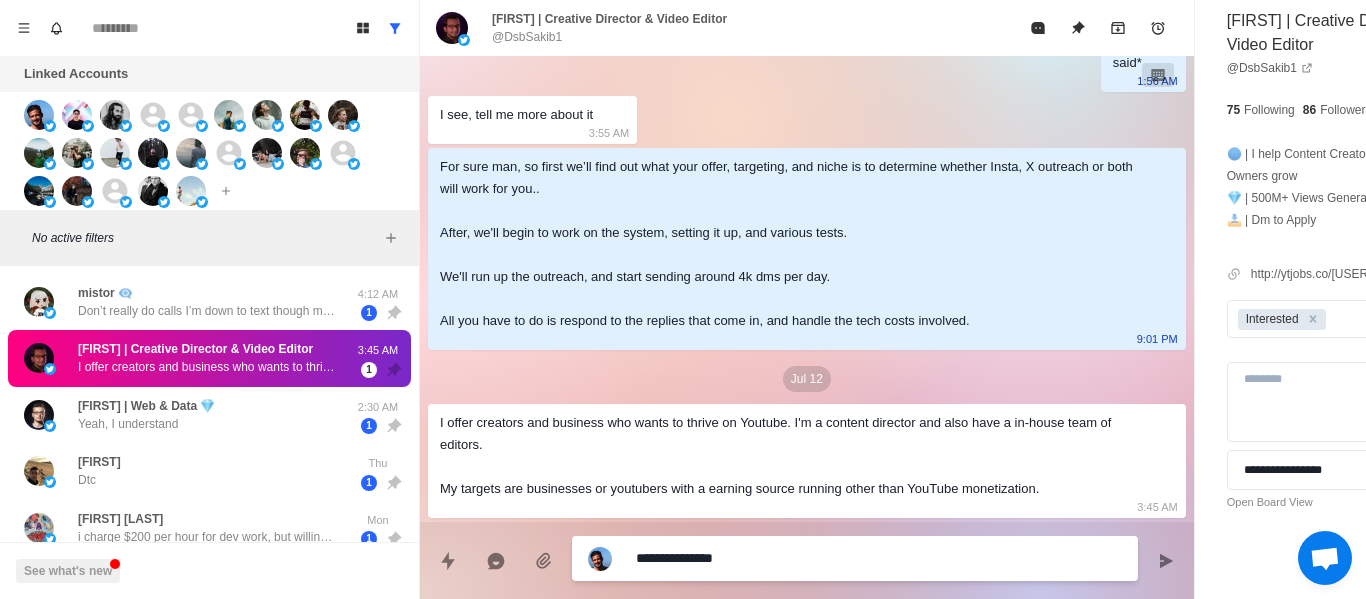 type on "**********" 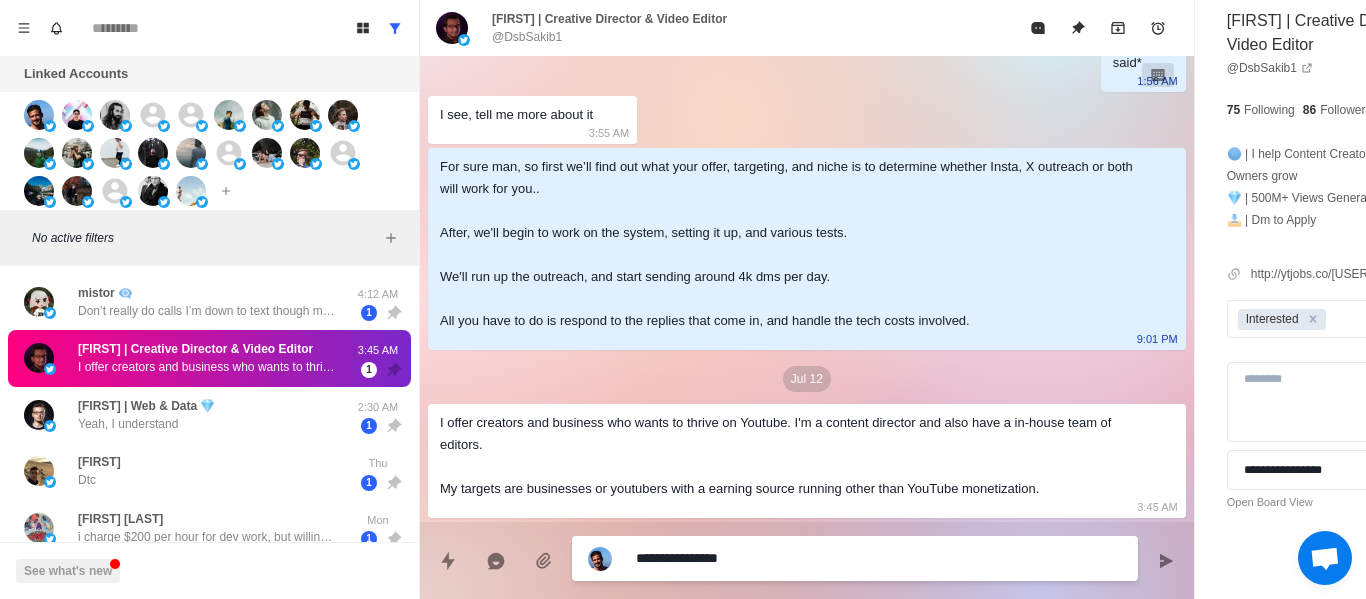 type on "**********" 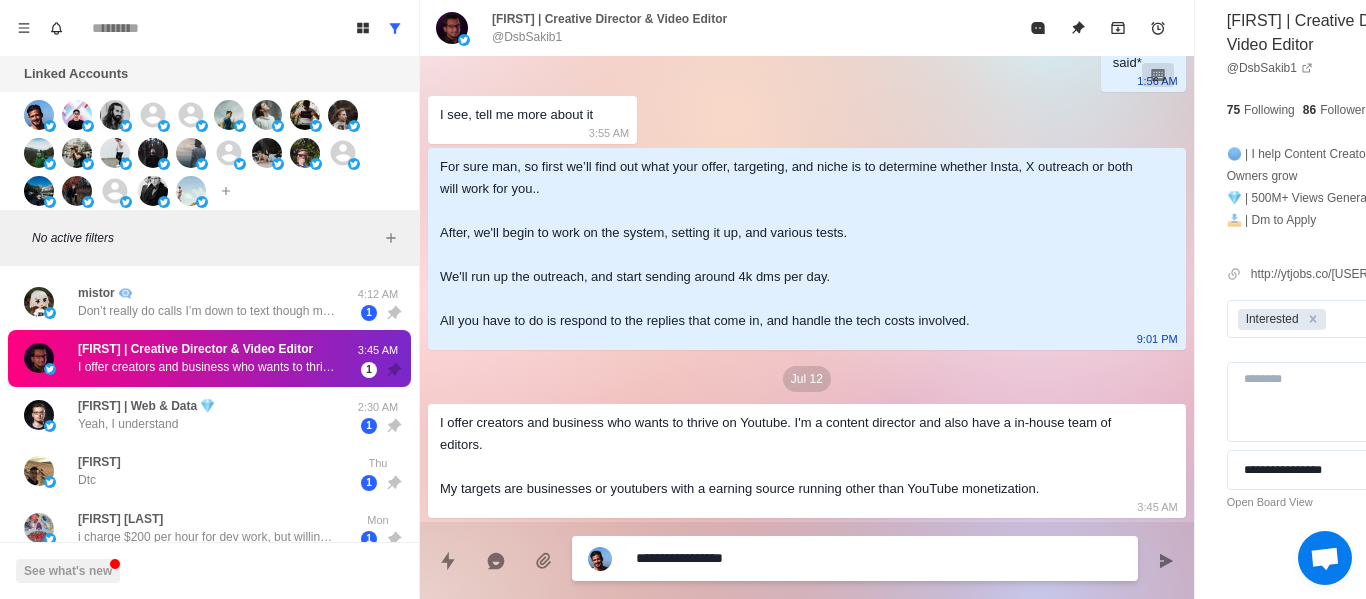 type on "**********" 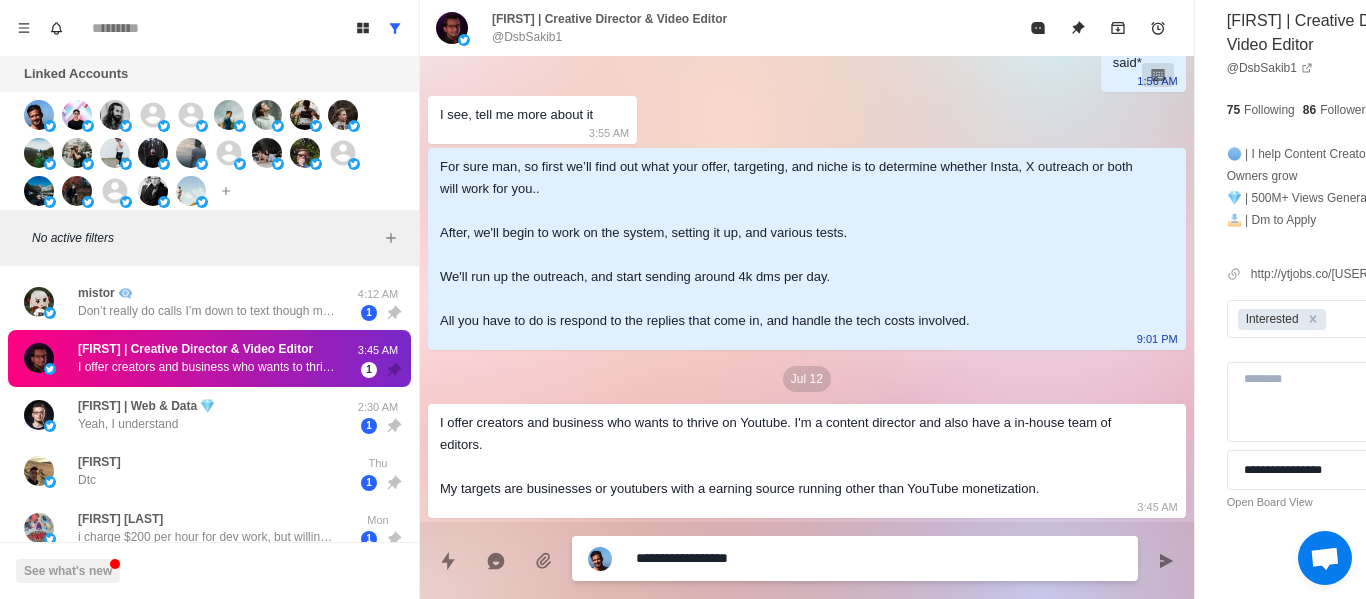 type on "**********" 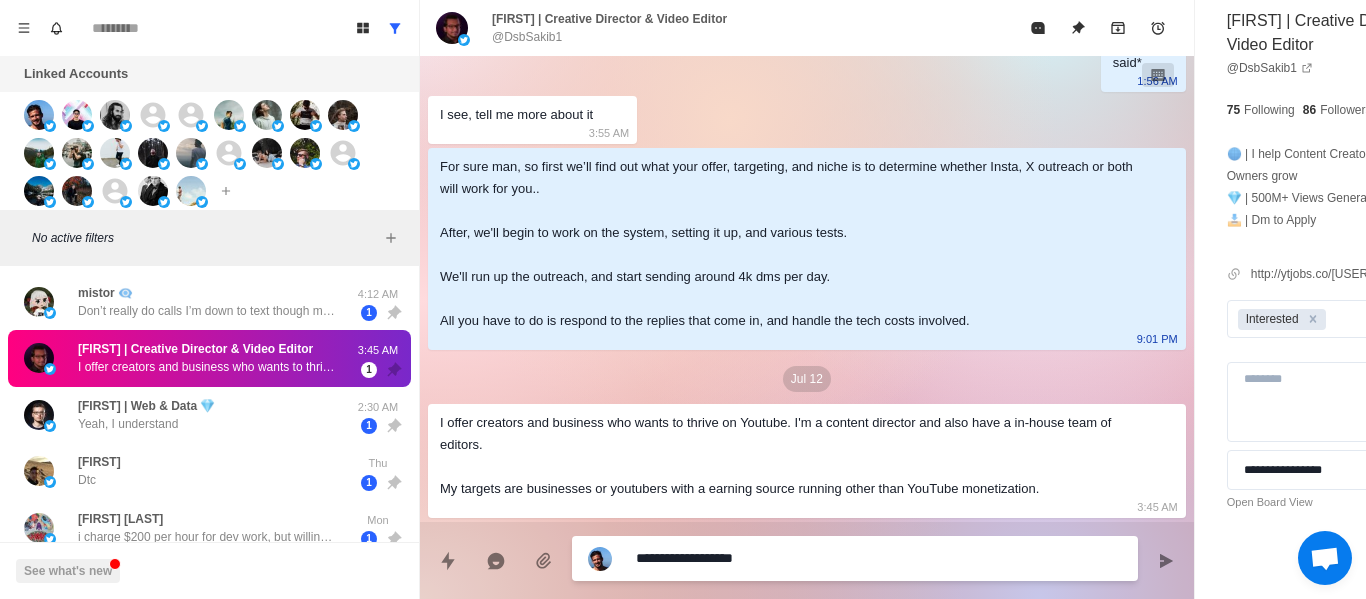 type on "**********" 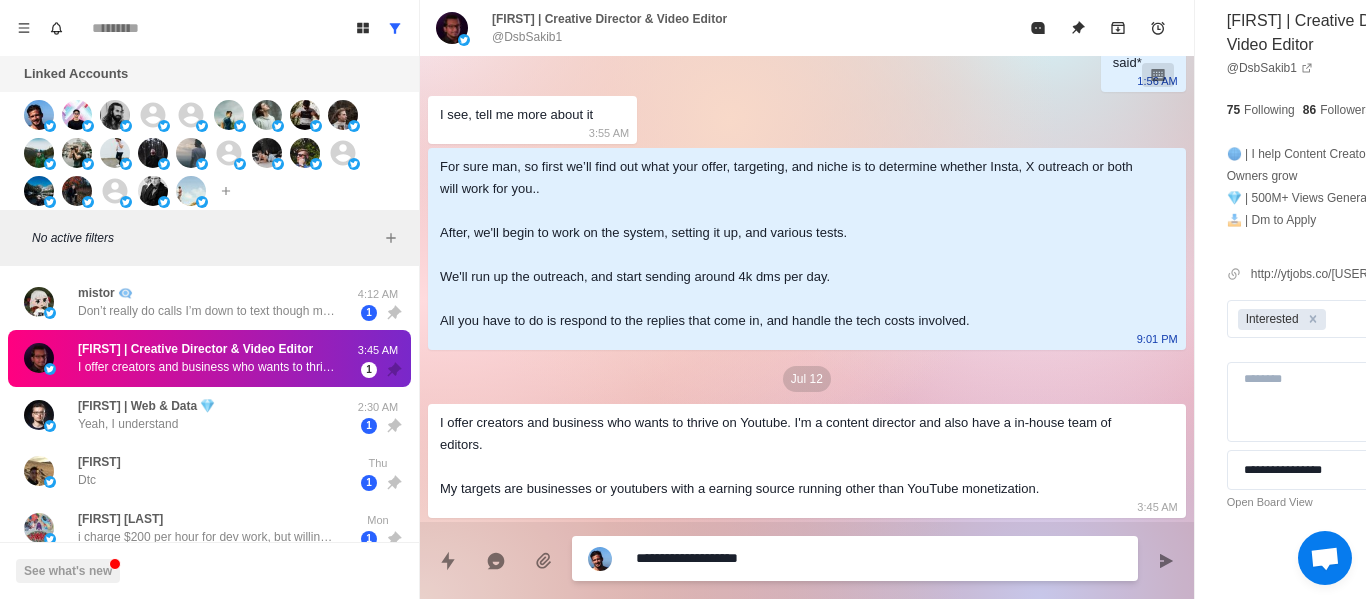 type on "**********" 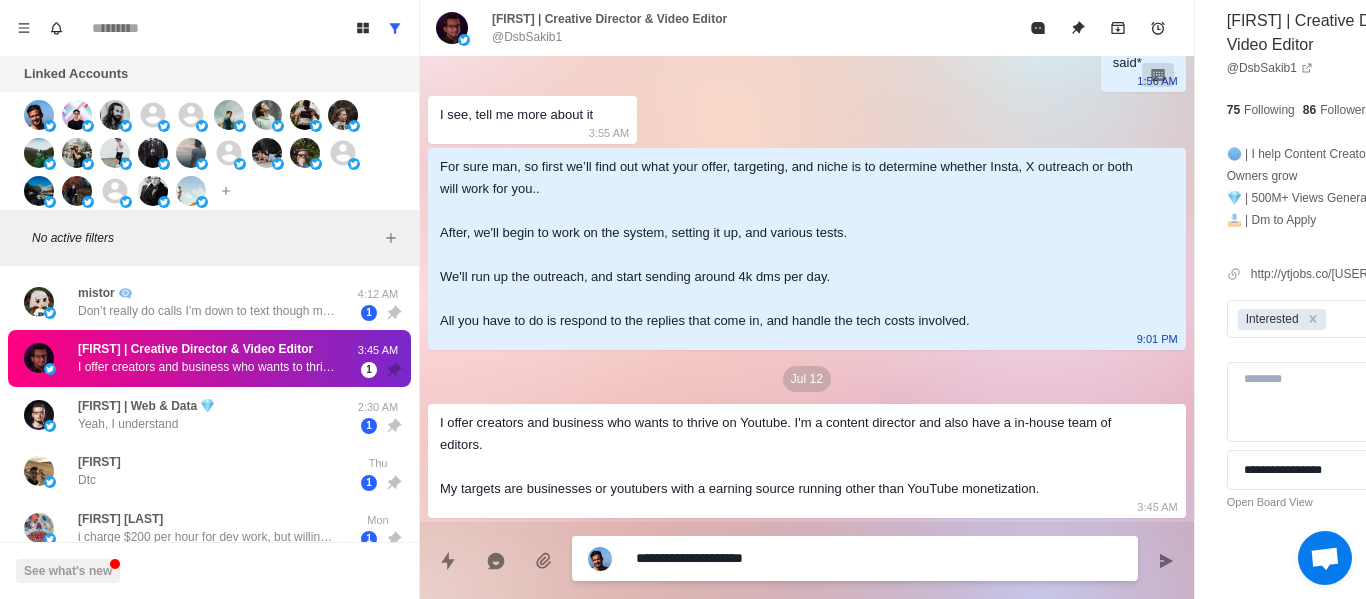 type on "**********" 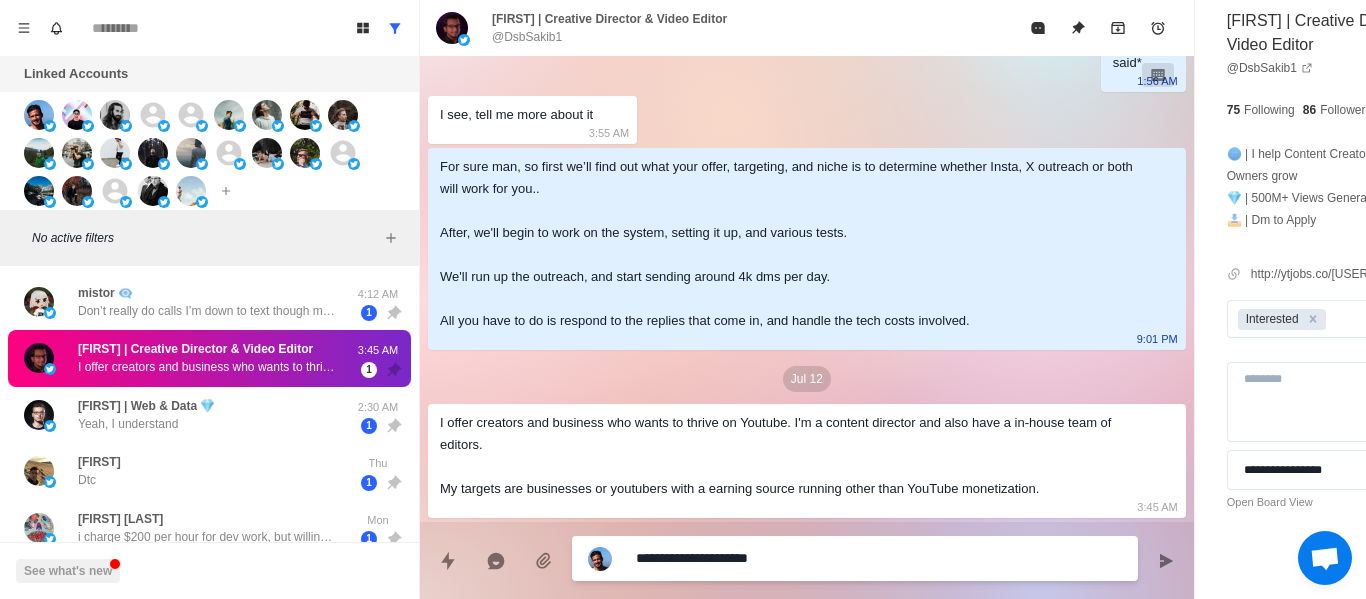 type on "**********" 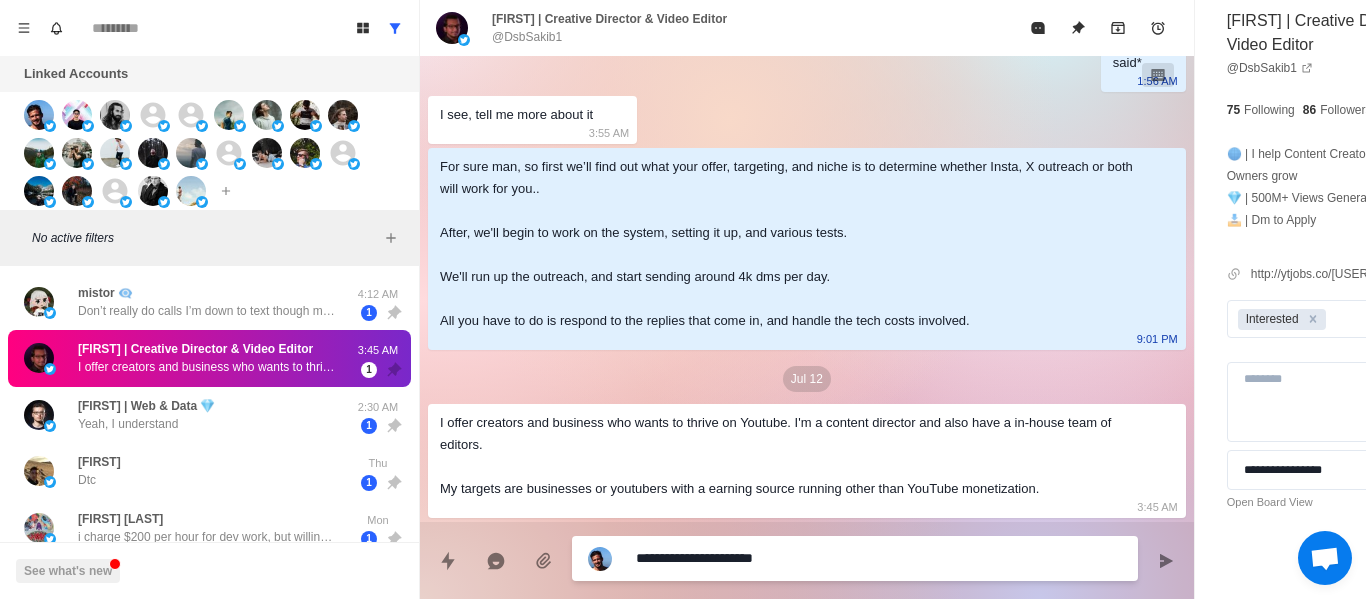 type on "**********" 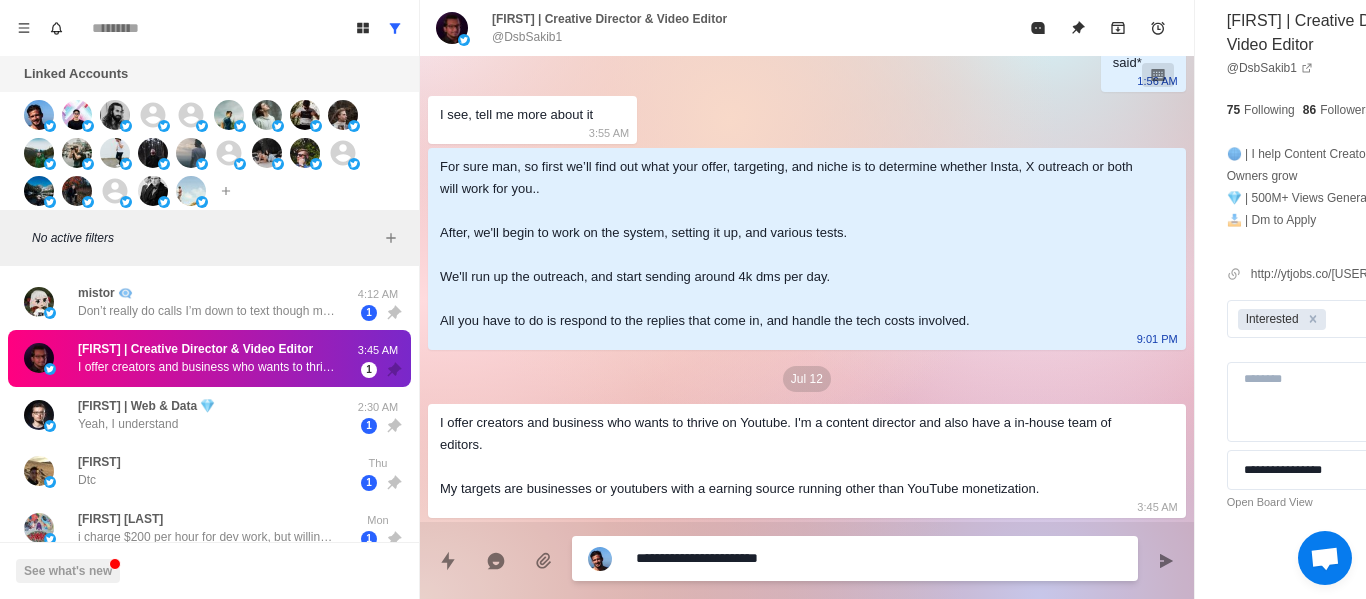 type on "**********" 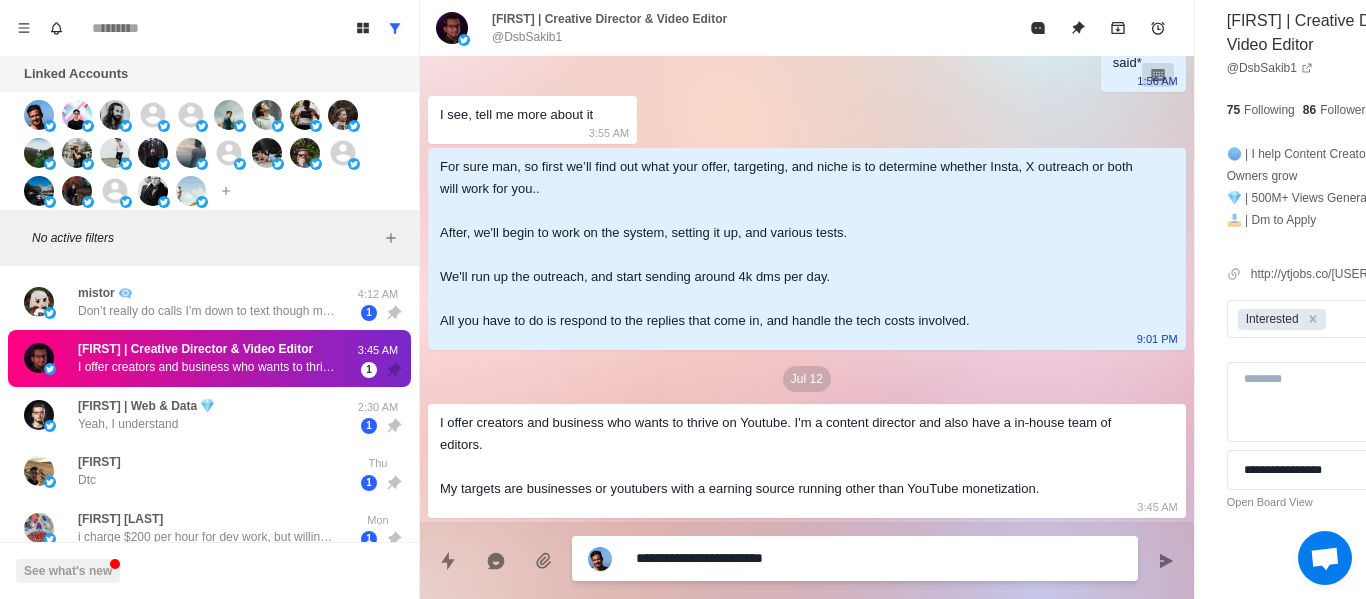 type on "**********" 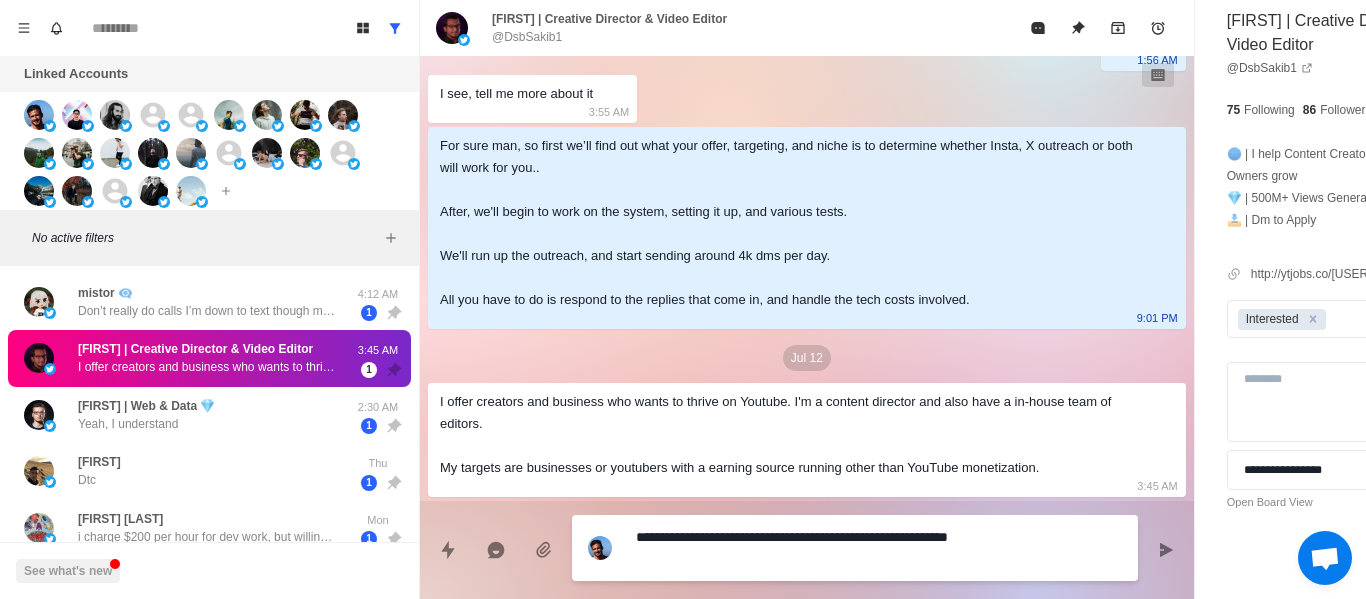 scroll, scrollTop: 733, scrollLeft: 0, axis: vertical 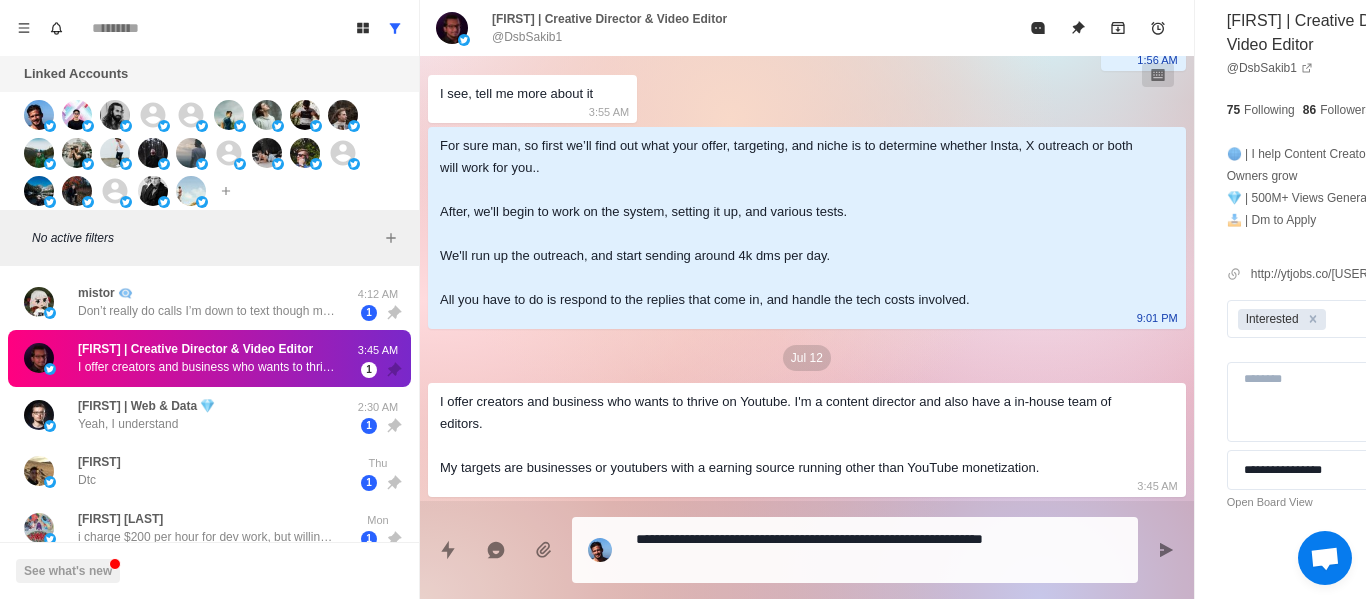click on "**********" at bounding box center [855, 550] 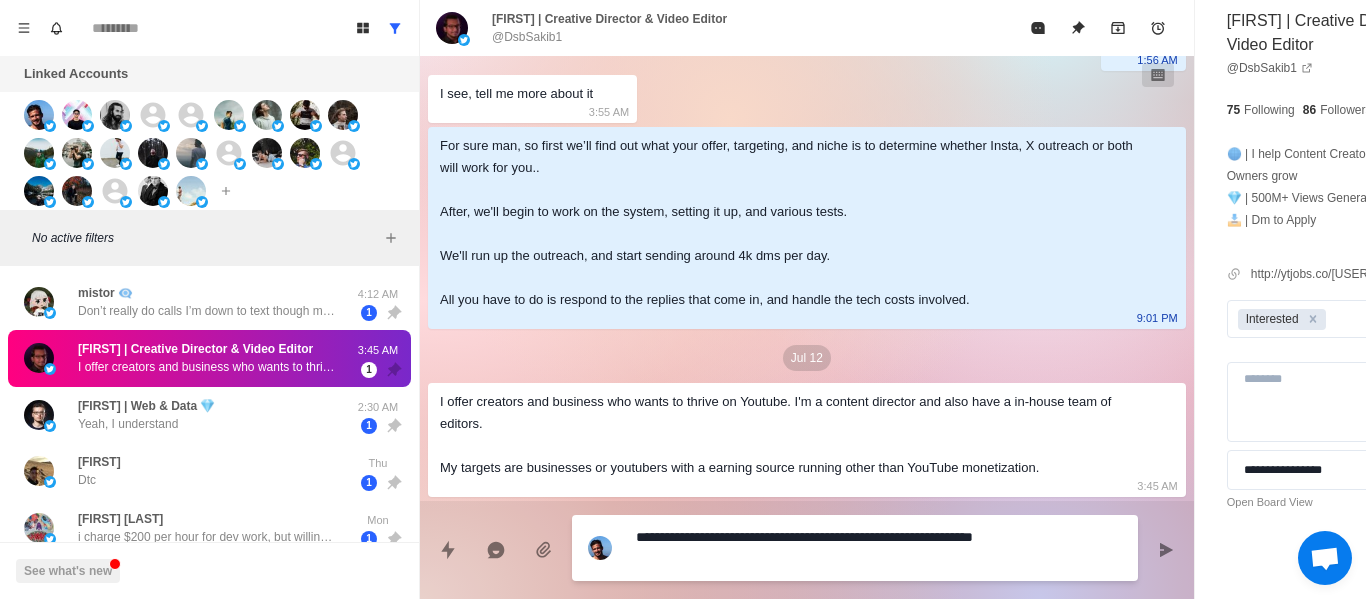 click on "**********" at bounding box center [824, 548] 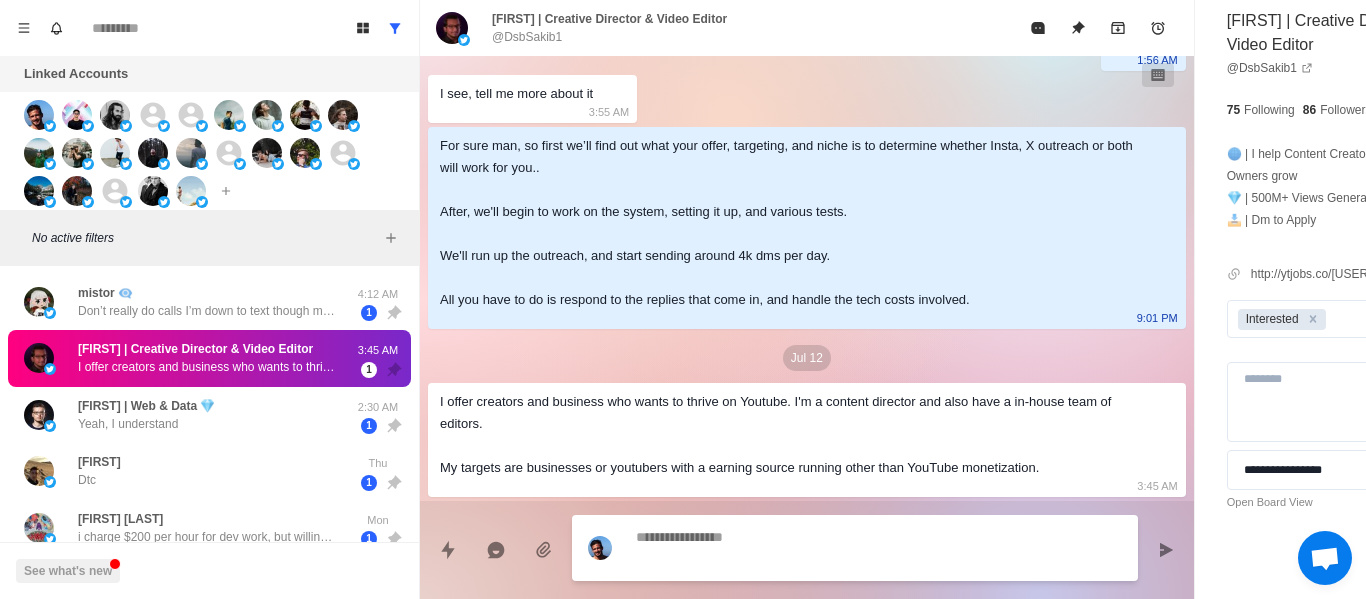 scroll, scrollTop: 786, scrollLeft: 0, axis: vertical 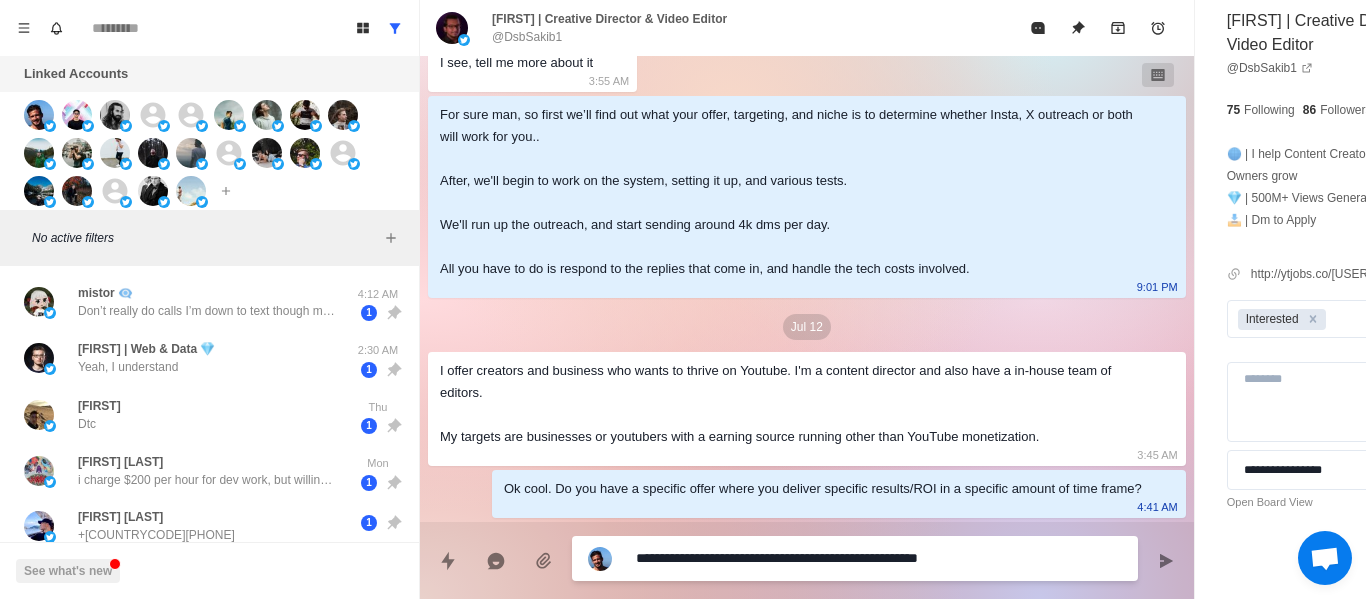click on "**********" at bounding box center (824, 558) 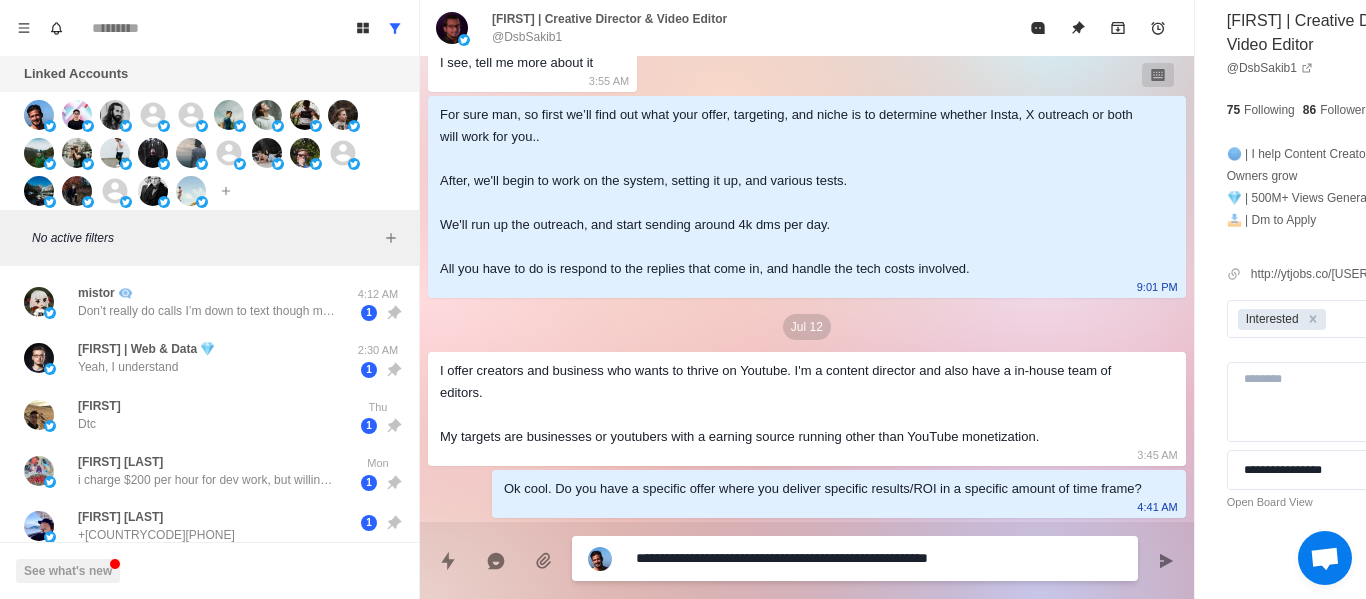 scroll, scrollTop: 807, scrollLeft: 0, axis: vertical 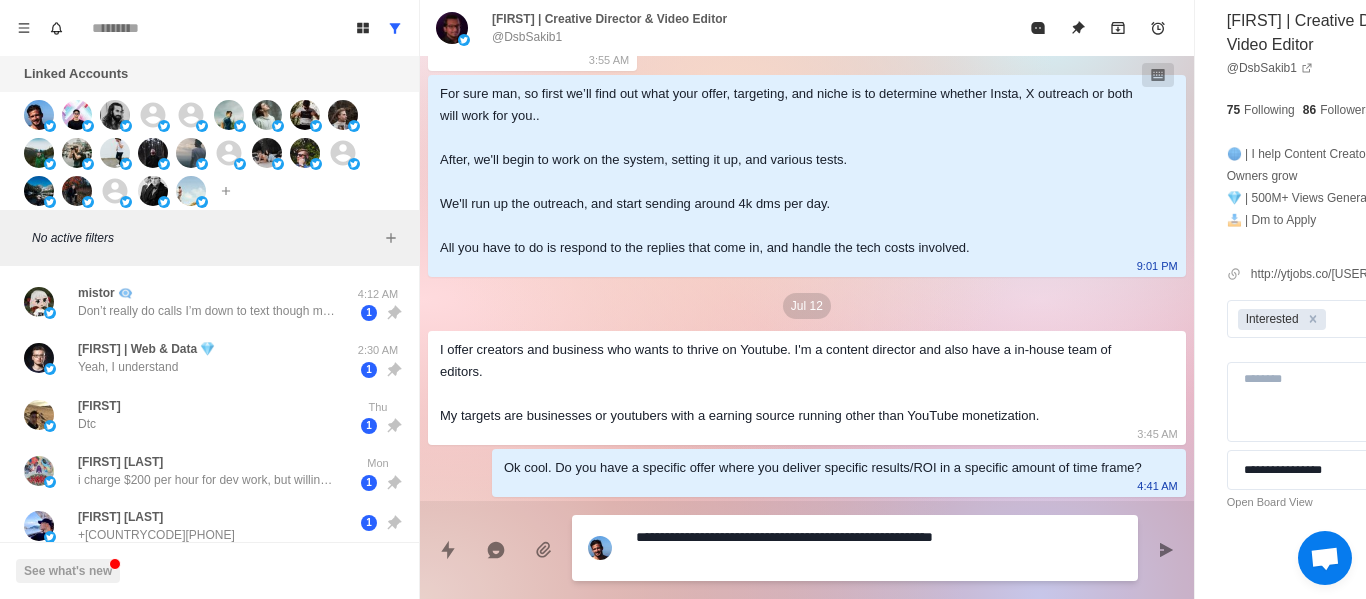 click on "**********" at bounding box center [824, 548] 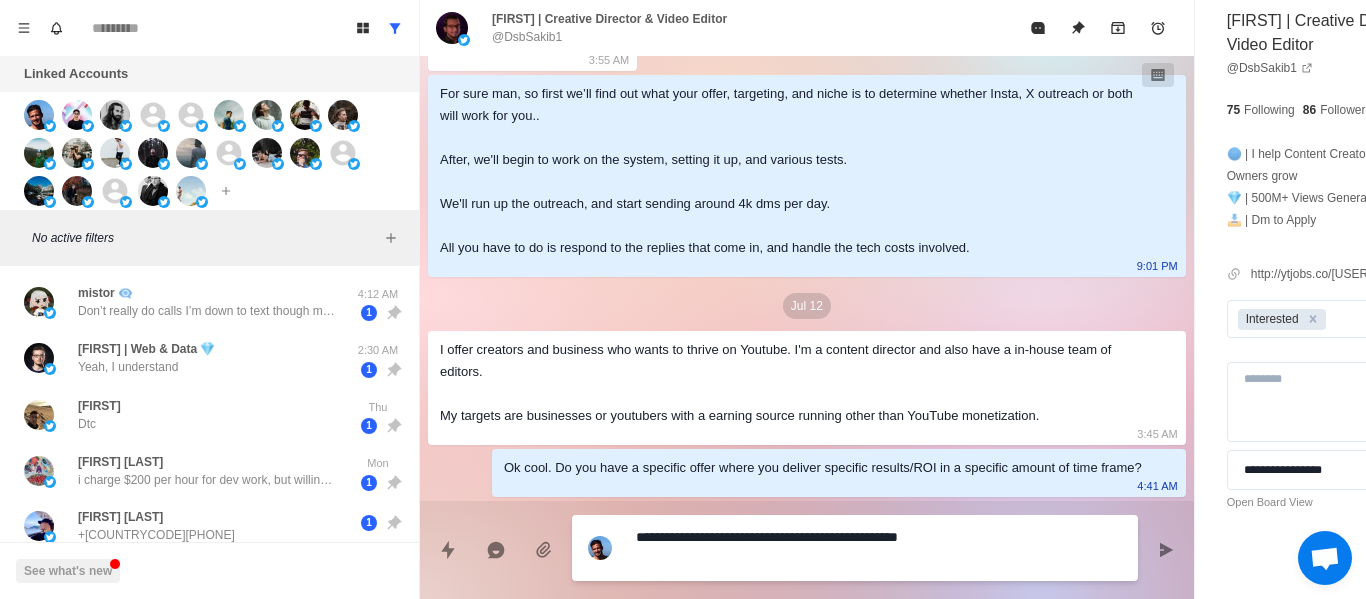 scroll, scrollTop: 786, scrollLeft: 0, axis: vertical 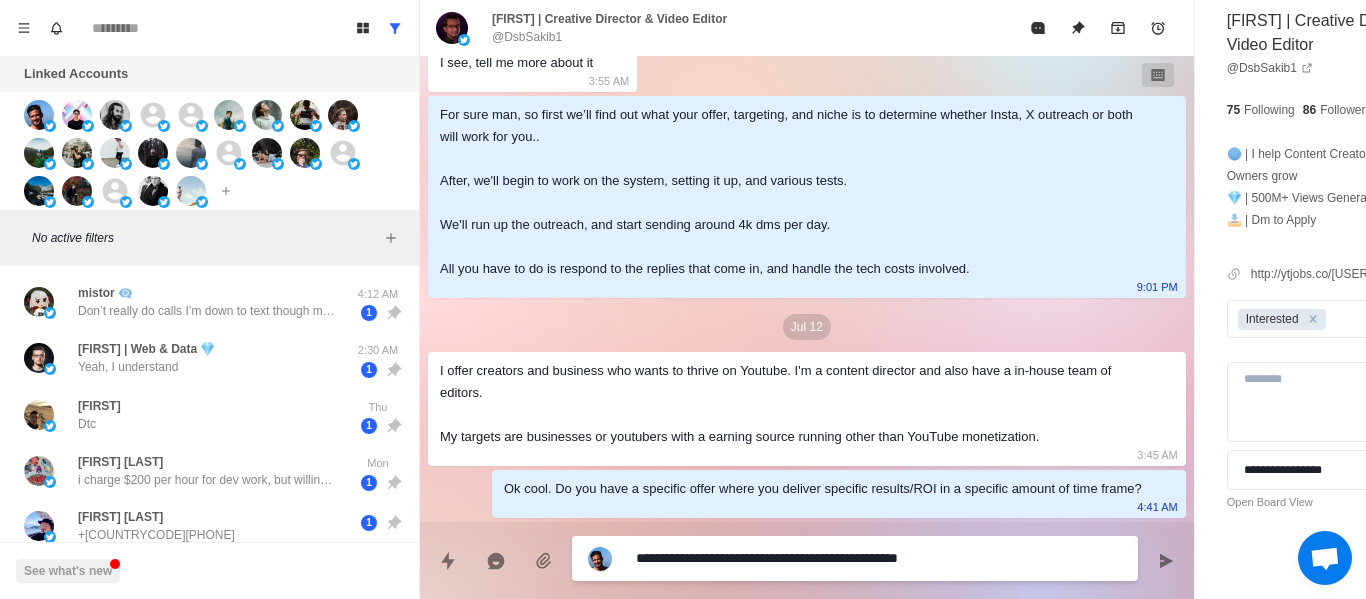 click on "**********" at bounding box center [824, 558] 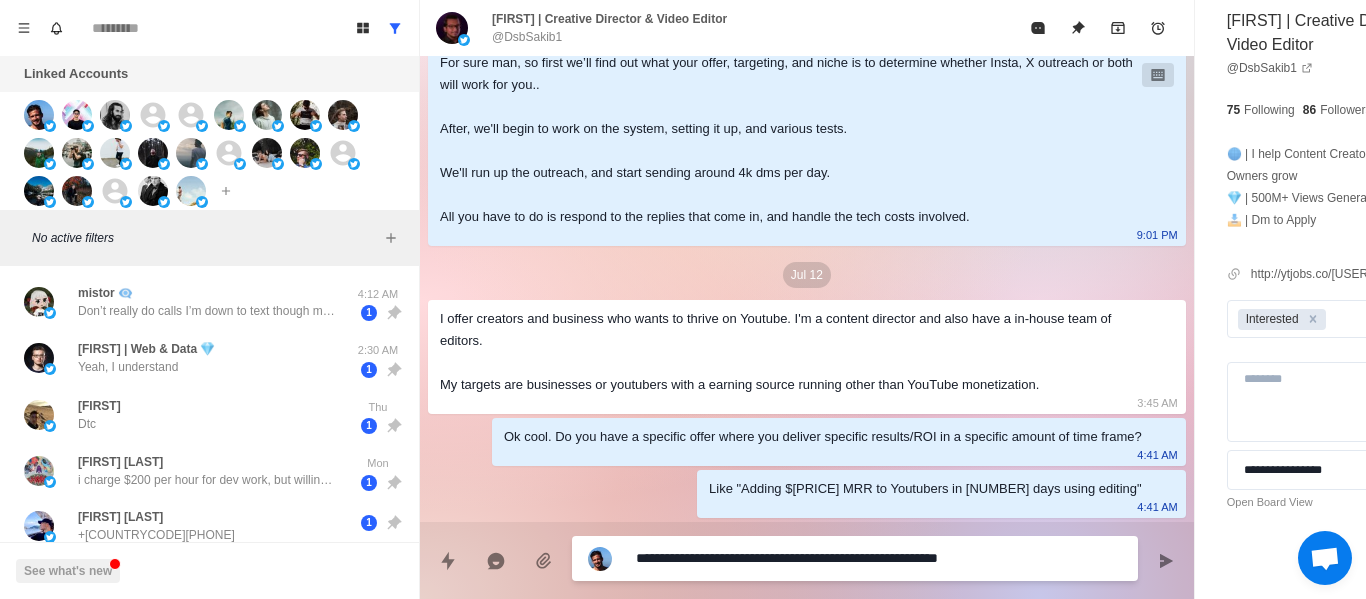 scroll, scrollTop: 859, scrollLeft: 0, axis: vertical 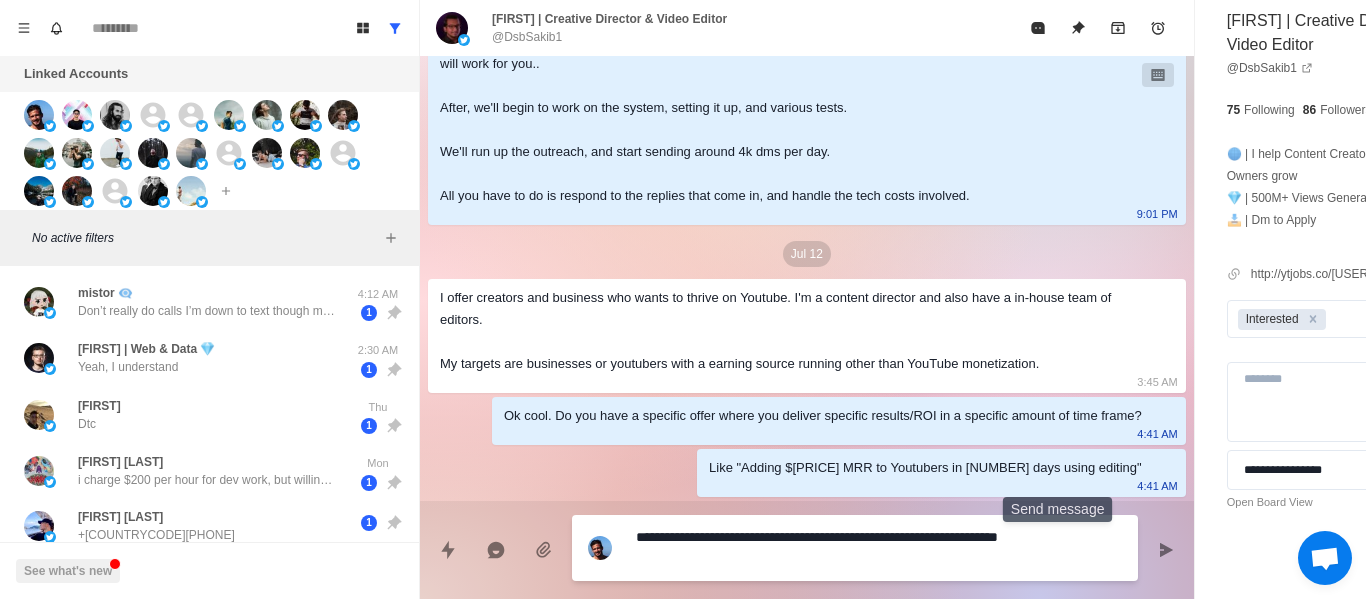 click 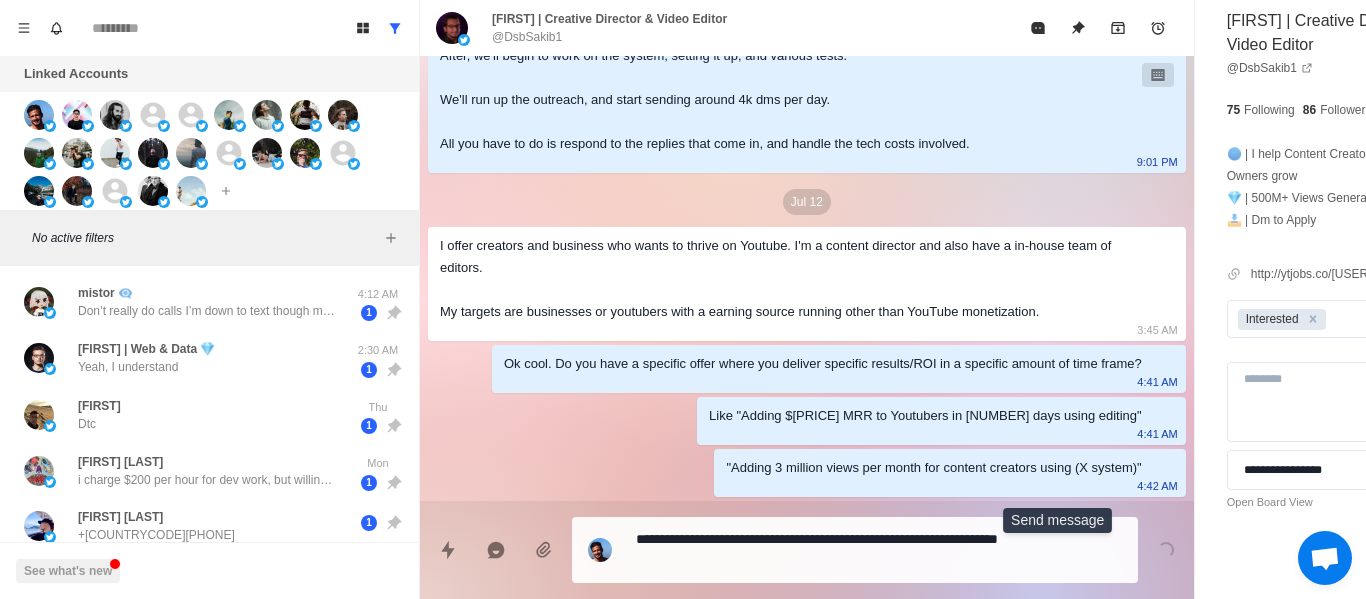 scroll, scrollTop: 890, scrollLeft: 0, axis: vertical 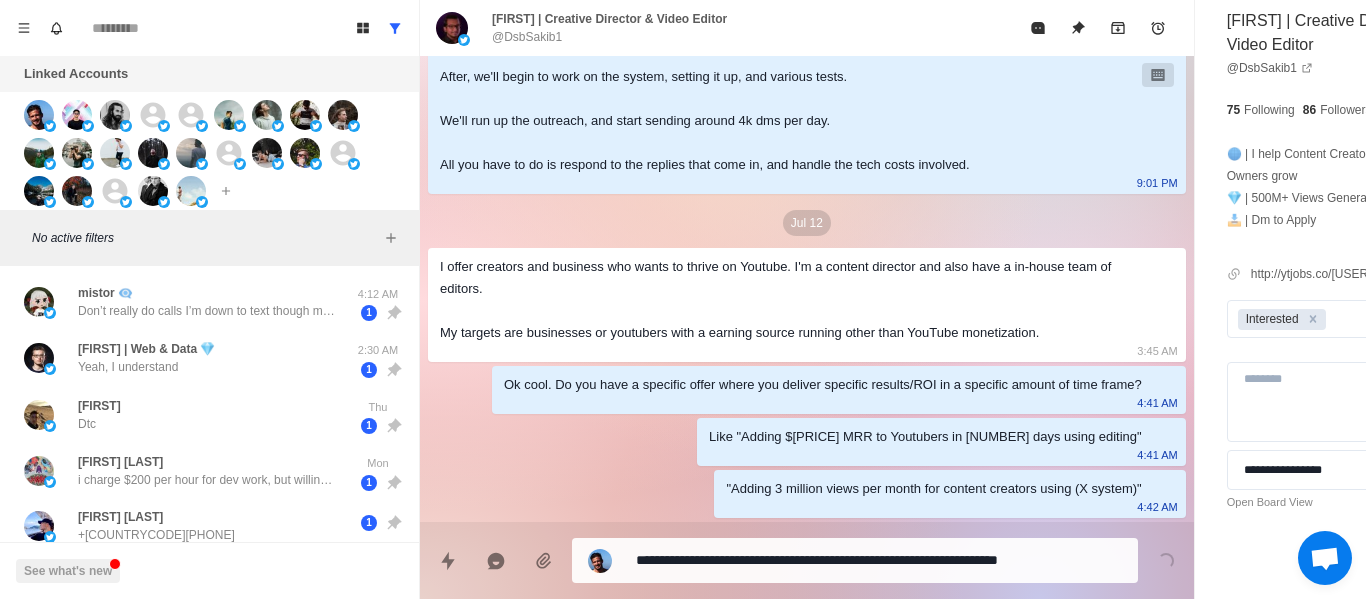 click on "**********" at bounding box center (855, 560) 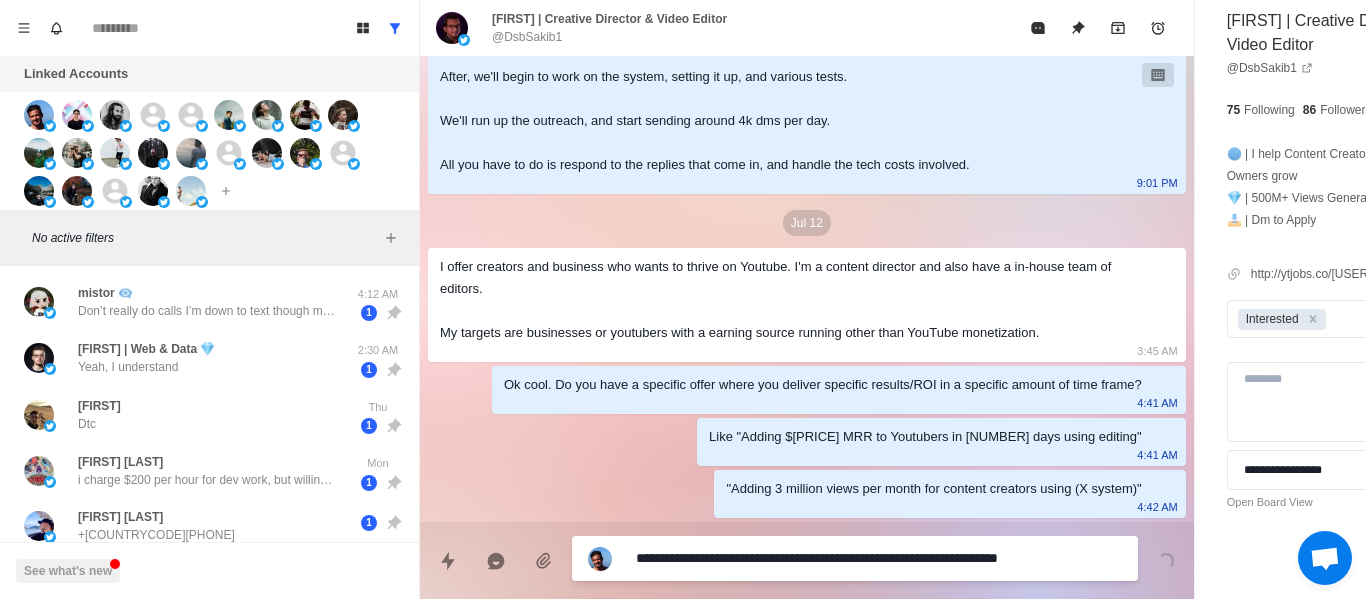 click on "**********" at bounding box center [824, 558] 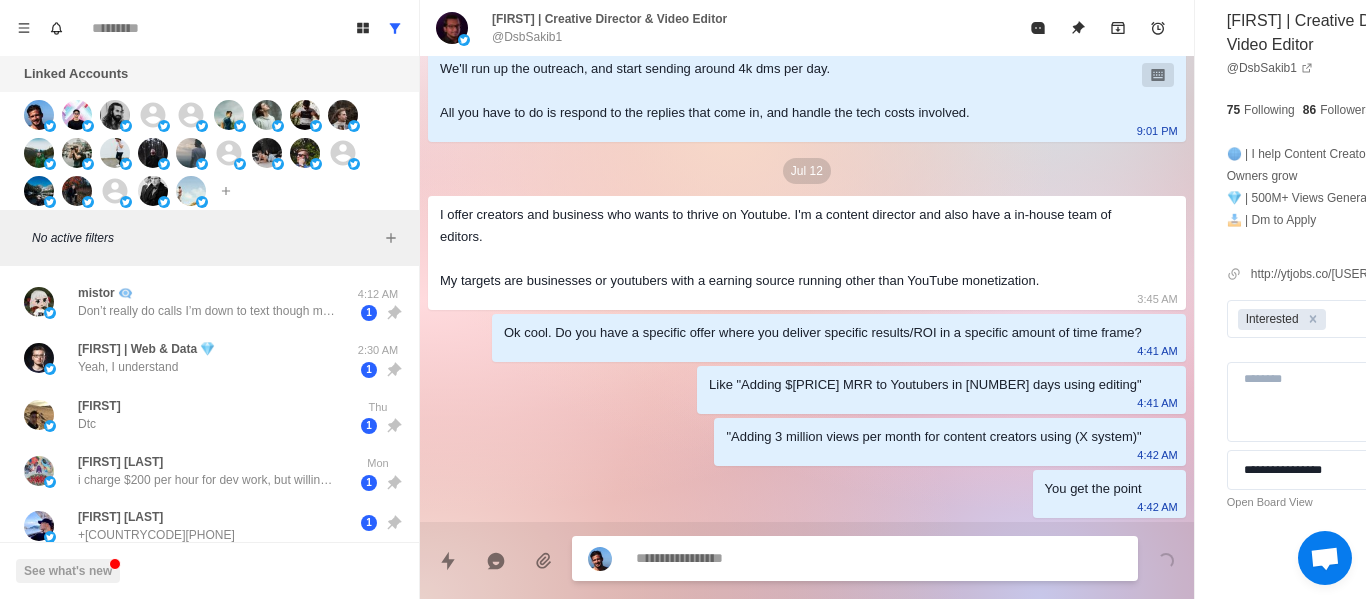 scroll, scrollTop: 942, scrollLeft: 0, axis: vertical 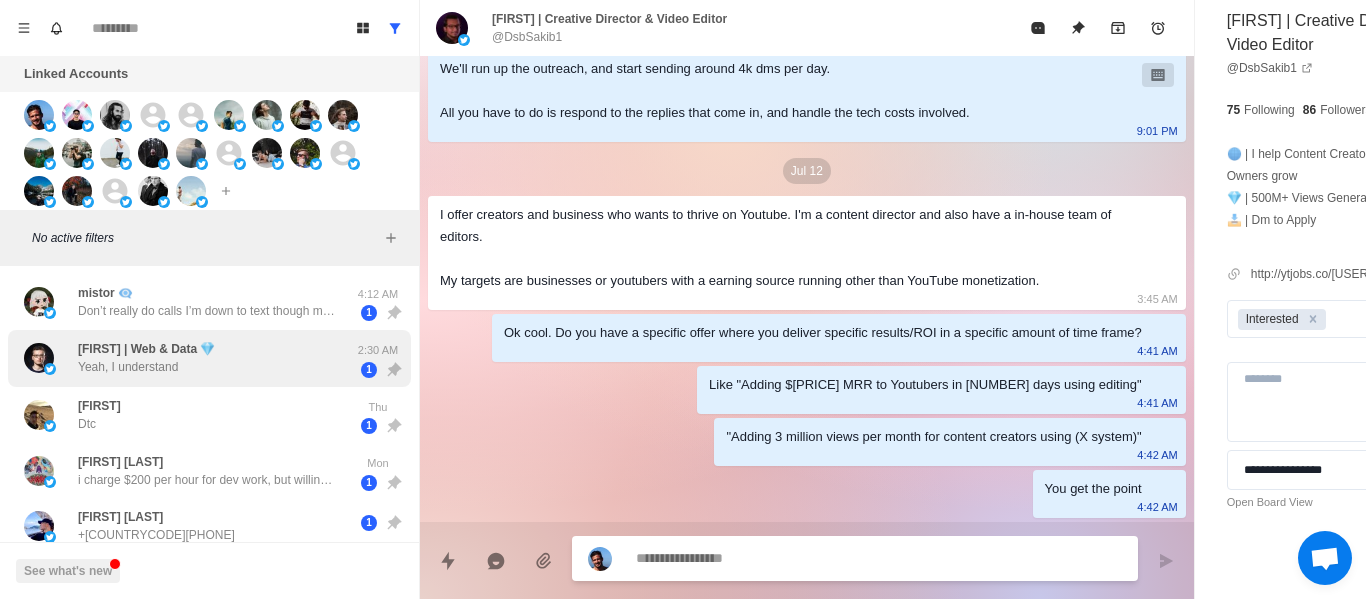 click on "[FIRST] [DAY] 1" at bounding box center (209, 415) 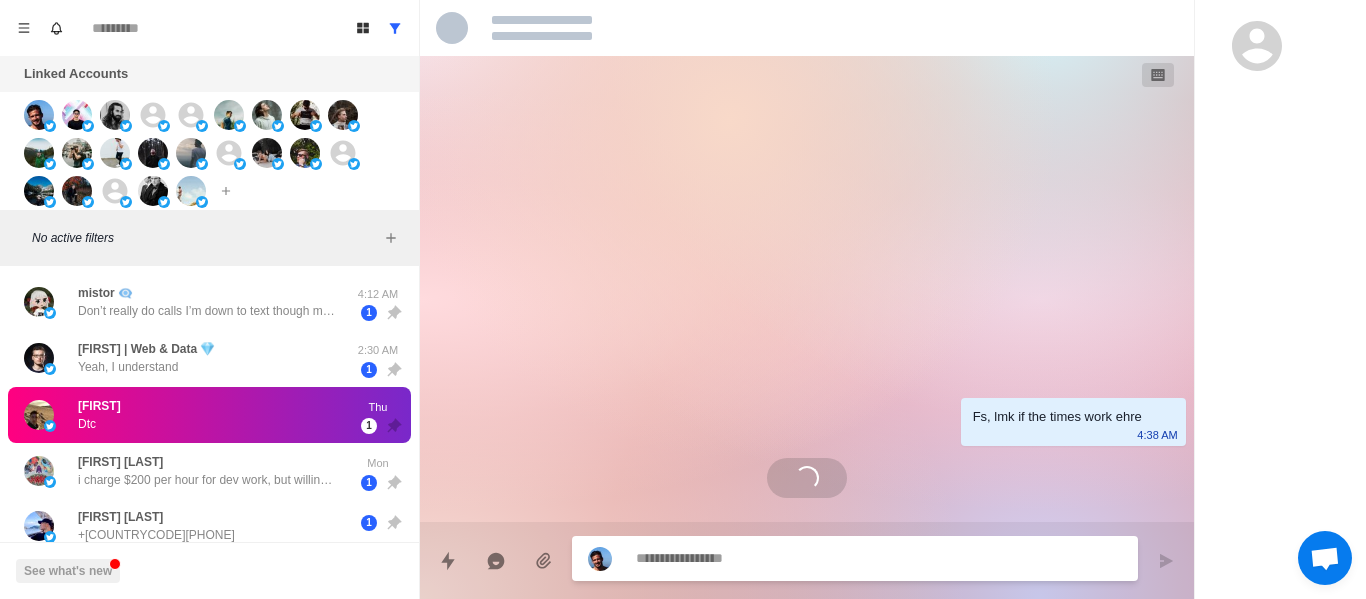 scroll, scrollTop: 0, scrollLeft: 0, axis: both 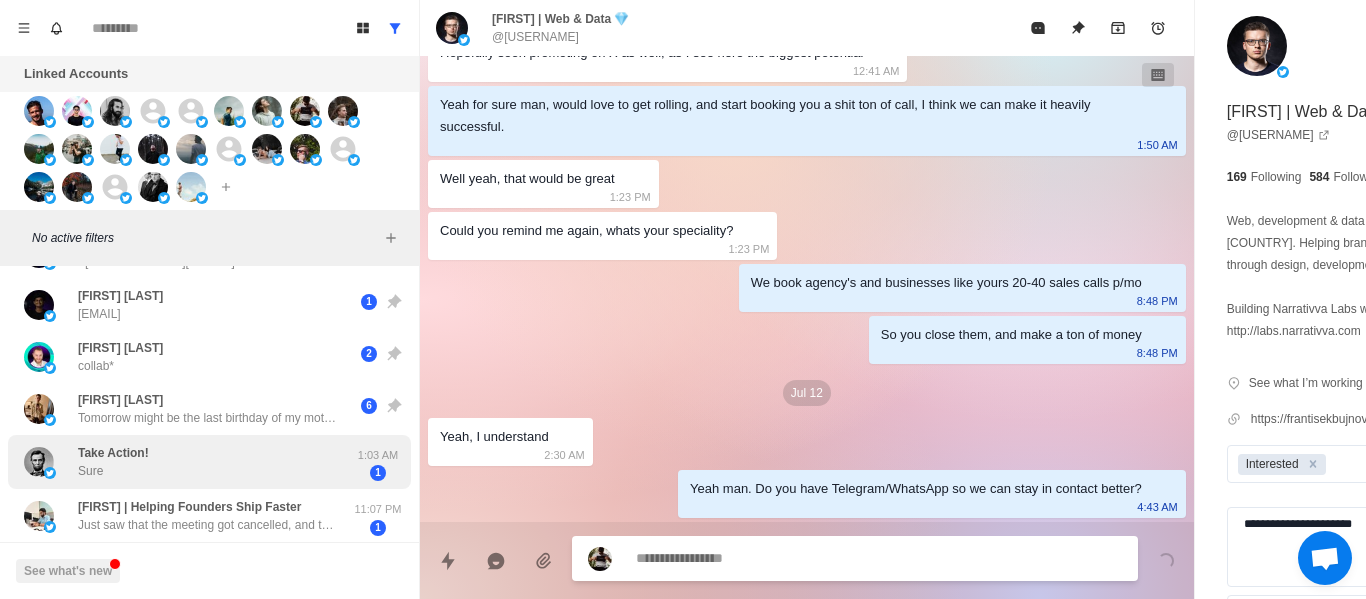 click on "[USERNAME] Don’t really do calls I’m down to text though mate [TIME] 1 [FIRST] | Web & Data 💎 Yeah, I understand [TIME] 1 [FIRST] [DAY] 1 [FIRST] [LAST] I charge $[PRICE] per hour for dev work, but willing to do $[PRICE] to $[PRICE] for [TIME] meetings as long as they pay upfront. u can sell it for whatever u want above that rate [DAY] 1 [FIRST] [LAST] [EMAIL] 1 [FIRST] [LAST] collab* 2 [FIRST] [LAST] Tomorrow might be the last birthday of my mother... Things are getting very bad. I don't know how to get out of this hell... We have to appear in a bunch of court trials while having major health issues. I was hoping you'll do what you said you were gonna do... 6 Take Action! Sure [TIME] 1 [FIRST] | Helping Founders Ship Faster [TIME] 1 See what's new" at bounding box center (209, 300) 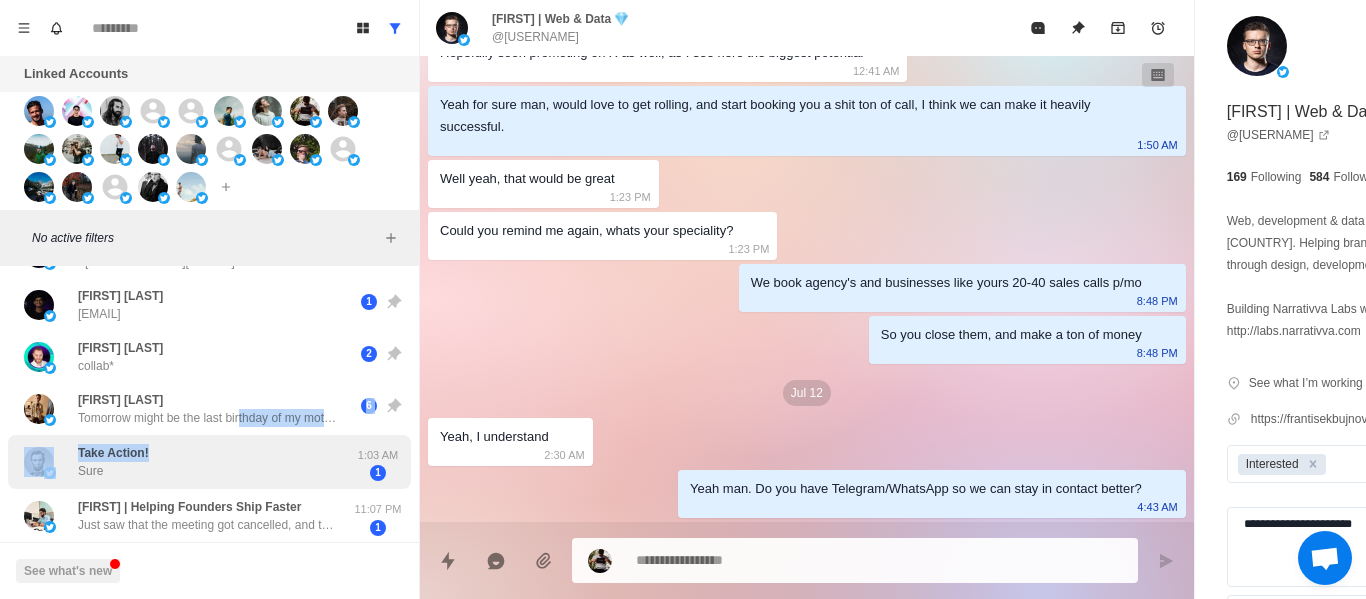 drag, startPoint x: 241, startPoint y: 434, endPoint x: 625, endPoint y: 288, distance: 410.8187 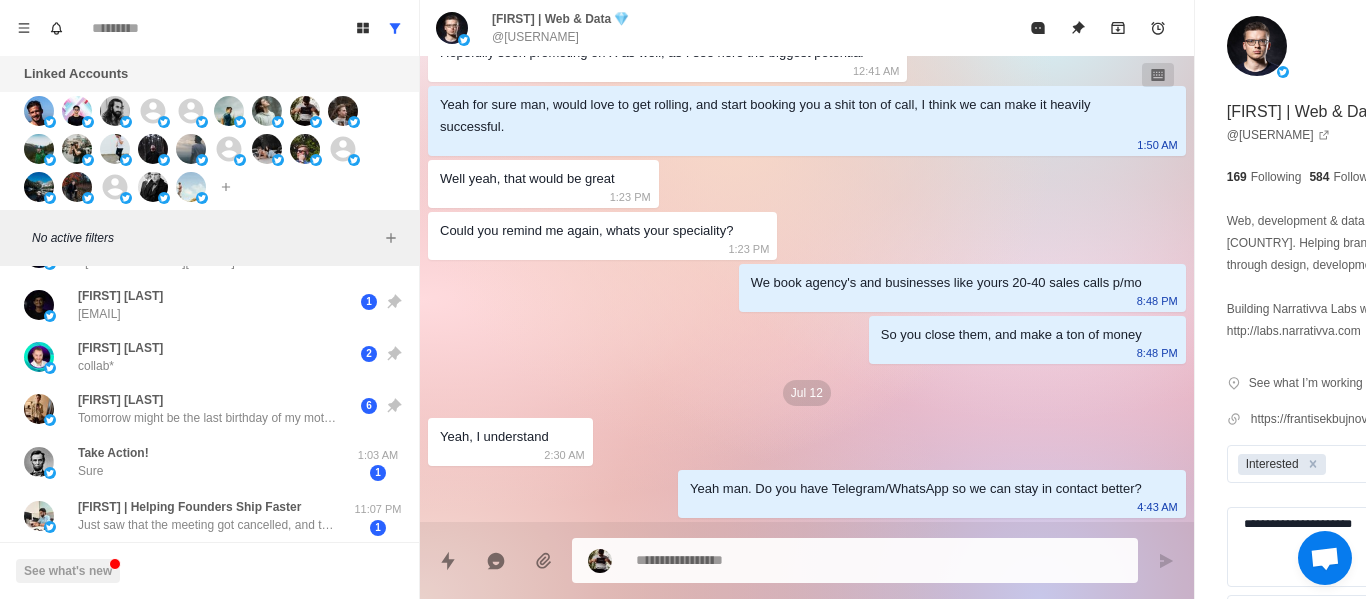 scroll, scrollTop: 0, scrollLeft: 0, axis: both 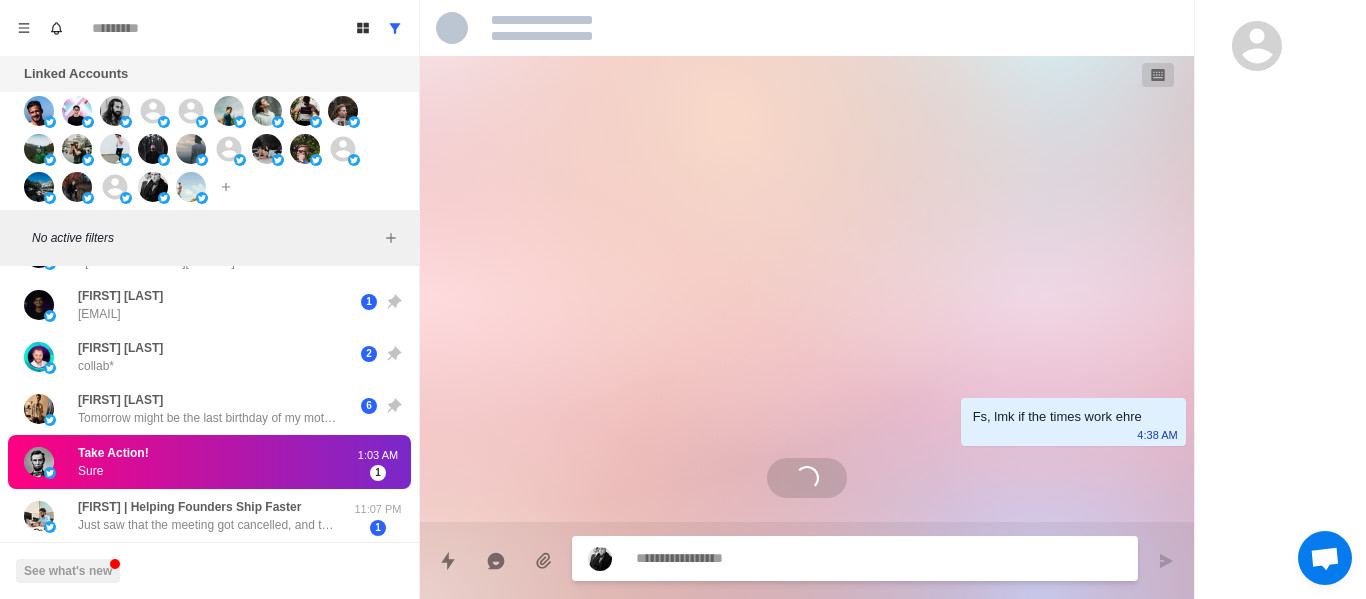 click on "Fs, lmk if the times work ehre [TIME] Loading..." at bounding box center [807, 289] 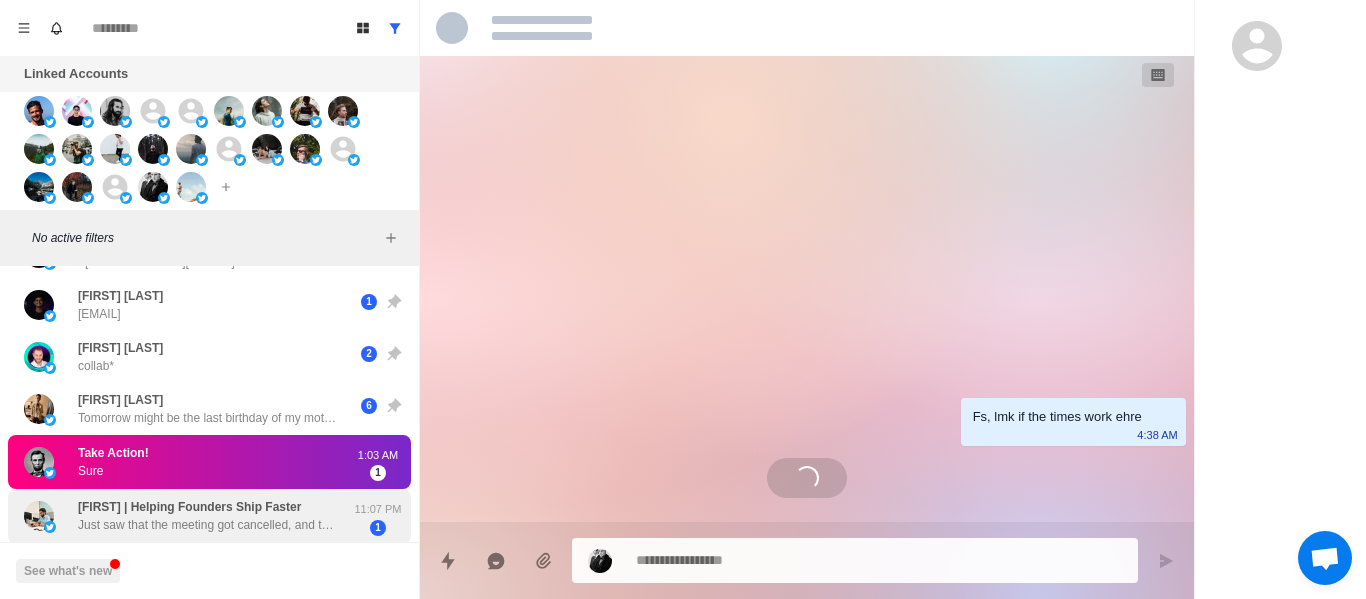 click on "[FIRST] | Helping Founders Ship Faster" at bounding box center (189, 507) 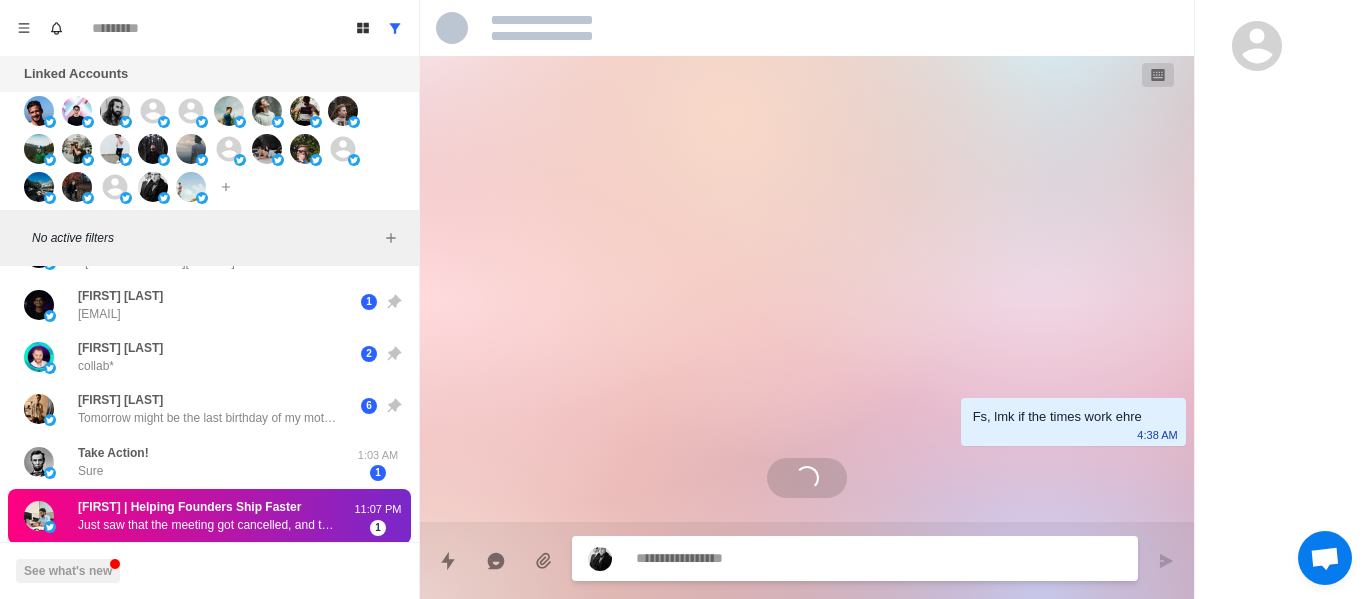 scroll, scrollTop: 232, scrollLeft: 0, axis: vertical 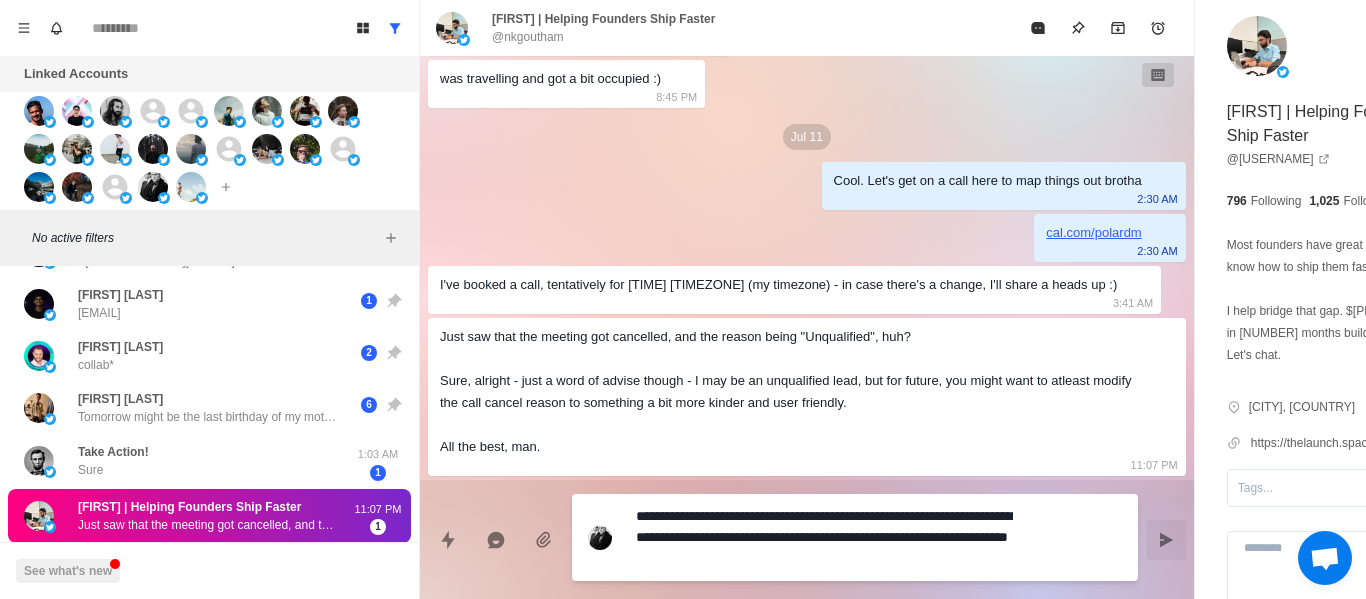 click at bounding box center [1166, 540] 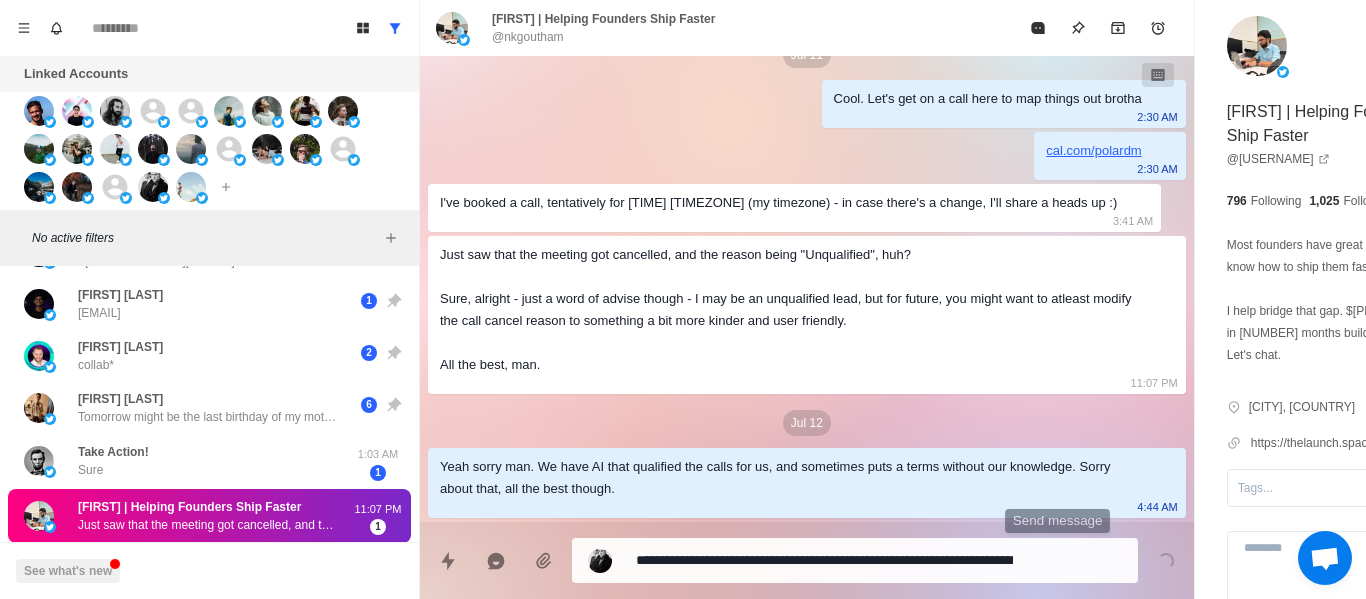 scroll, scrollTop: 1408, scrollLeft: 0, axis: vertical 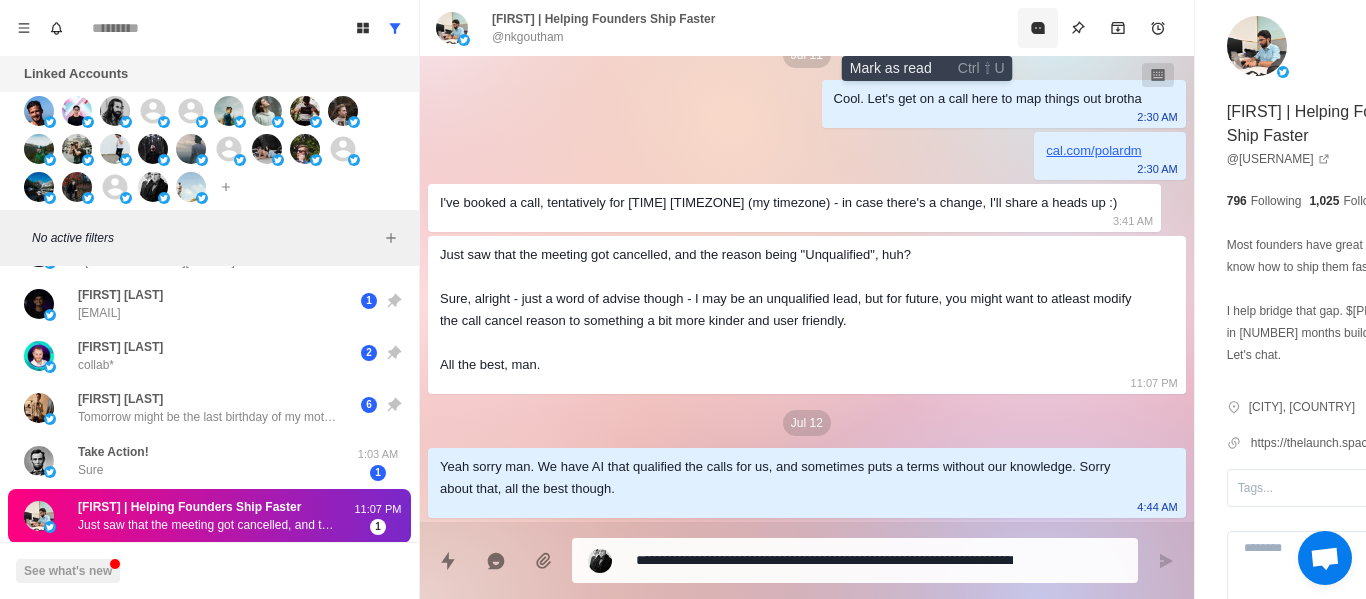 click 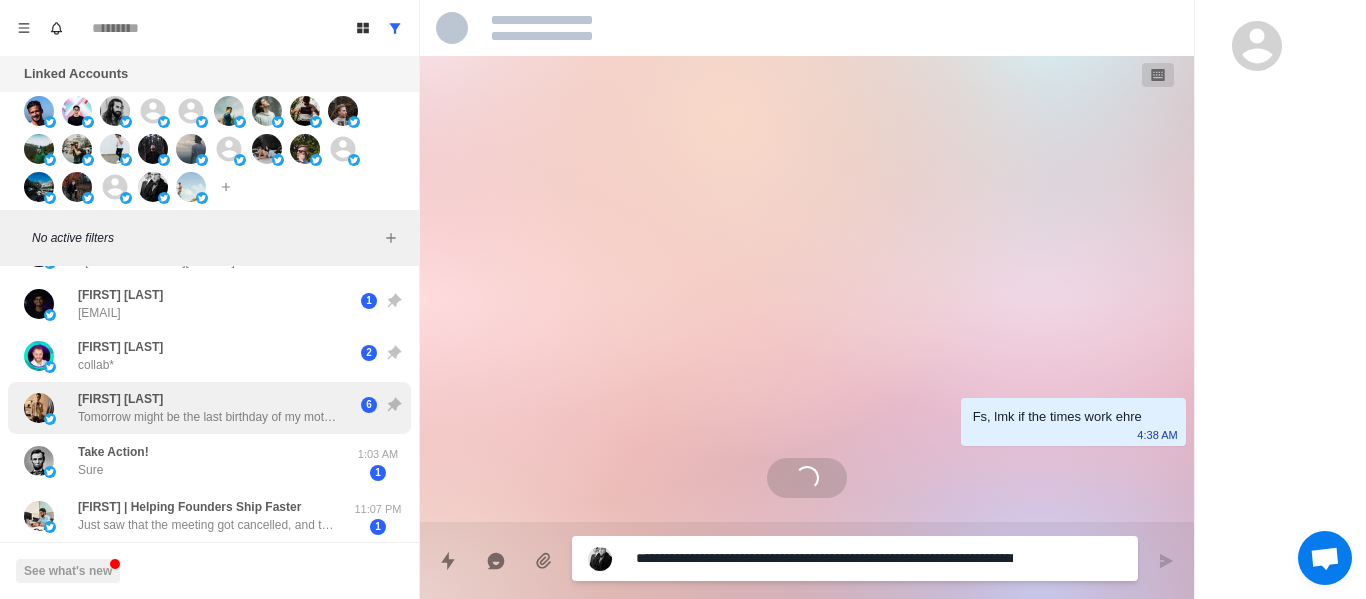 scroll, scrollTop: 138, scrollLeft: 0, axis: vertical 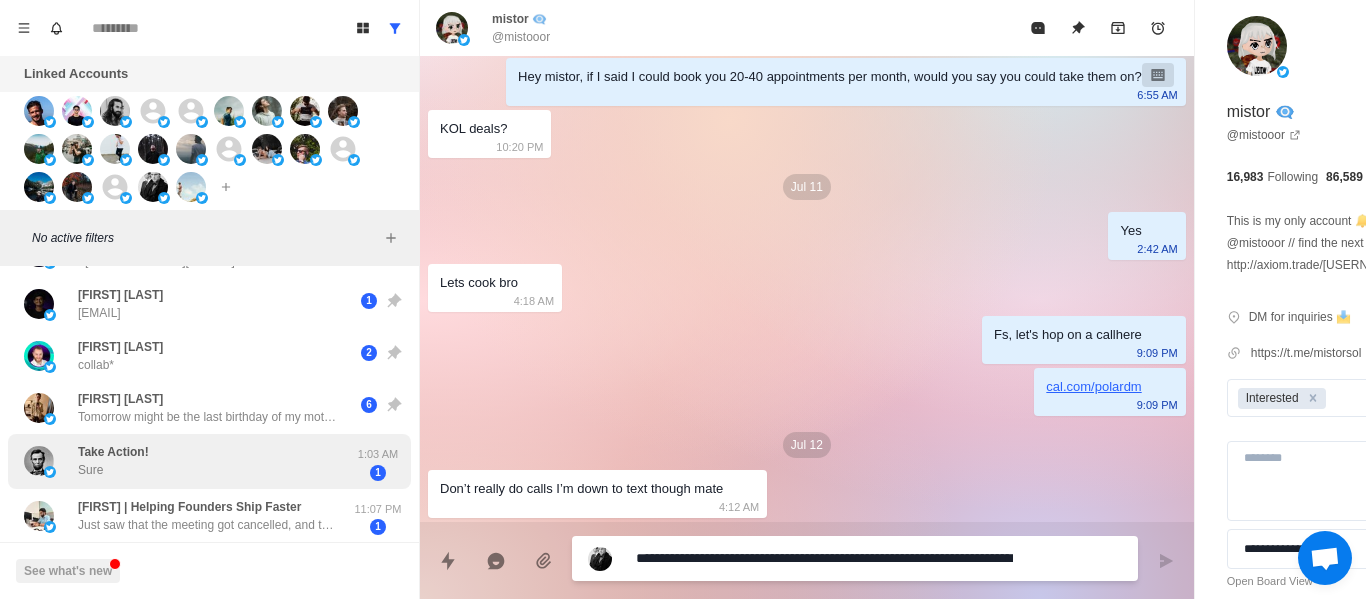 click on "Take Action! Sure" at bounding box center [188, 461] 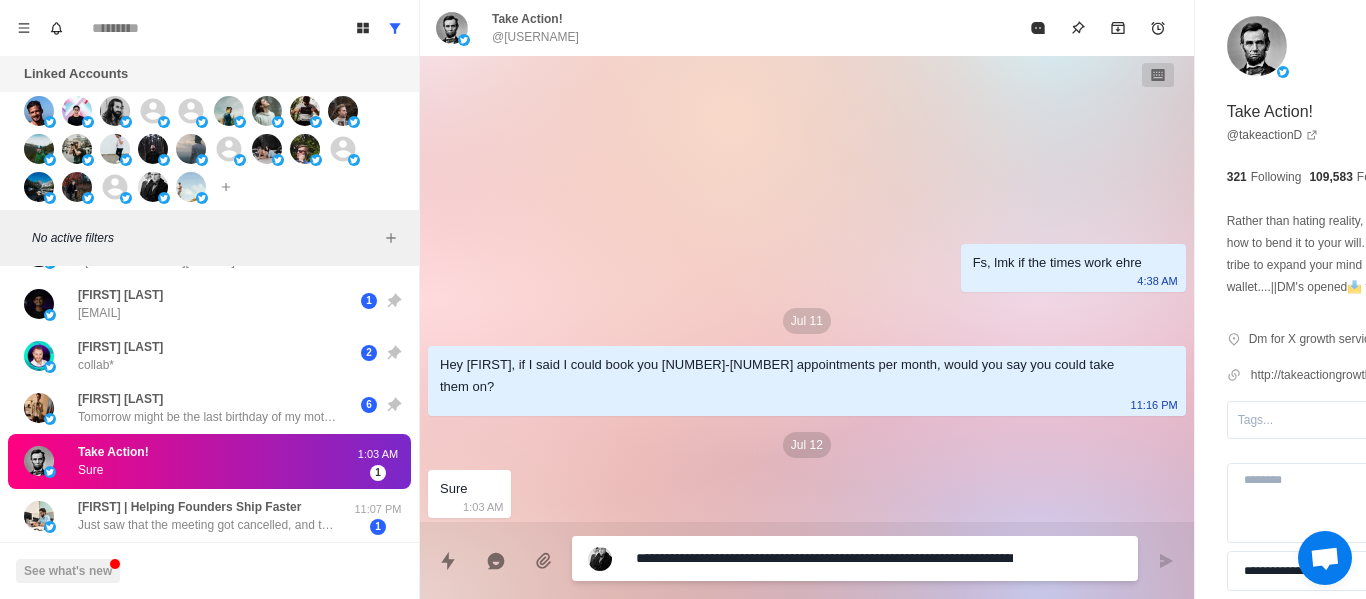 scroll, scrollTop: 0, scrollLeft: 0, axis: both 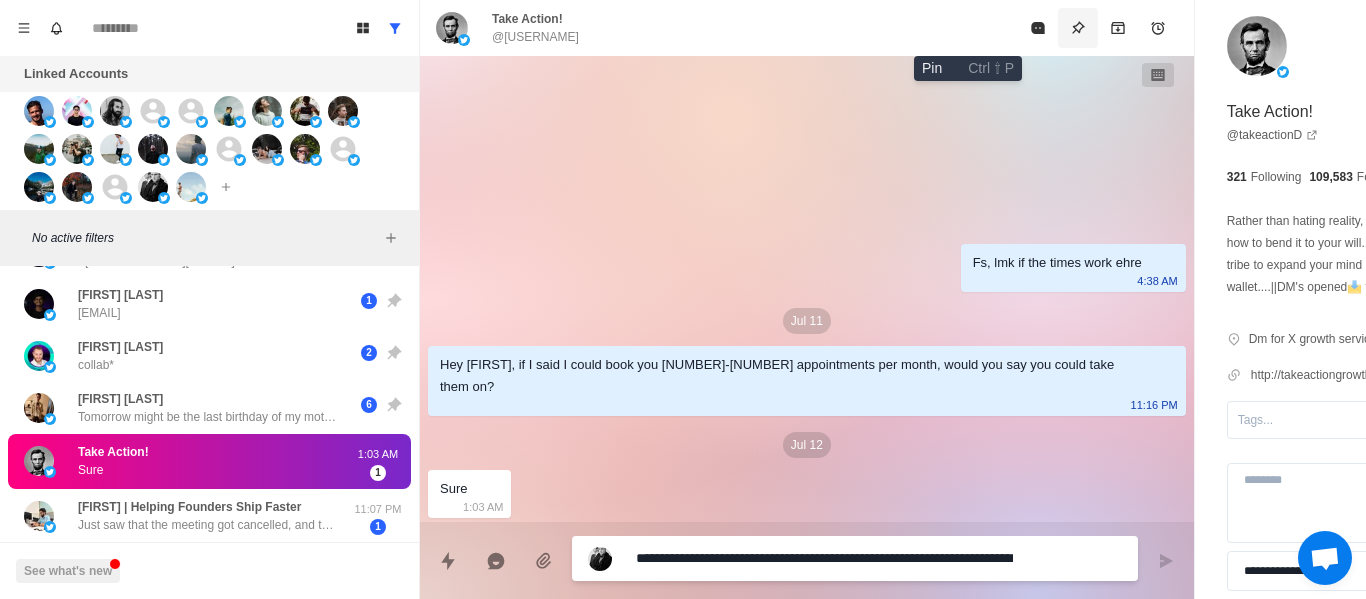 drag, startPoint x: 964, startPoint y: 29, endPoint x: 1364, endPoint y: 390, distance: 538.81445 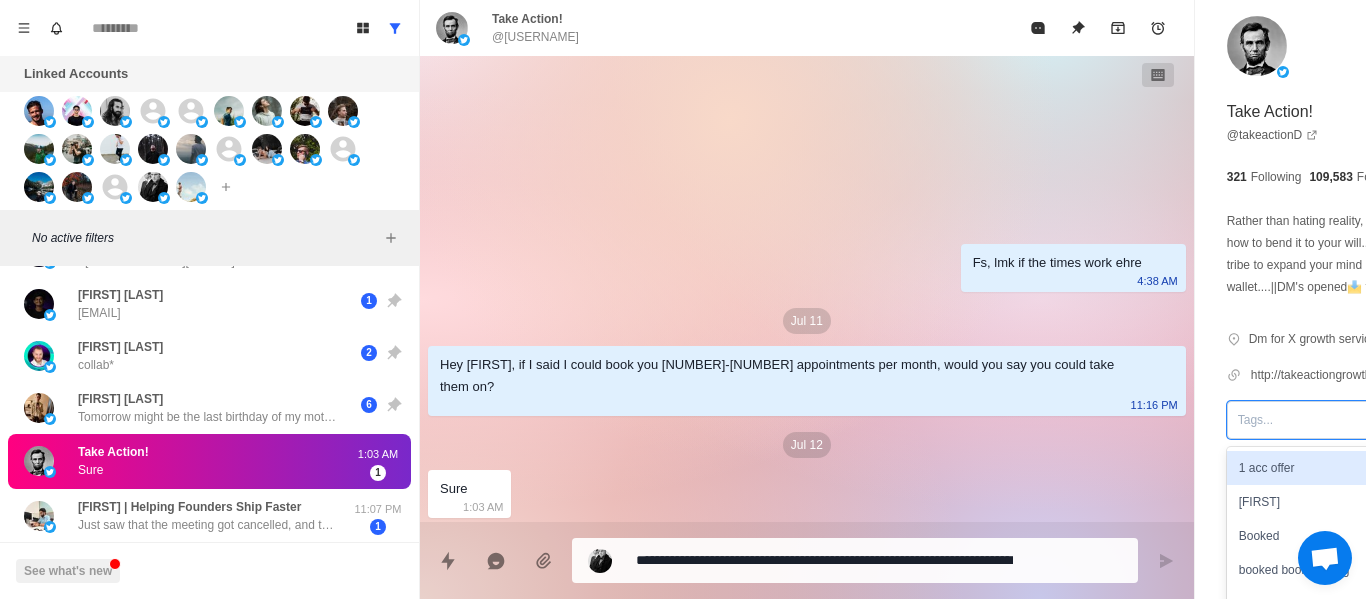 click at bounding box center (1321, 420) 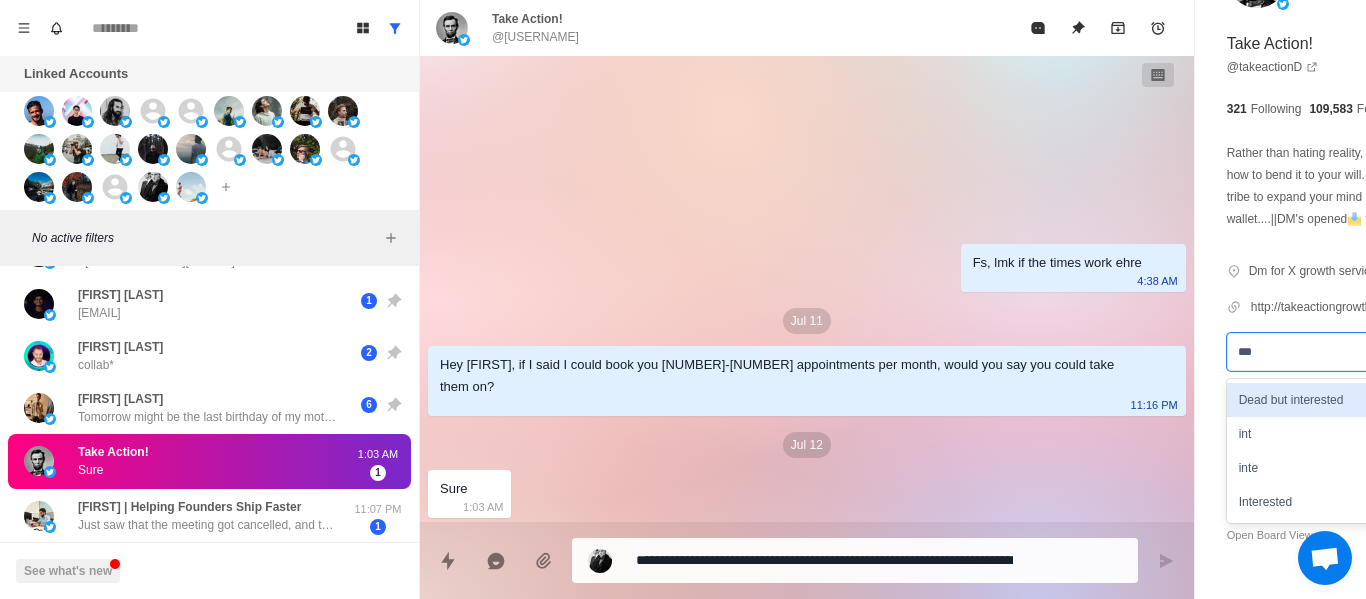 scroll, scrollTop: 123, scrollLeft: 0, axis: vertical 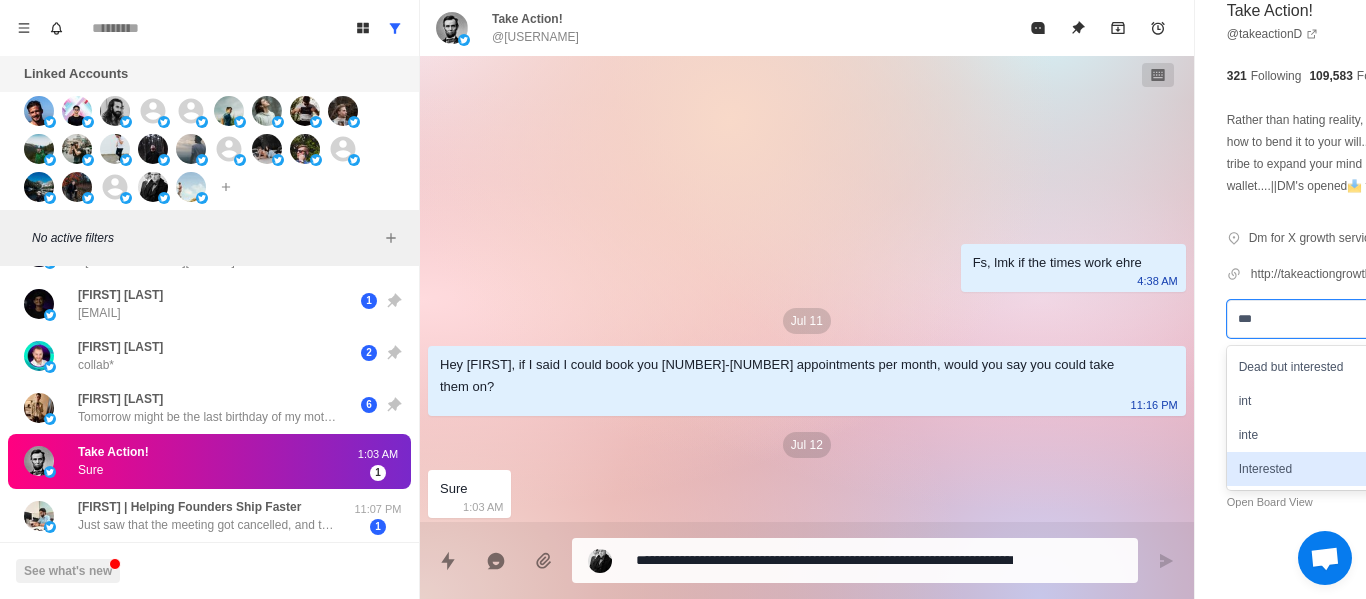 click on "Interested" at bounding box center [1340, 469] 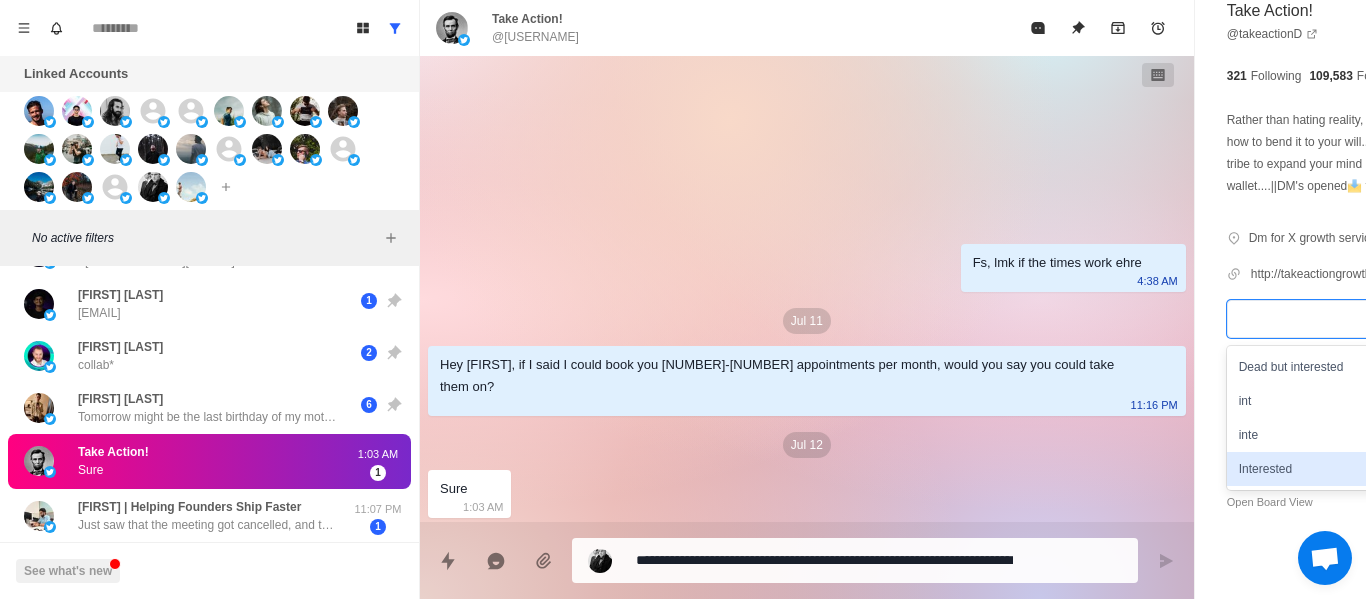 scroll, scrollTop: 0, scrollLeft: 0, axis: both 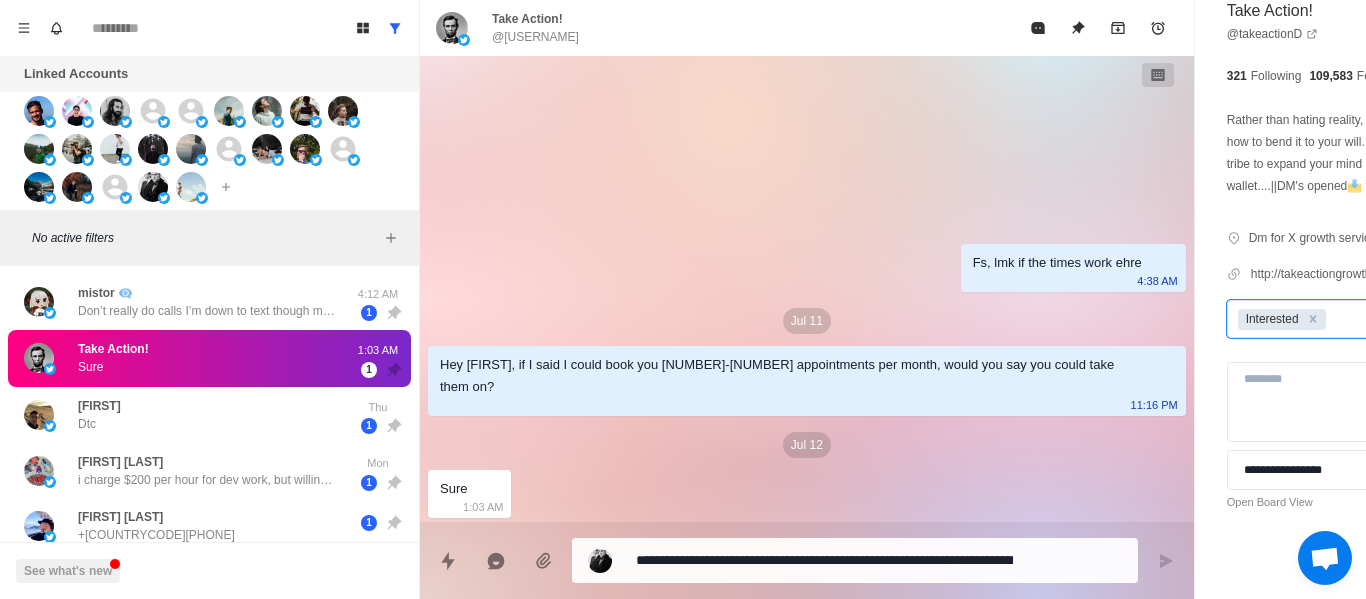 click on "Fs, lmk if the times work ehre [TIME]" at bounding box center (1073, 268) 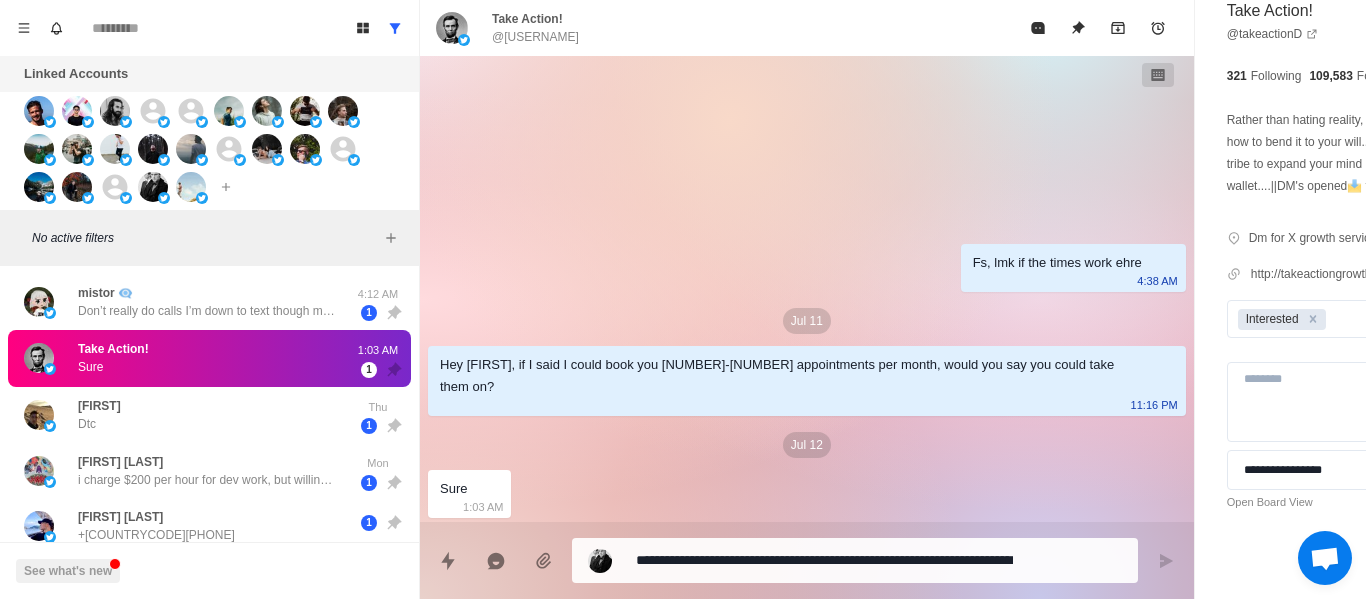 scroll, scrollTop: 23, scrollLeft: 0, axis: vertical 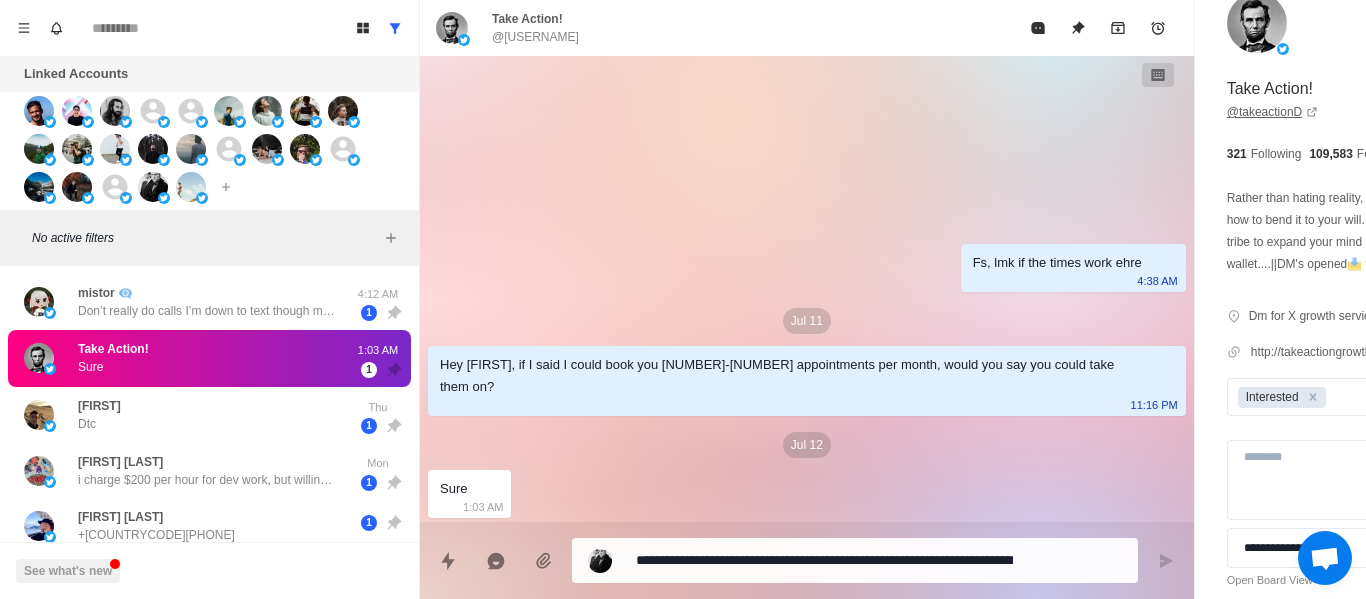 click on "@ takeactionD" at bounding box center (1273, 112) 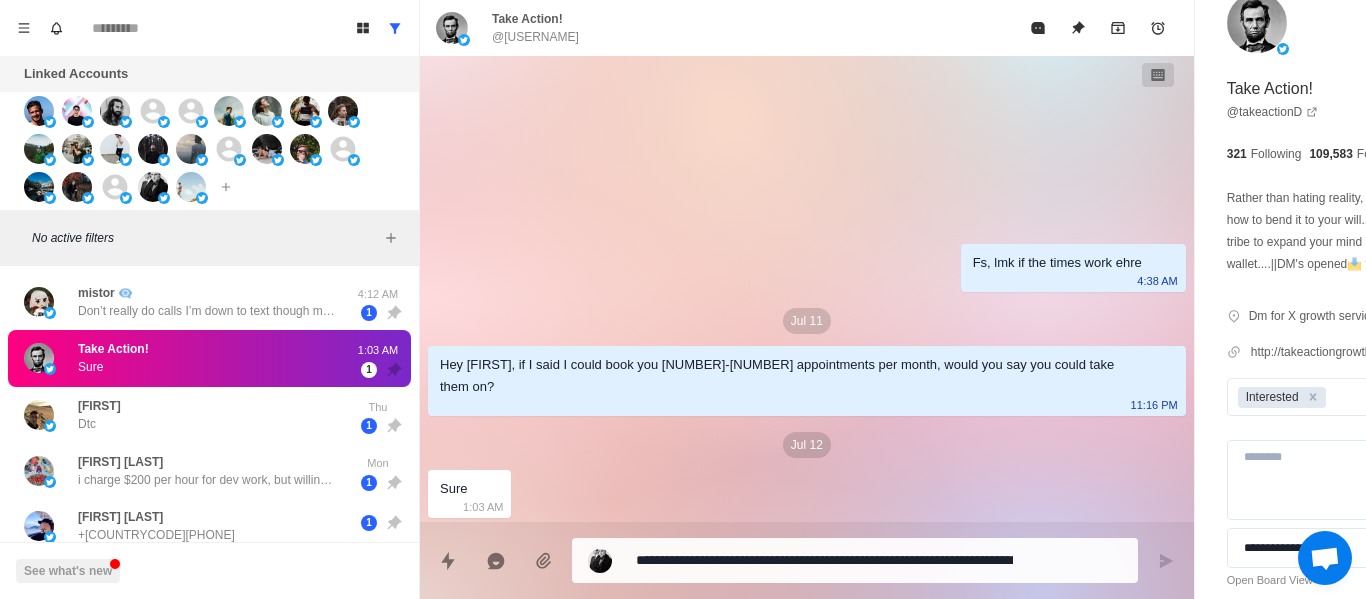 click on "**********" at bounding box center [824, 560] 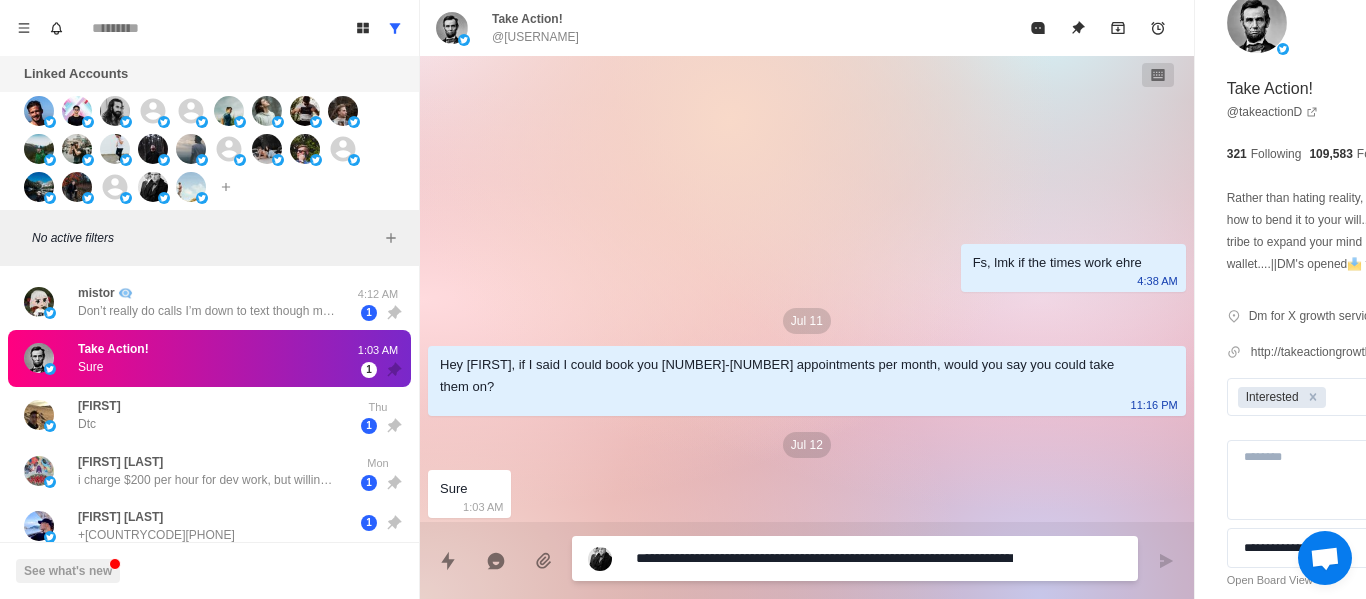 click on "**********" at bounding box center (824, 558) 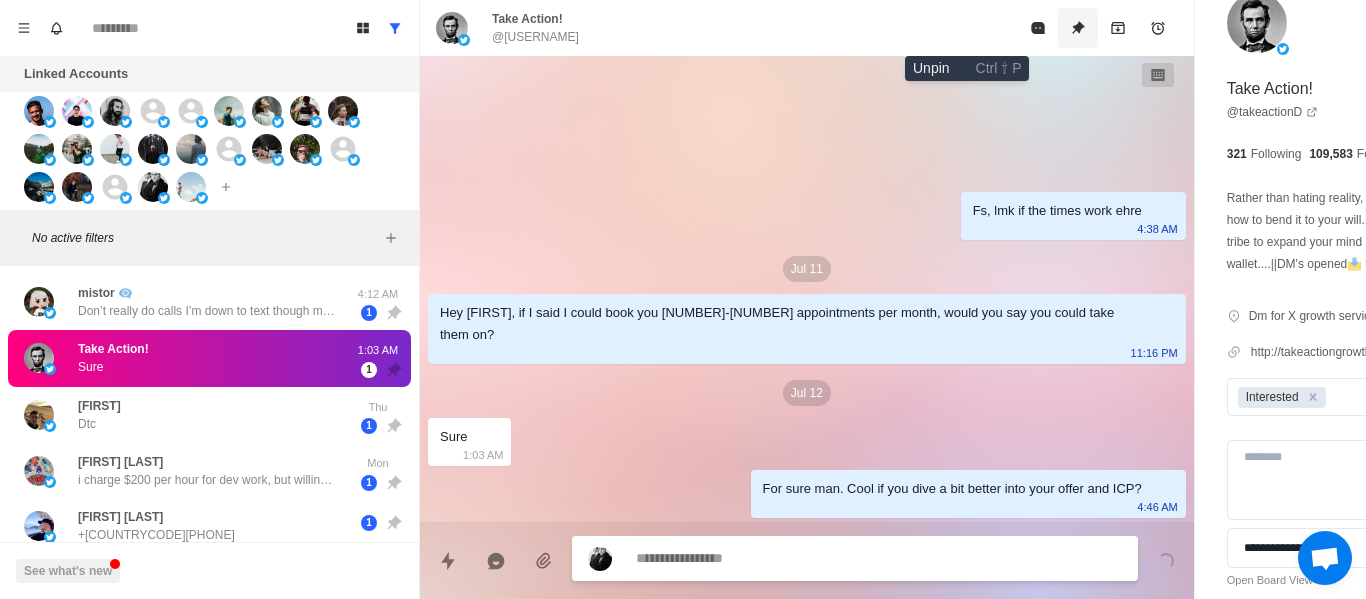 click 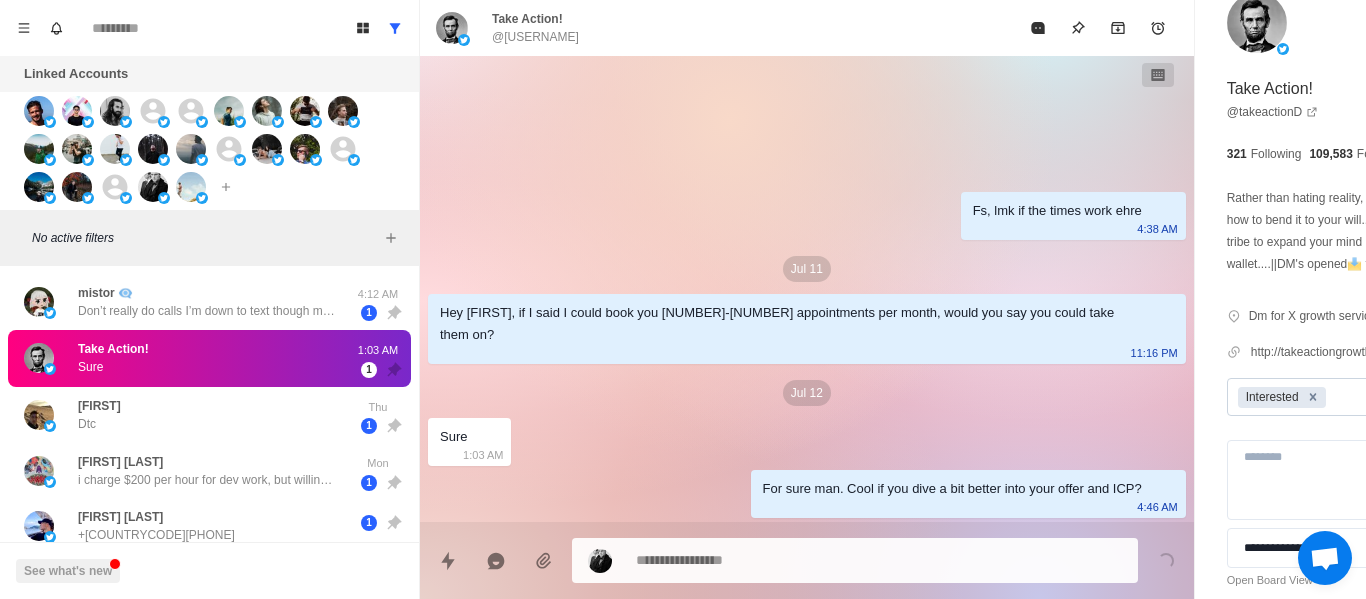 click 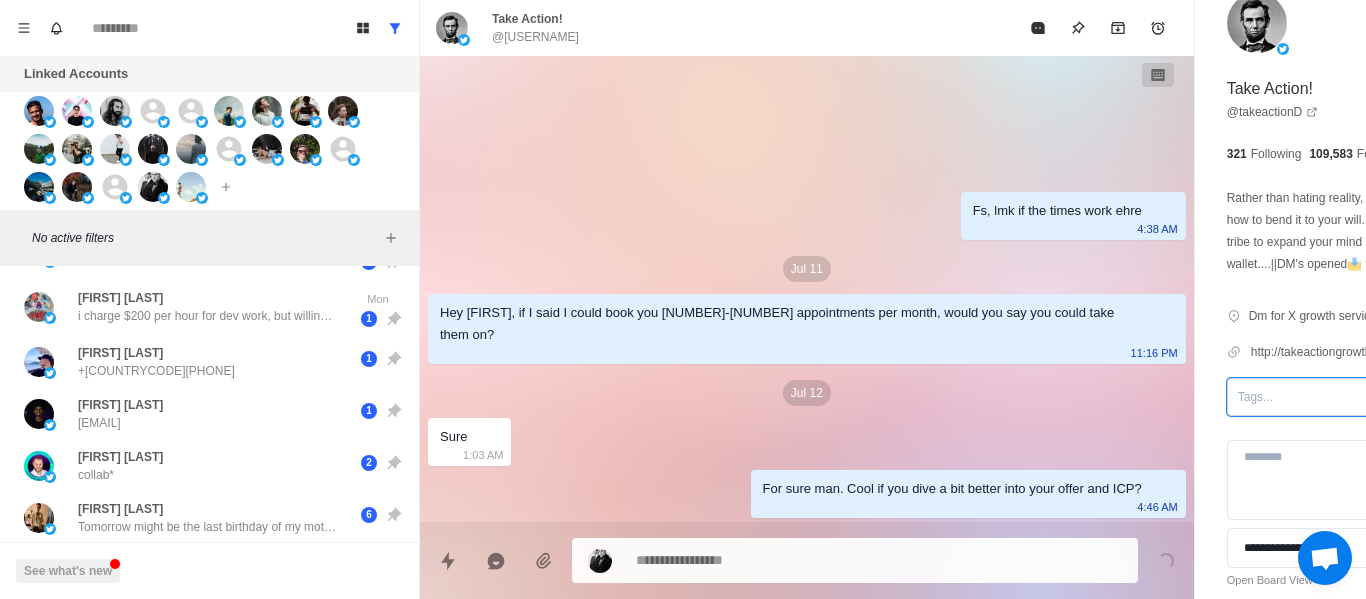 scroll, scrollTop: 0, scrollLeft: 0, axis: both 